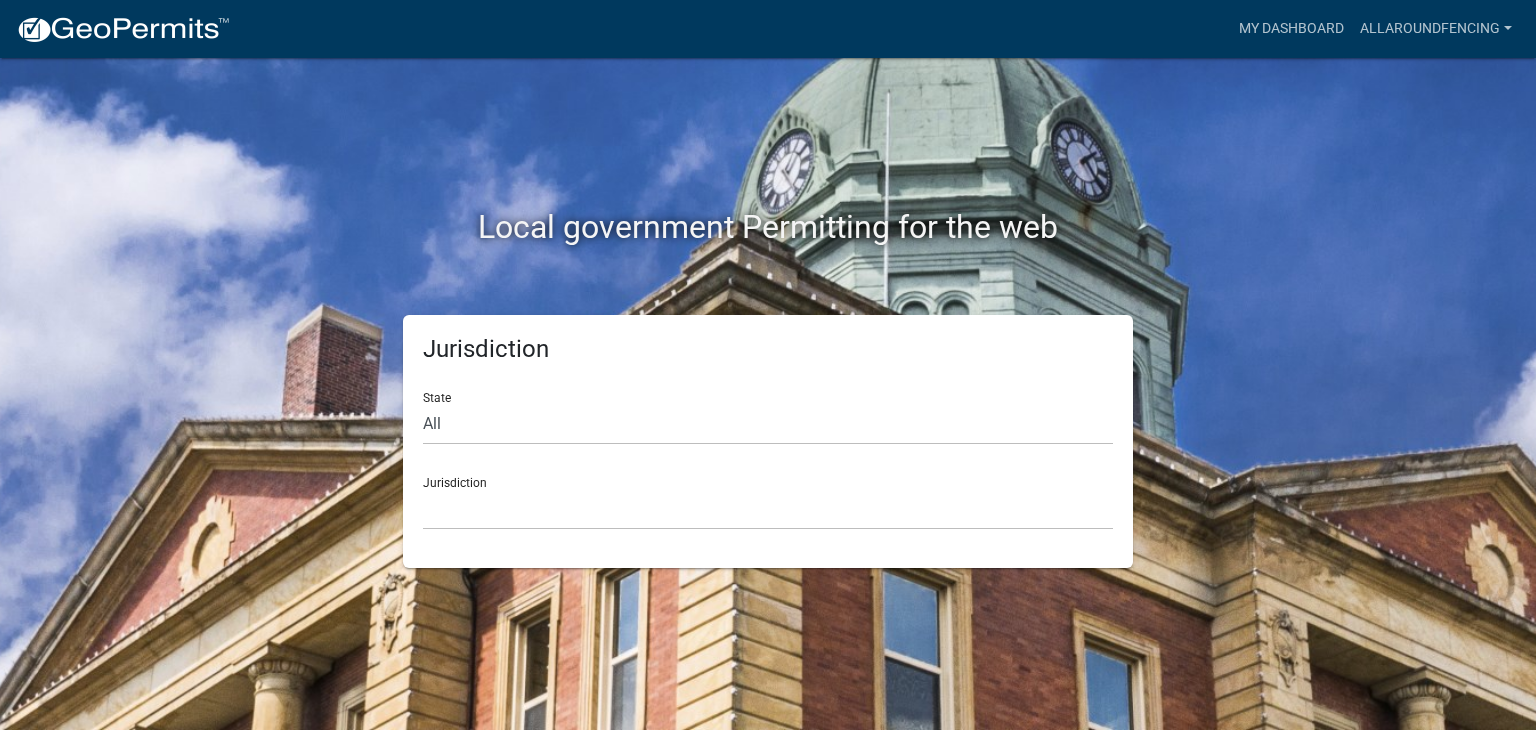 scroll, scrollTop: 0, scrollLeft: 0, axis: both 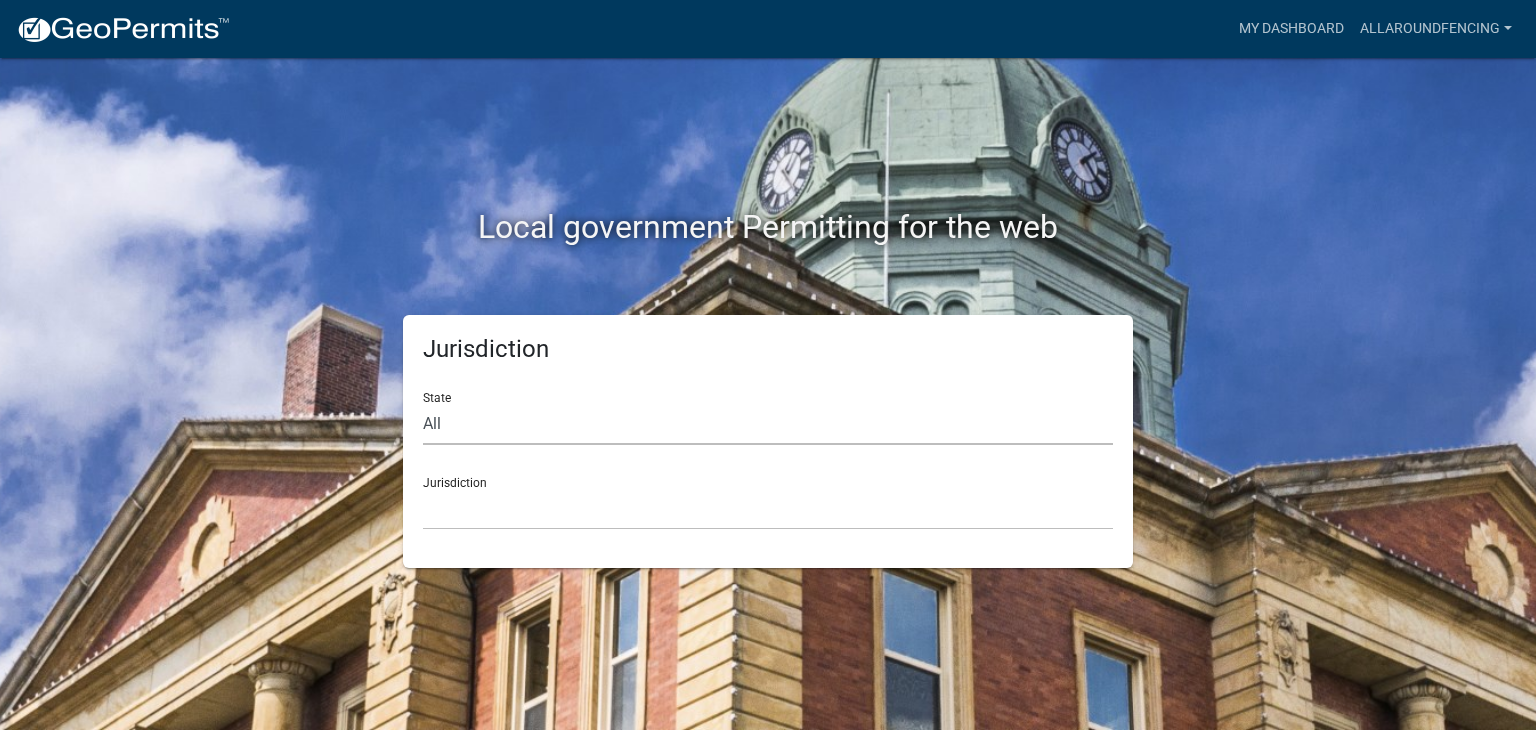 click on "All  Colorado   Georgia   Indiana   Iowa   Kansas   Minnesota   Ohio   South Carolina   Wisconsin" 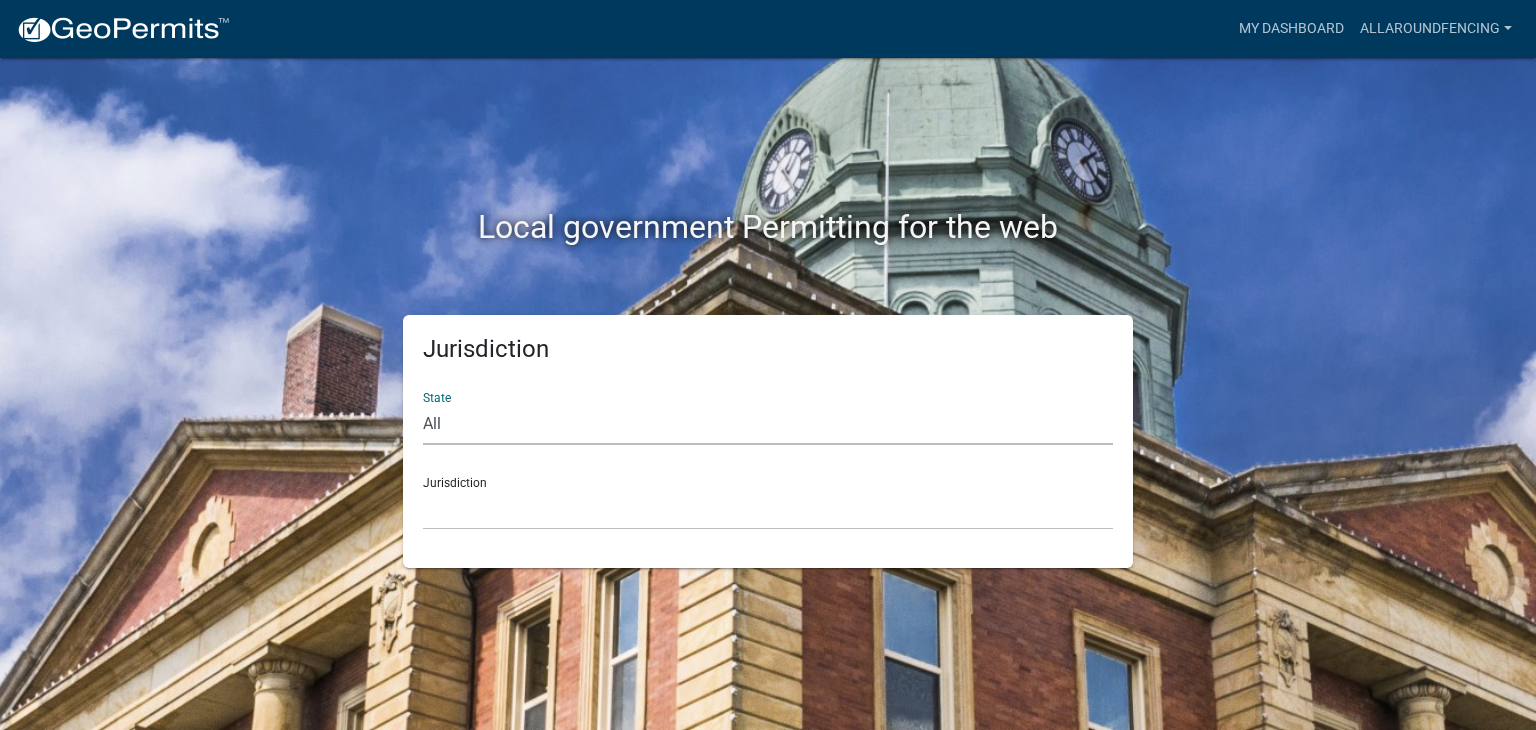 select on "Indiana" 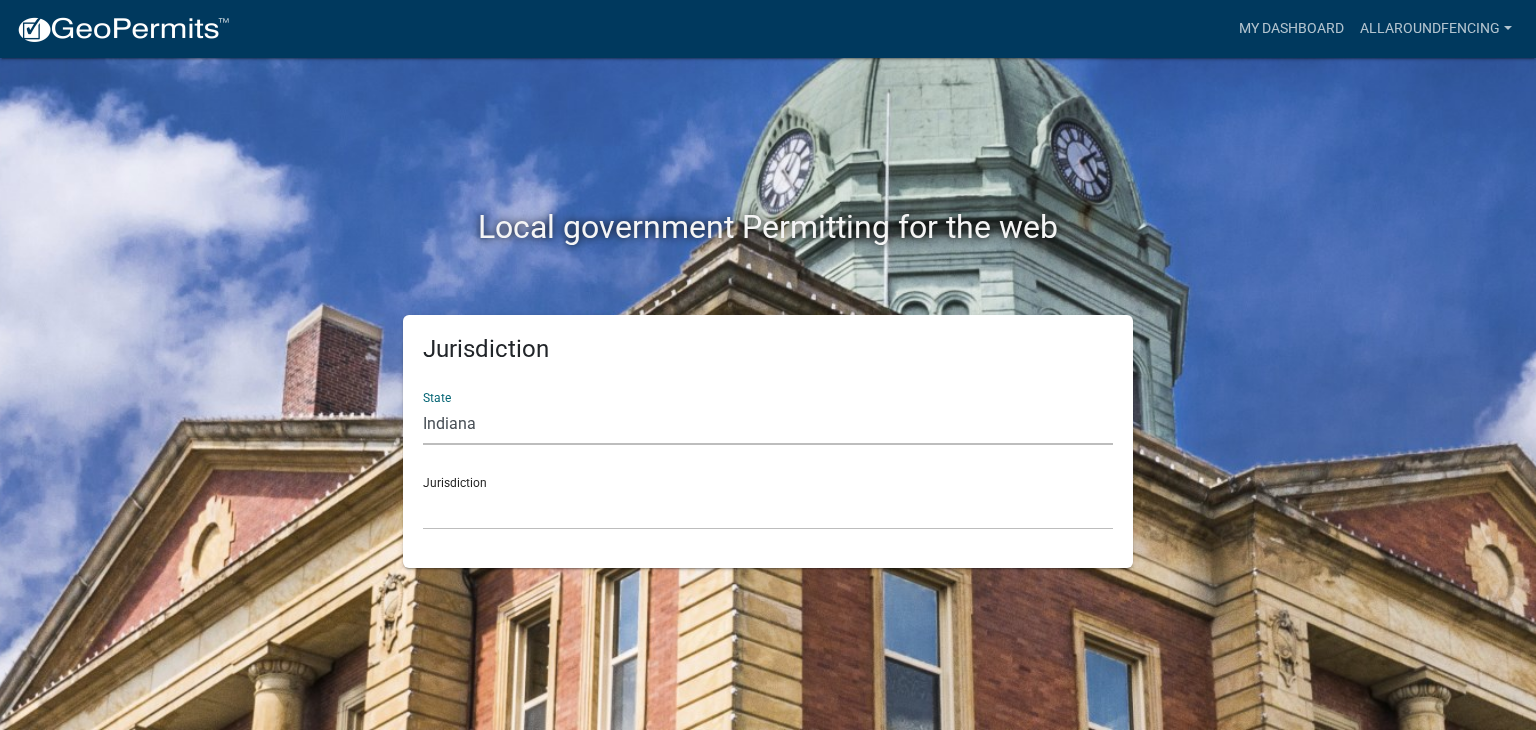 click on "All  Colorado   Georgia   Indiana   Iowa   Kansas   Minnesota   Ohio   South Carolina   Wisconsin" 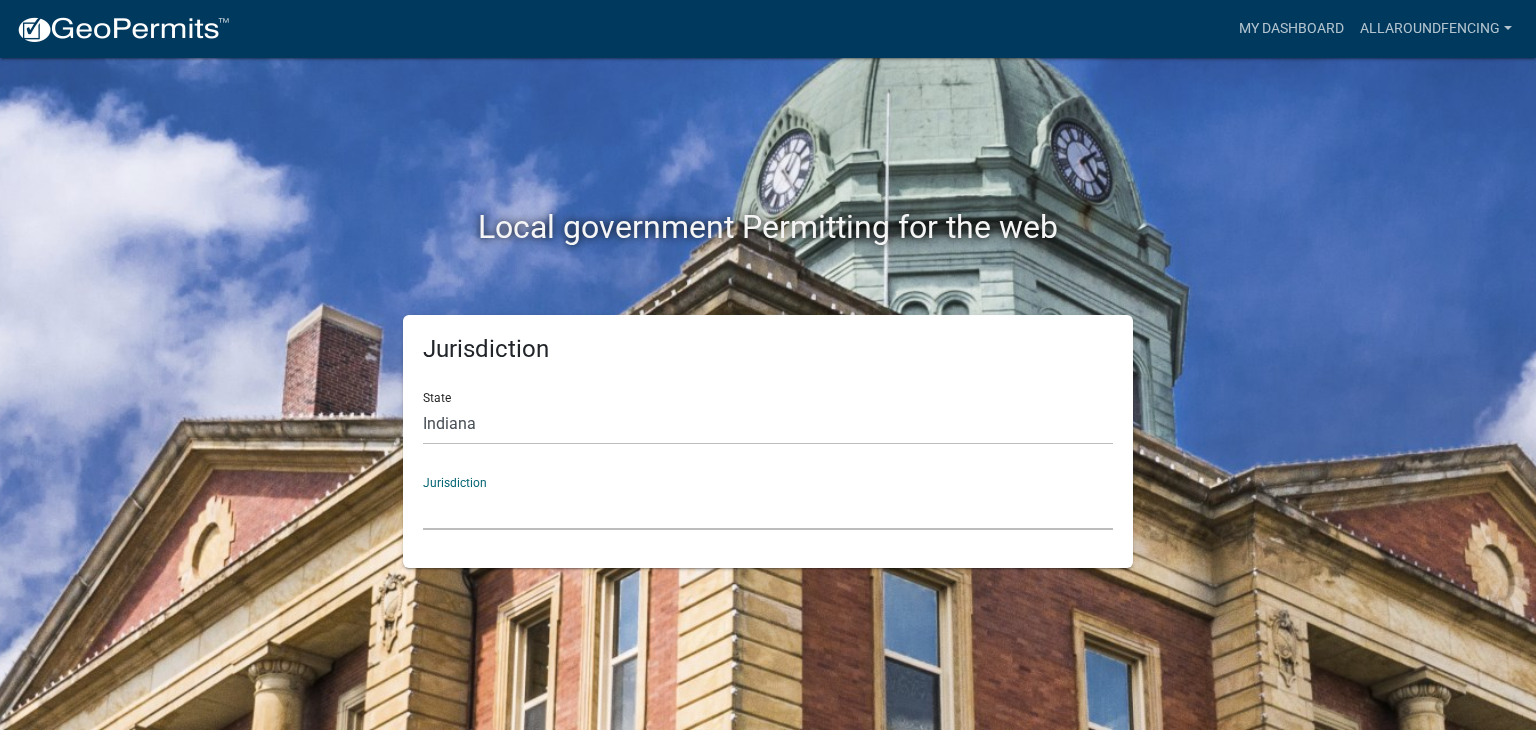 click on "City of Charlestown, Indiana City of Jeffersonville, Indiana City of Logansport, Indiana Decatur County, Indiana Grant County, Indiana Howard County, Indiana Huntington County, Indiana Jasper County, Indiana Kosciusko County, Indiana La Porte County, Indiana Miami County, Indiana Montgomery County, Indiana Morgan County, Indiana Newton County, Indiana Porter County, Indiana River Ridge Development Authority, Indiana Tippecanoe County, Indiana Vigo County, Indiana Wells County, Indiana Whitley County, Indiana" 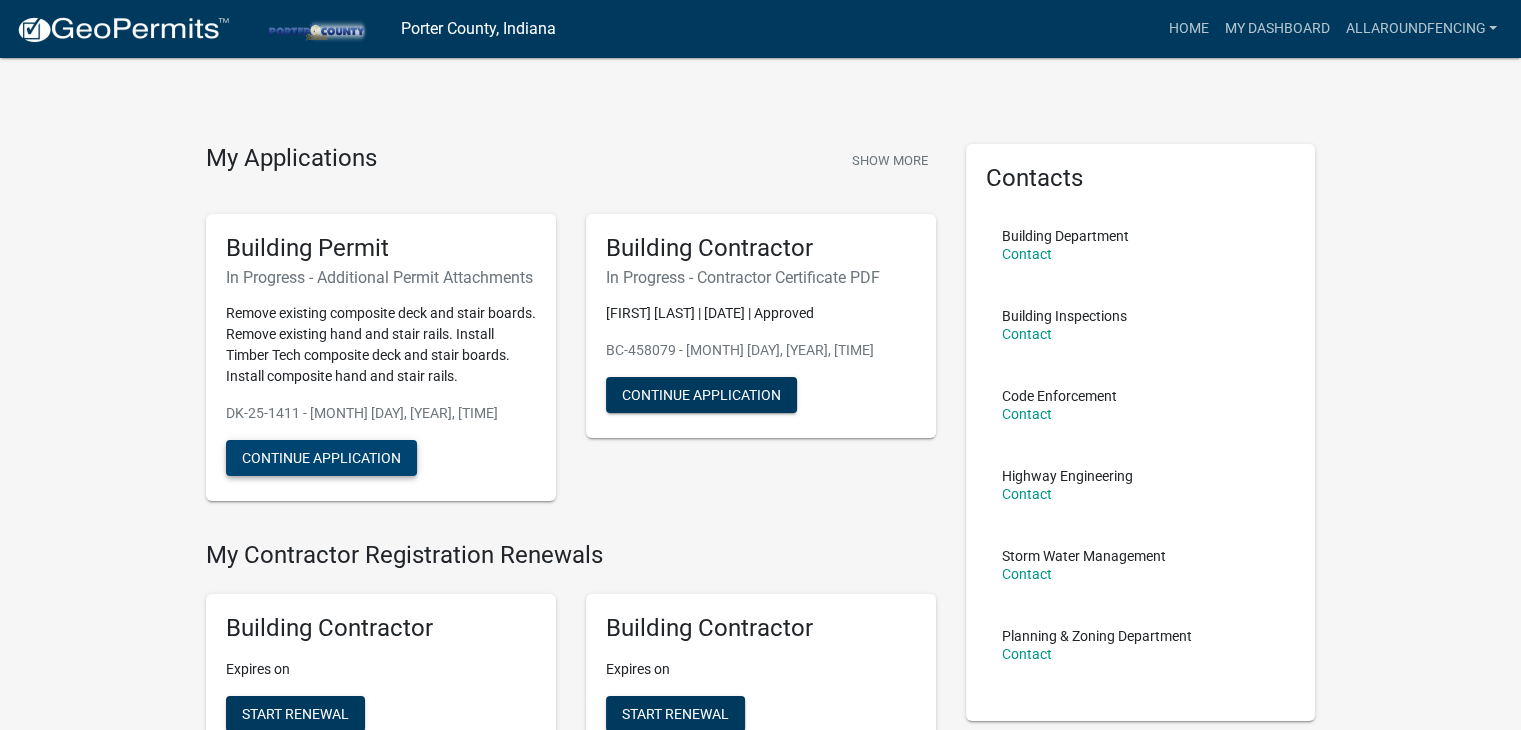click on "Continue Application" 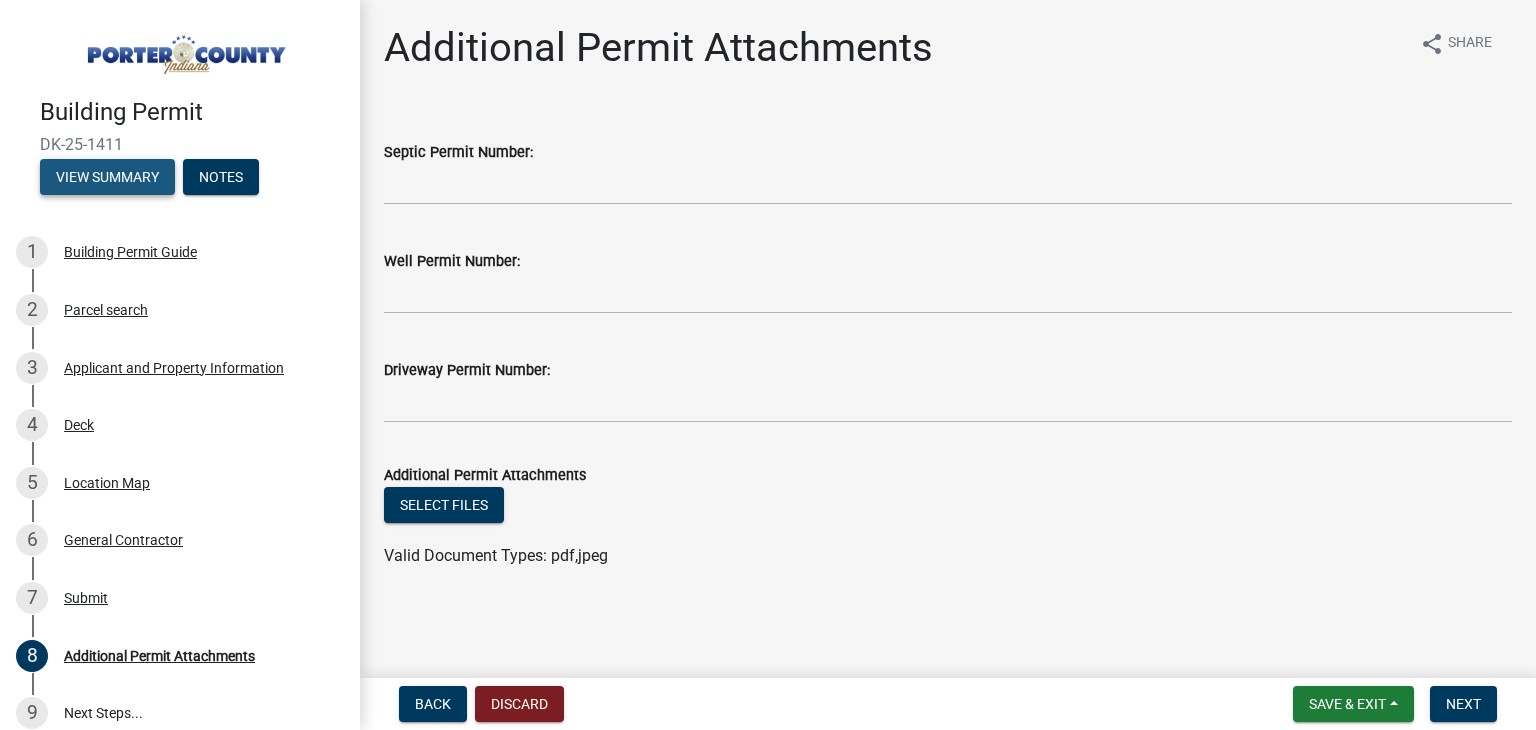 click on "View Summary" at bounding box center (107, 177) 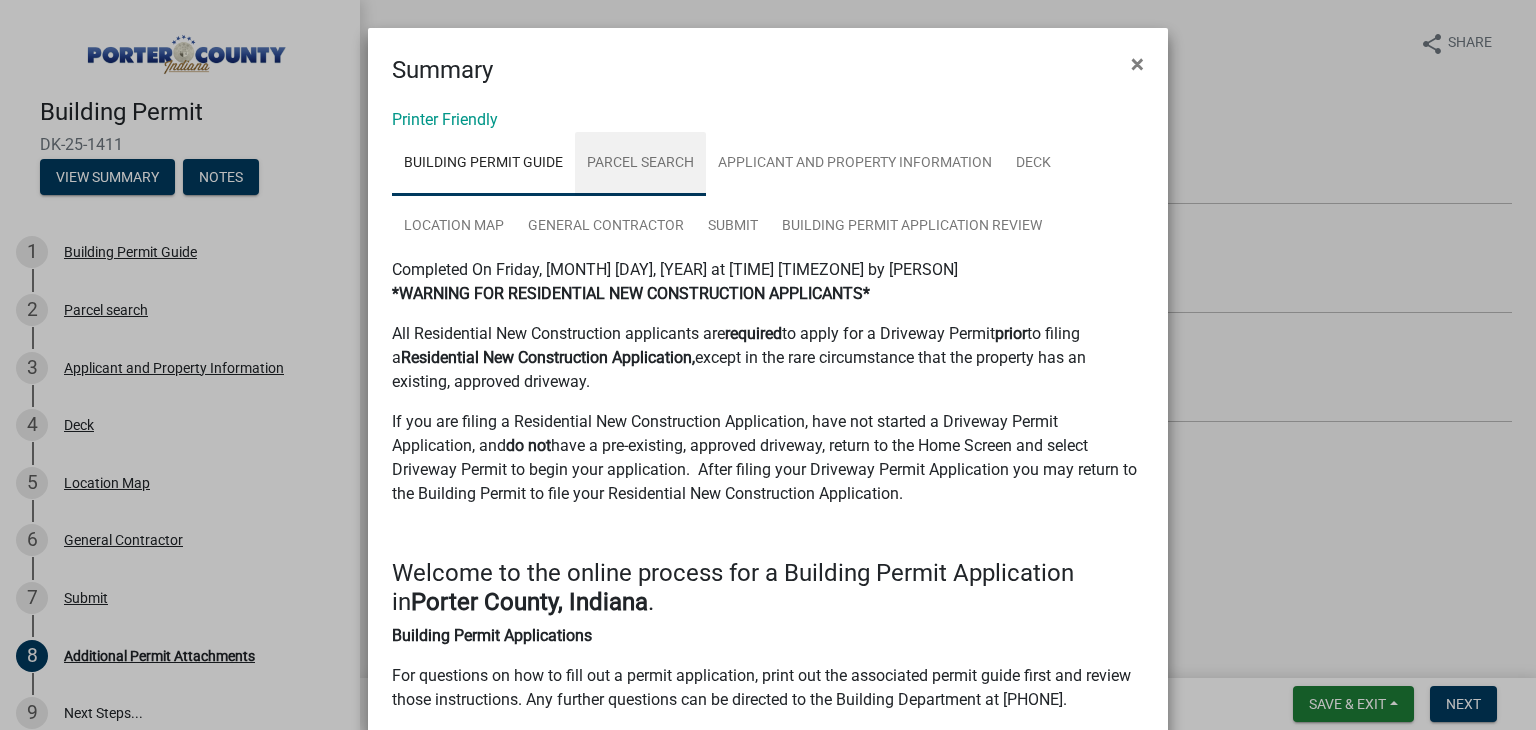 click on "Parcel search" at bounding box center (640, 164) 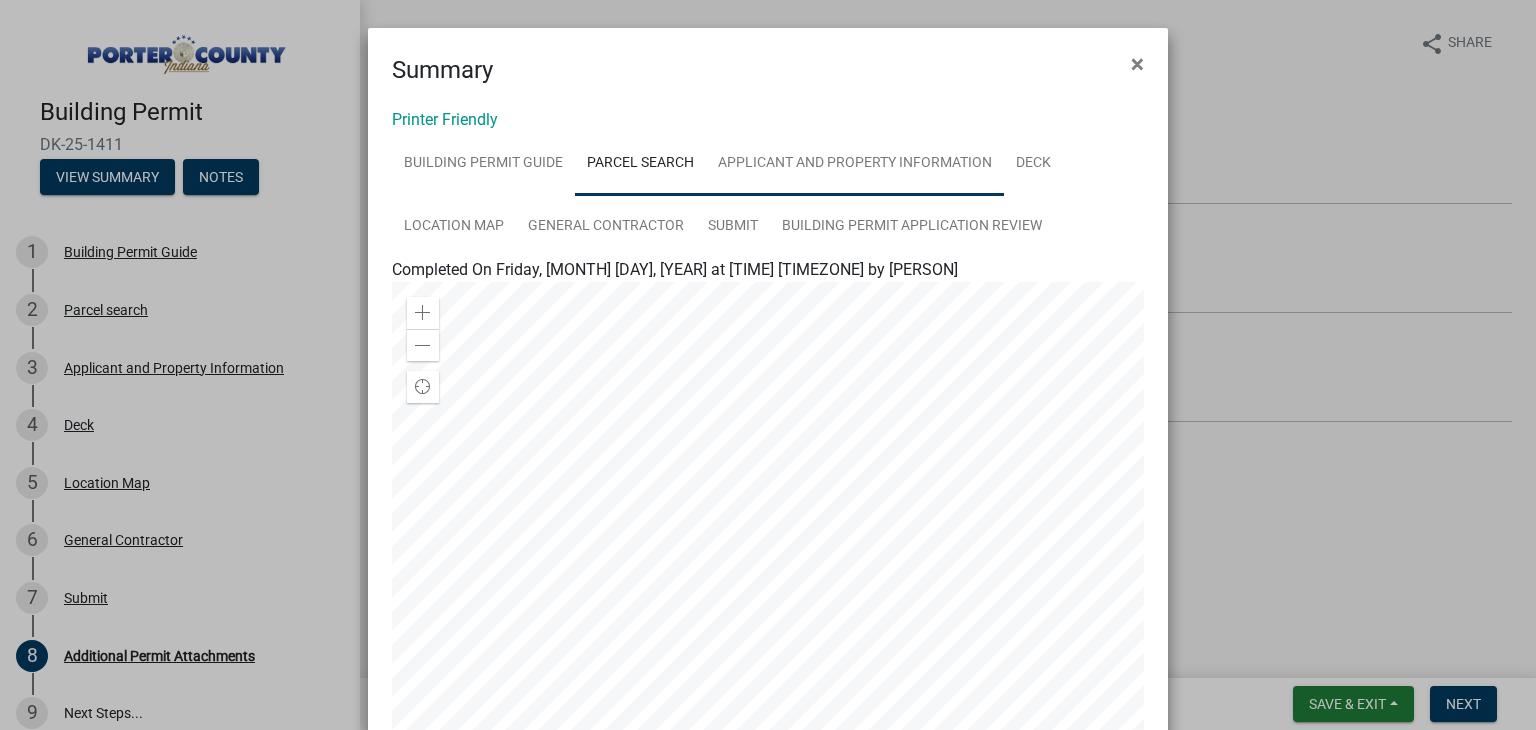 click on "Applicant and Property Information" at bounding box center [855, 164] 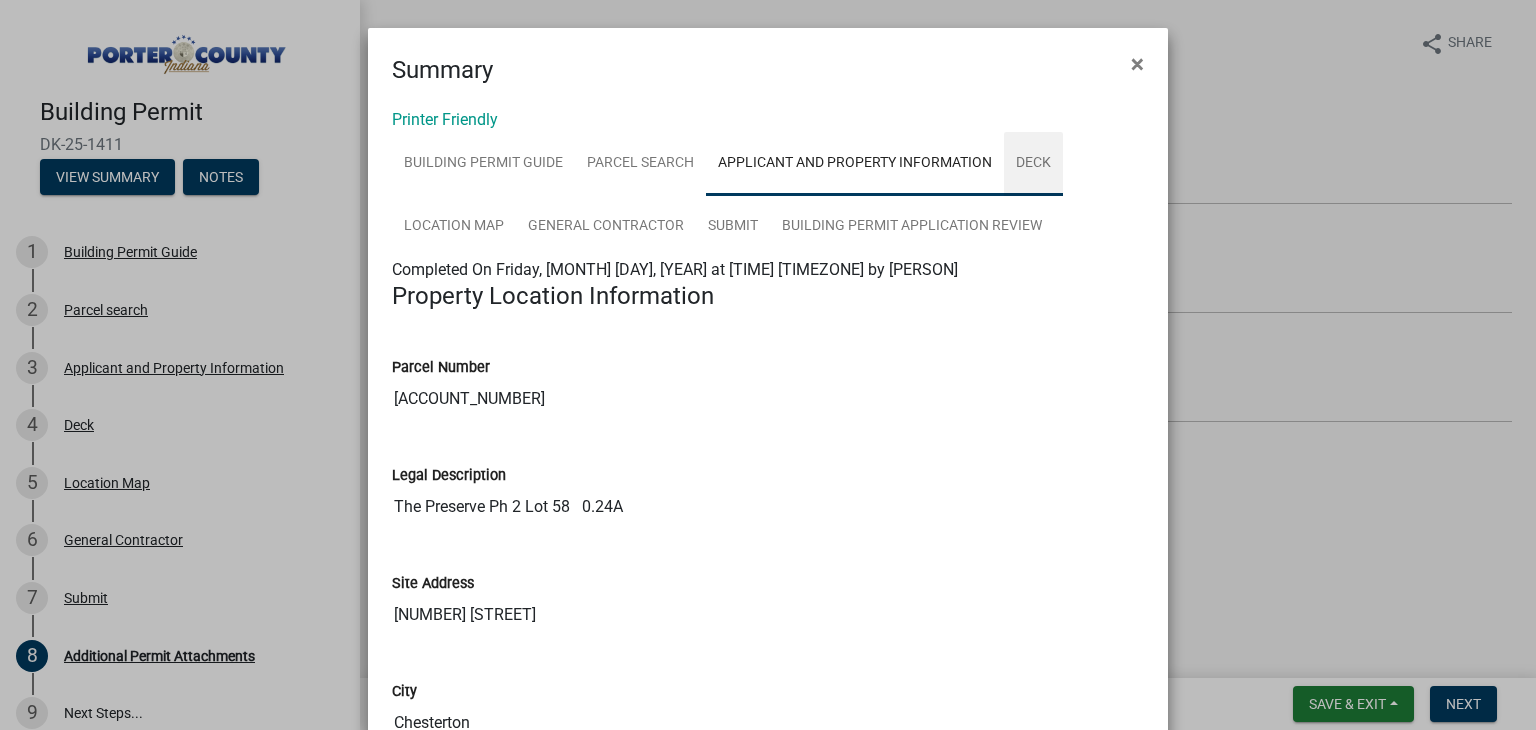click on "Deck" at bounding box center [1033, 164] 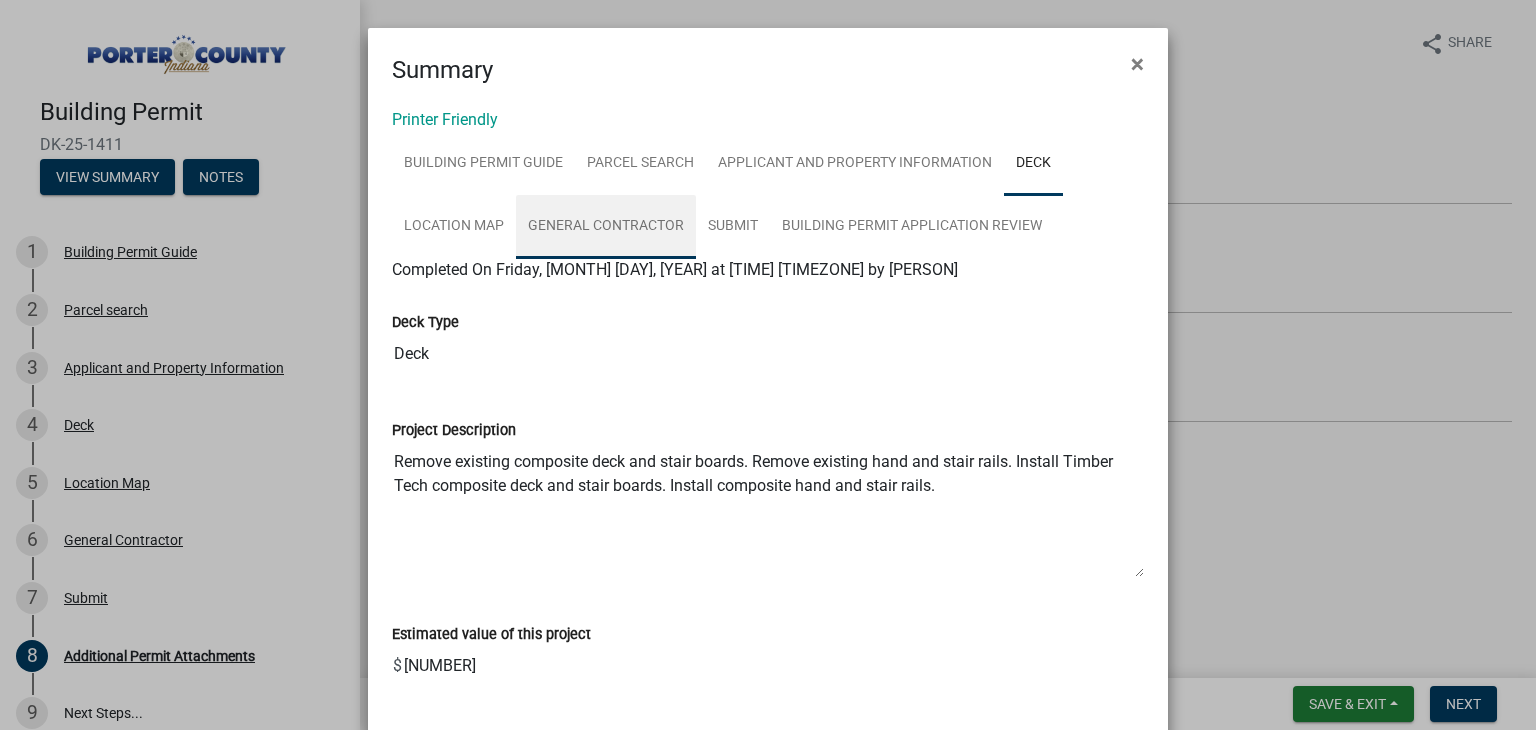 click on "General Contractor" at bounding box center [606, 227] 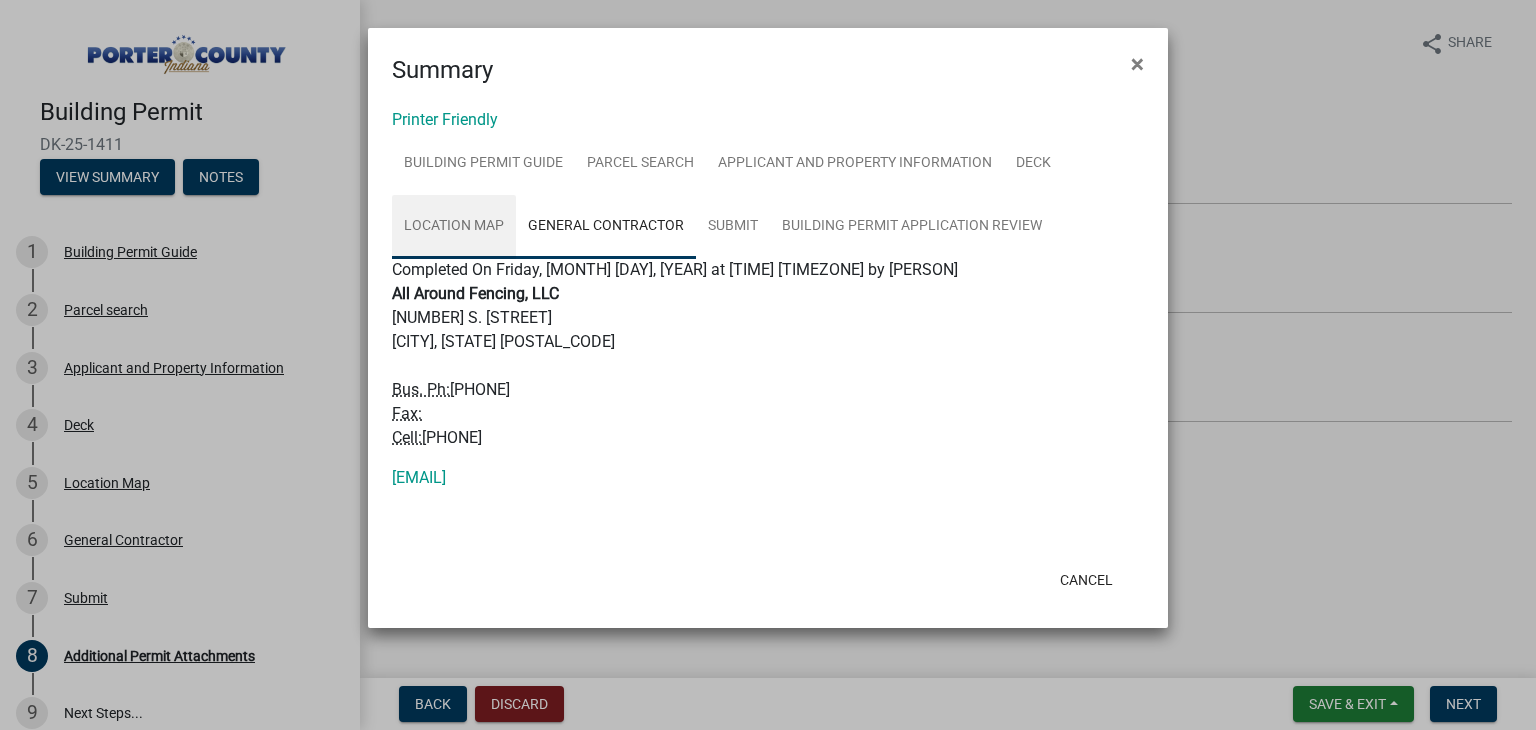 click on "Location Map" at bounding box center [454, 227] 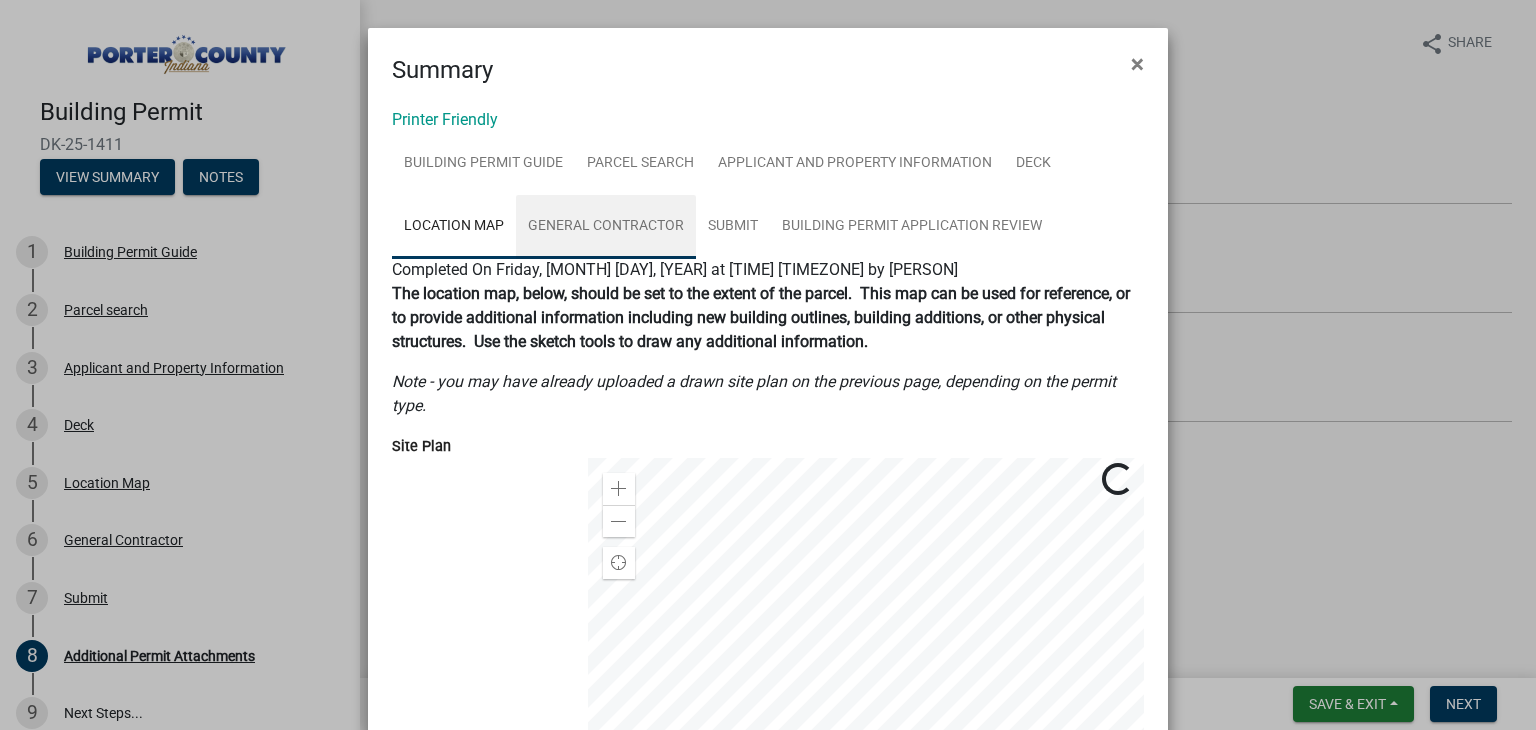 click on "General Contractor" at bounding box center [606, 227] 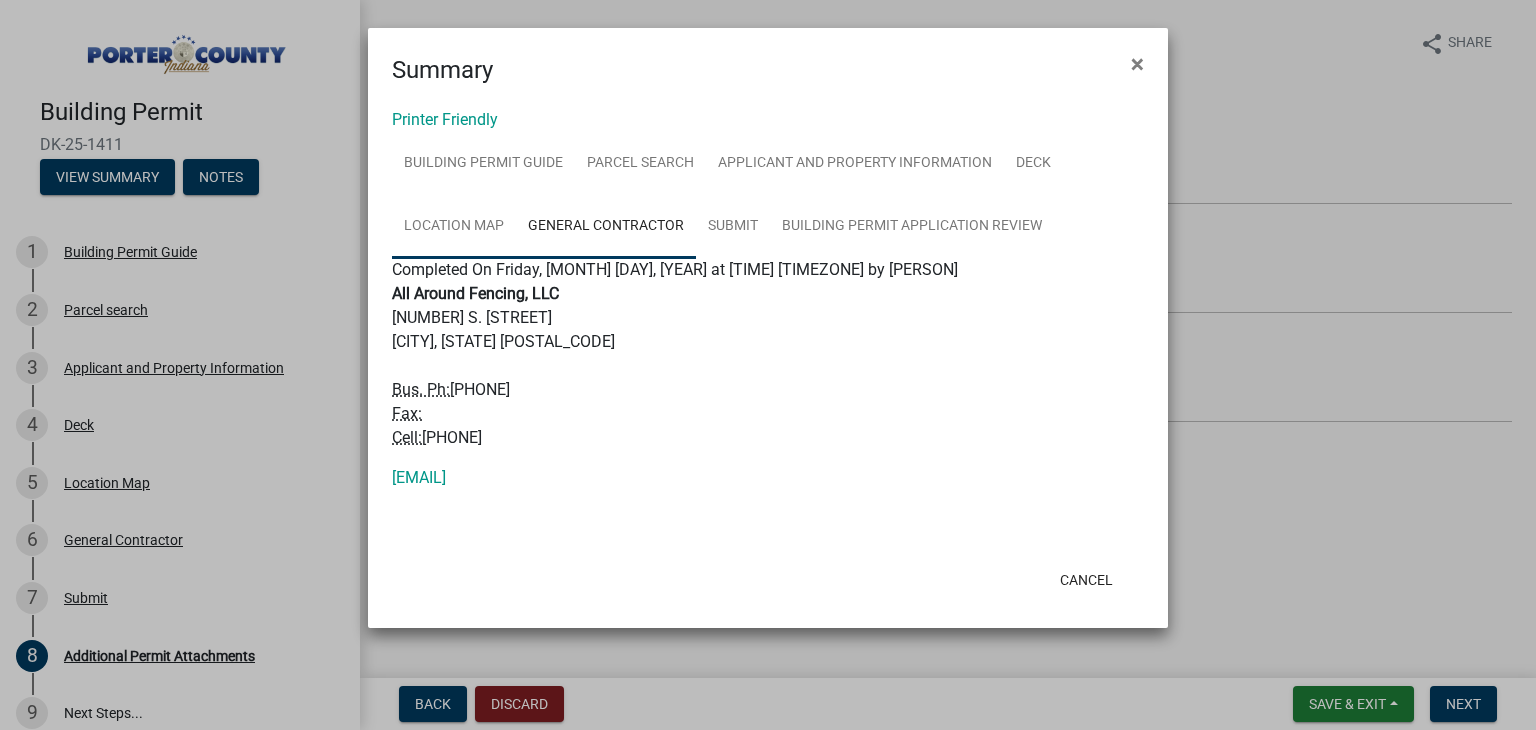 click on "Location Map" at bounding box center (454, 227) 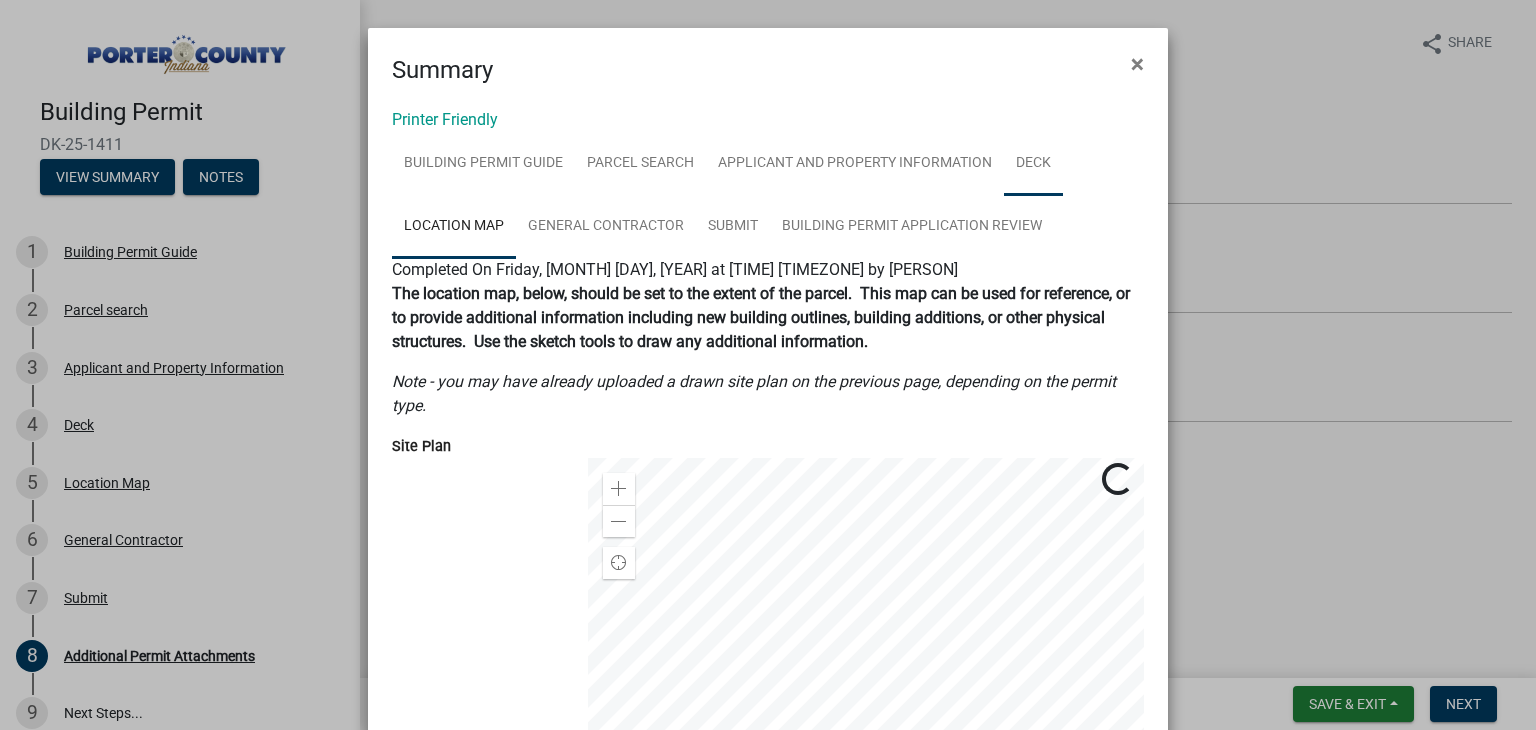 click on "Deck" at bounding box center [1033, 164] 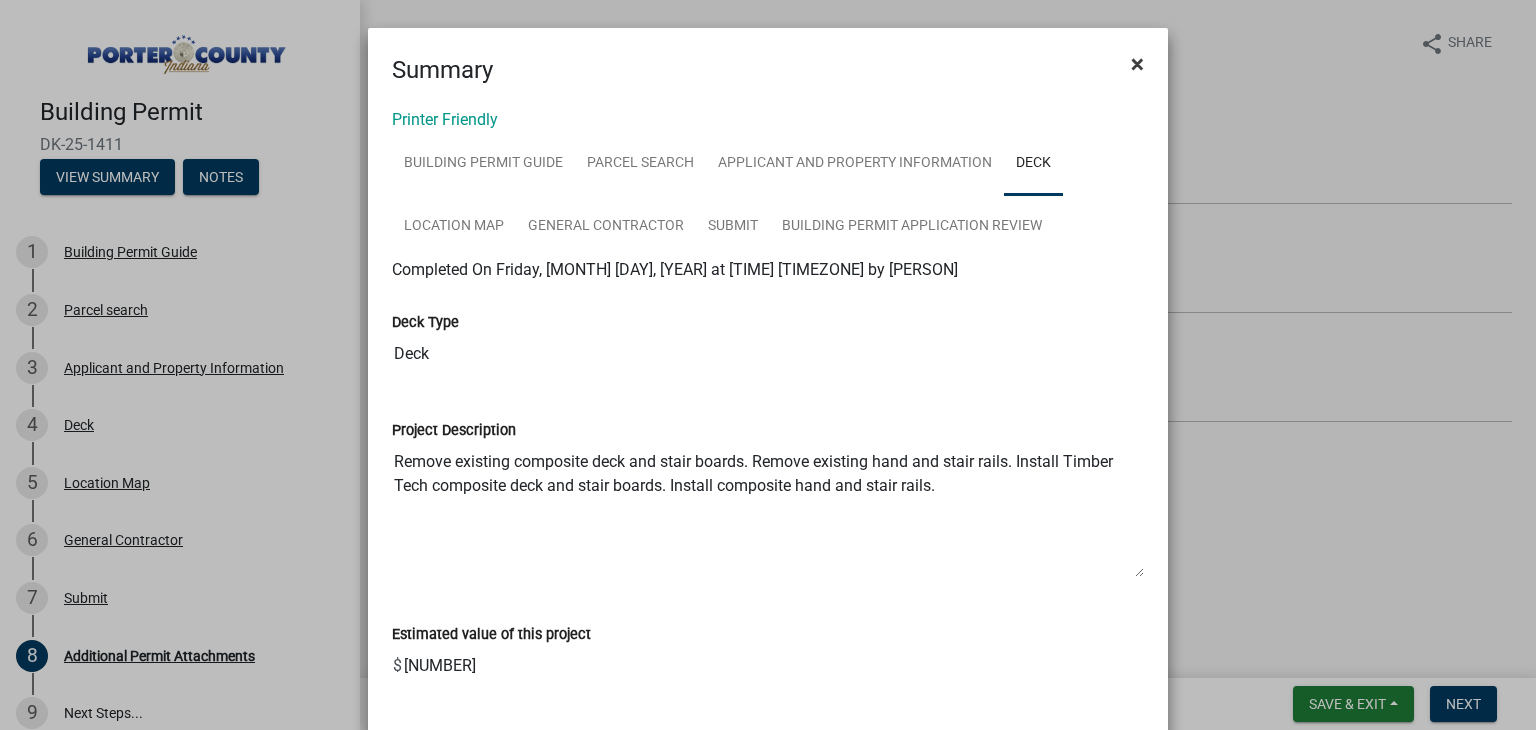 click on "×" 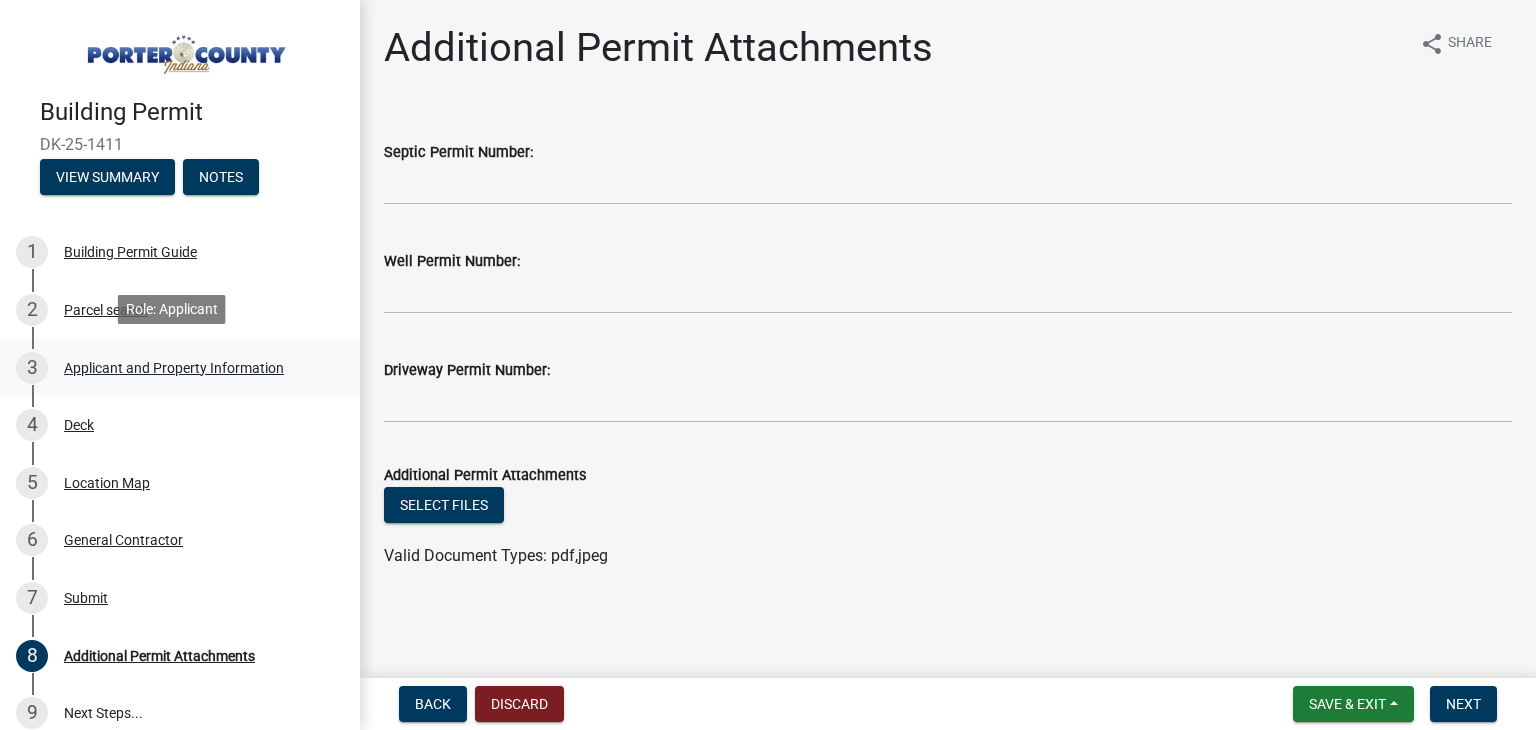 click on "Applicant and Property Information" at bounding box center (174, 368) 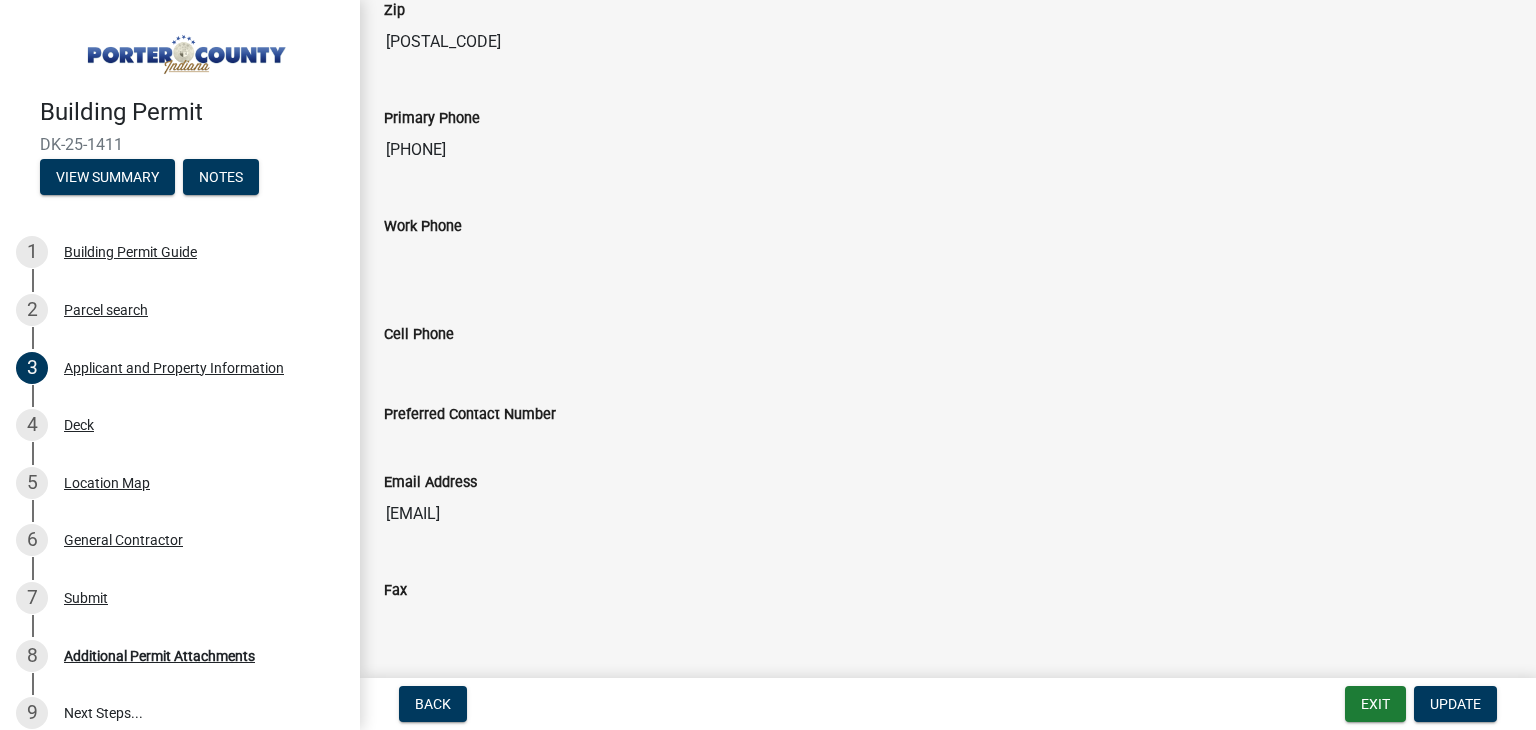 scroll, scrollTop: 2568, scrollLeft: 0, axis: vertical 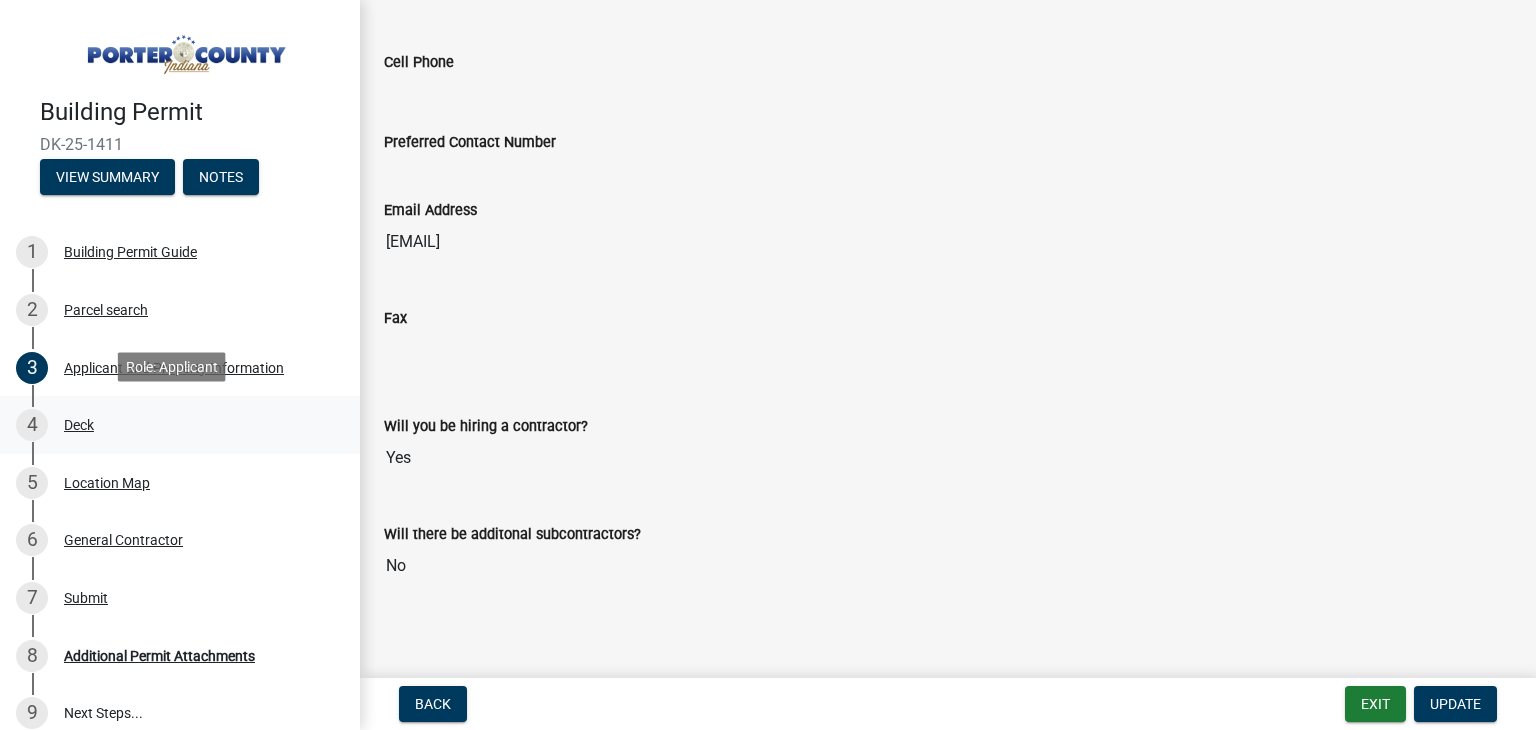 click on "Deck" at bounding box center (79, 425) 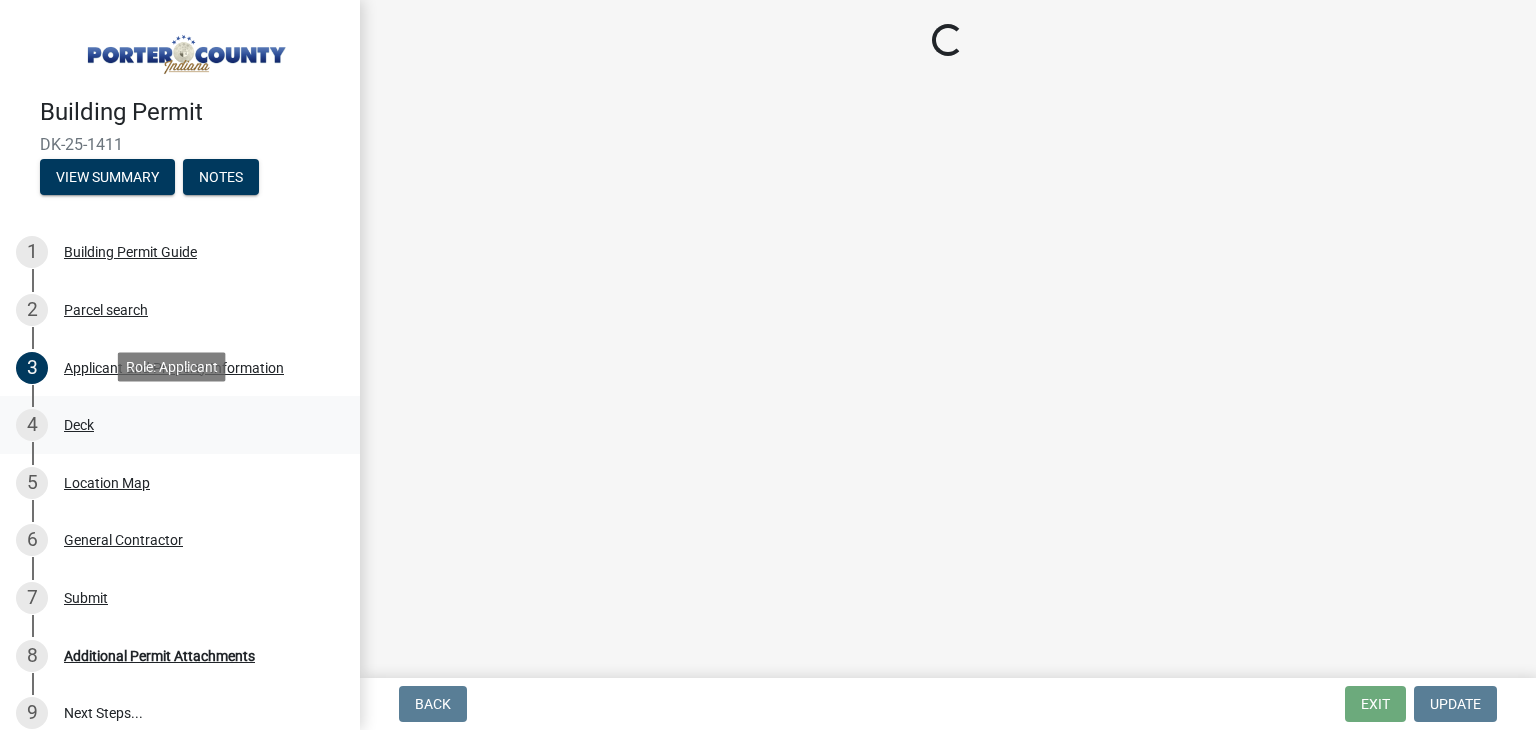scroll, scrollTop: 0, scrollLeft: 0, axis: both 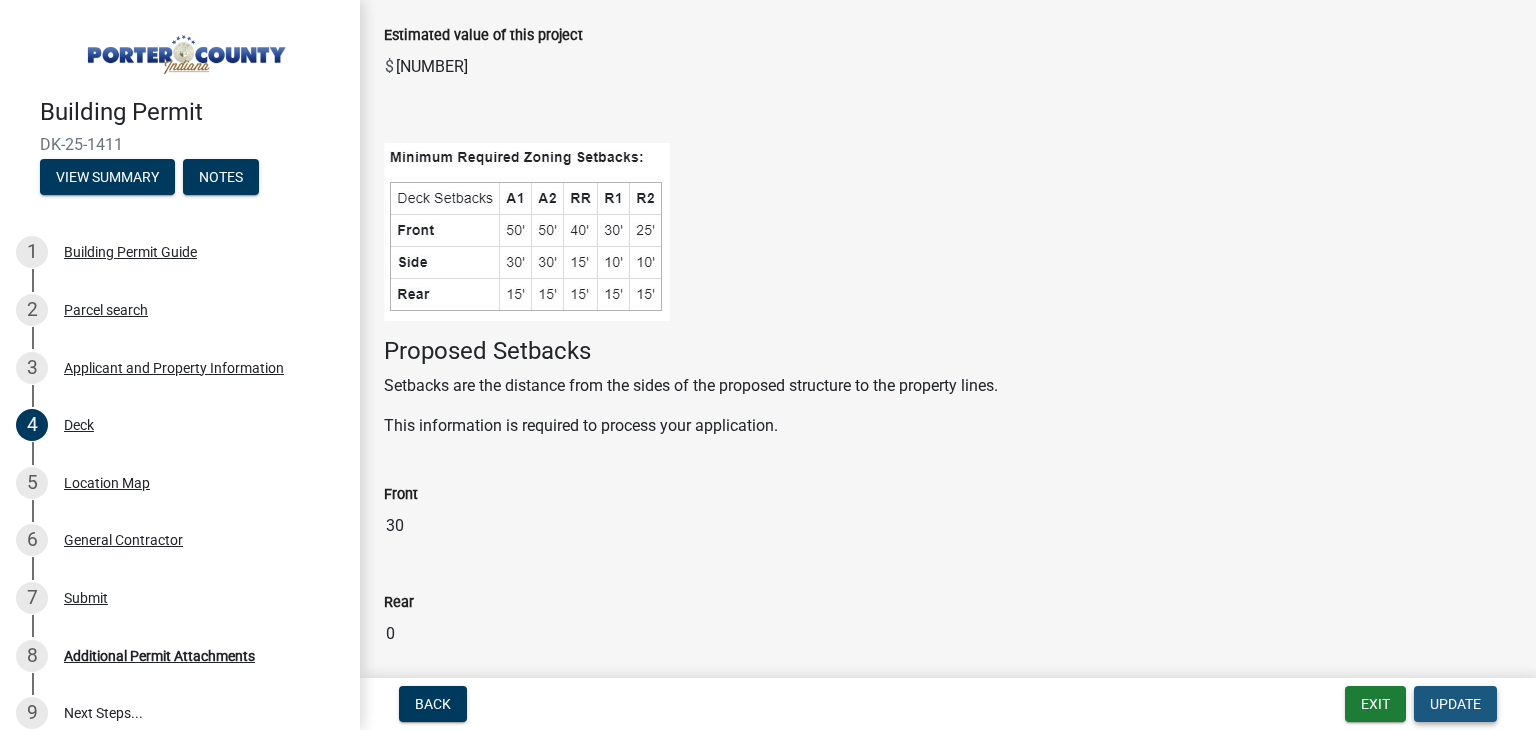 click on "Update" at bounding box center (1455, 704) 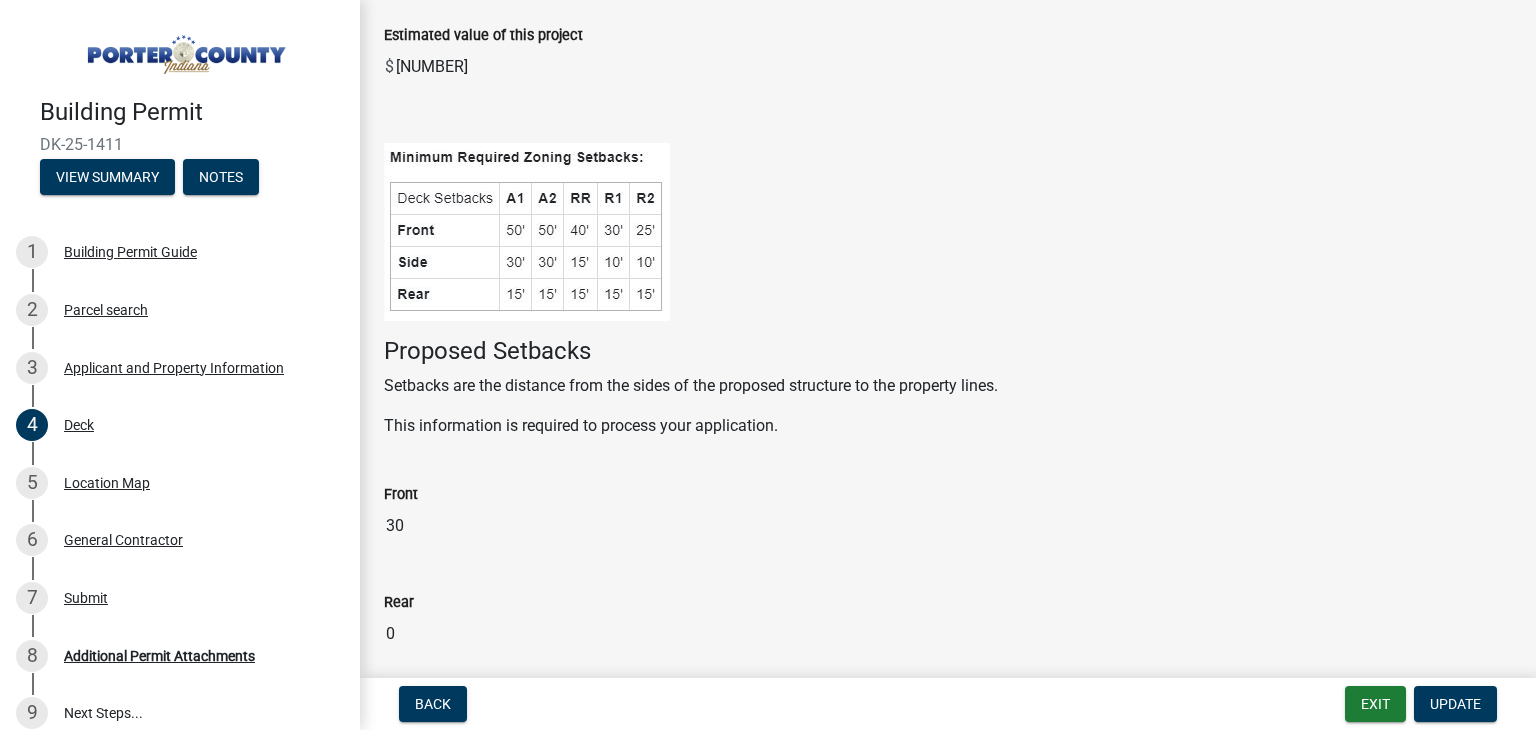 click 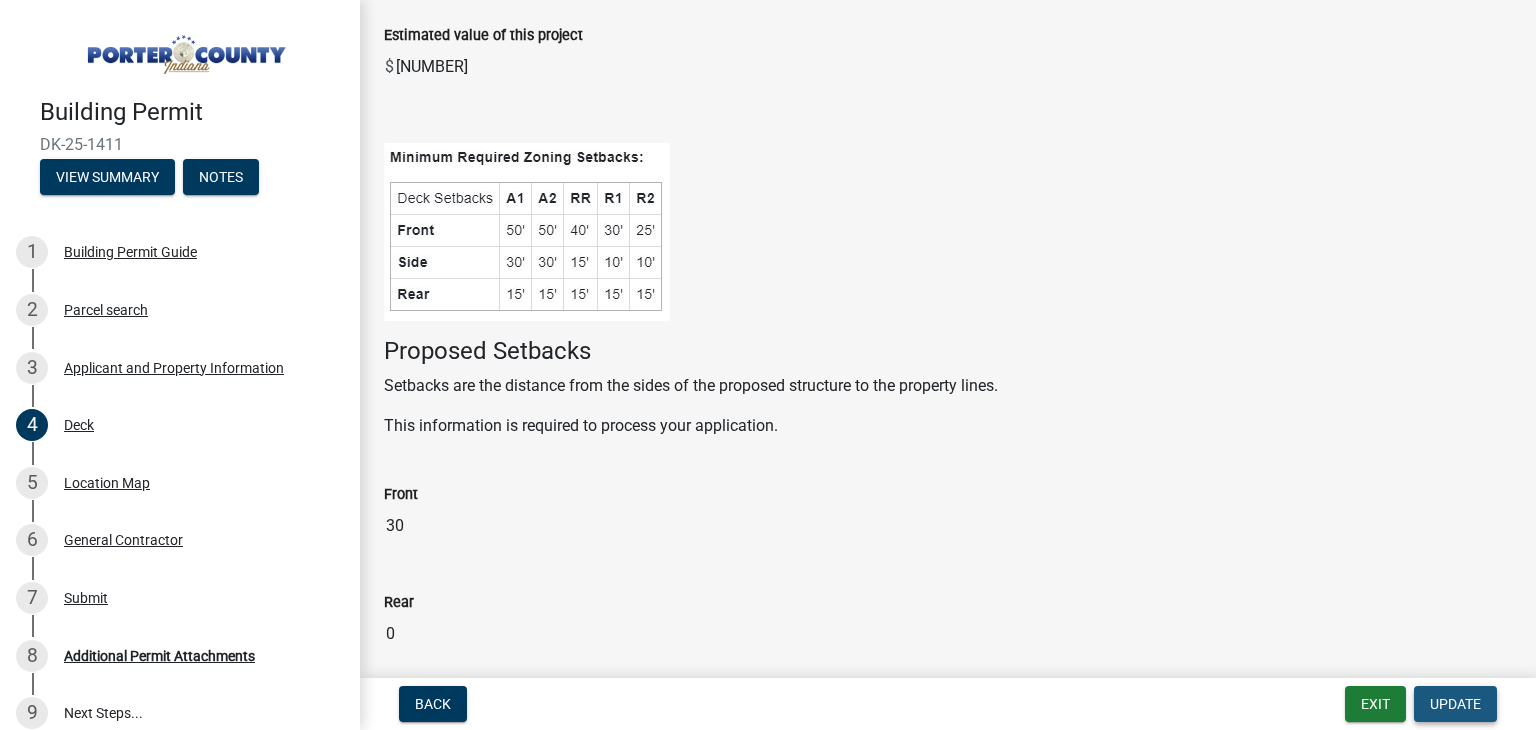 click on "Update" at bounding box center [1455, 704] 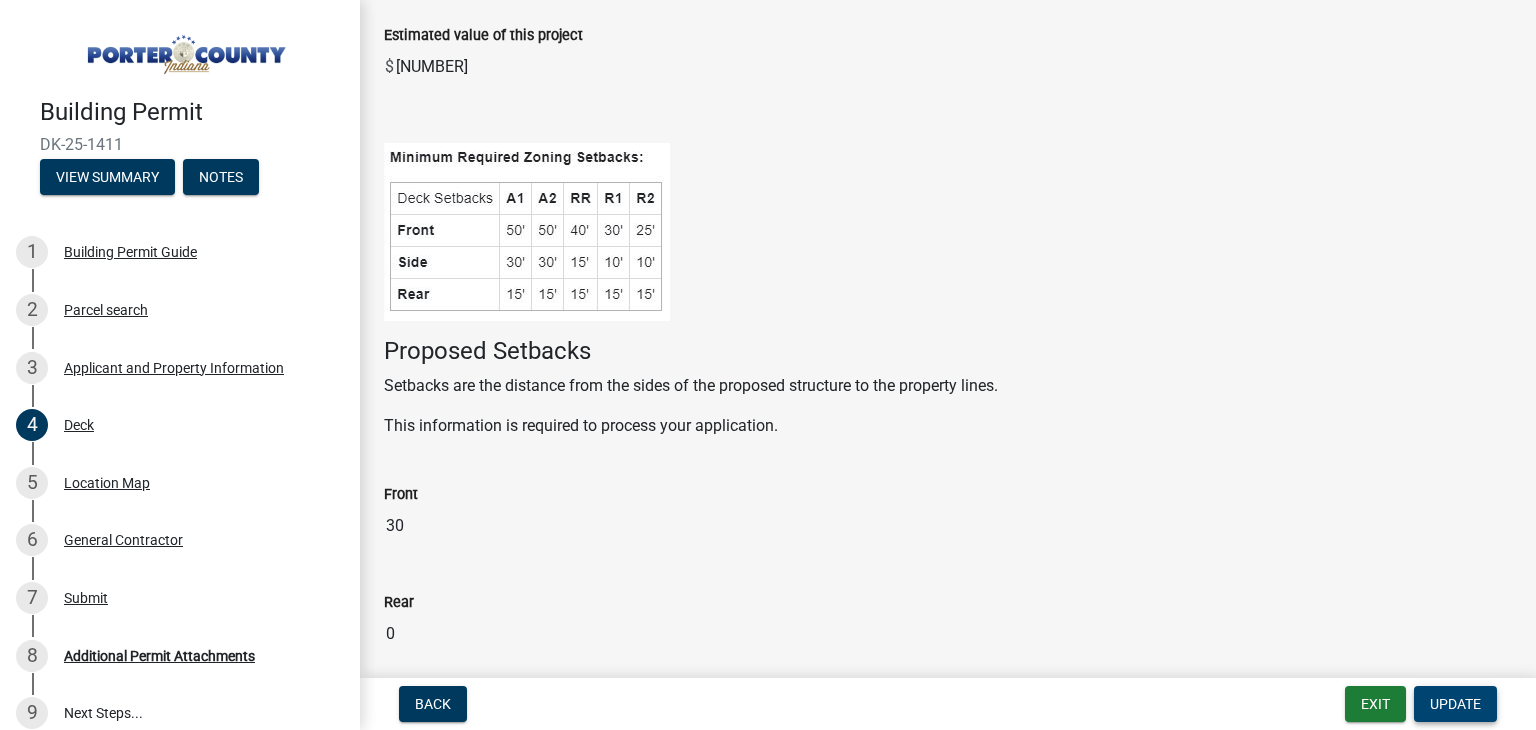click on "Update" at bounding box center [1455, 704] 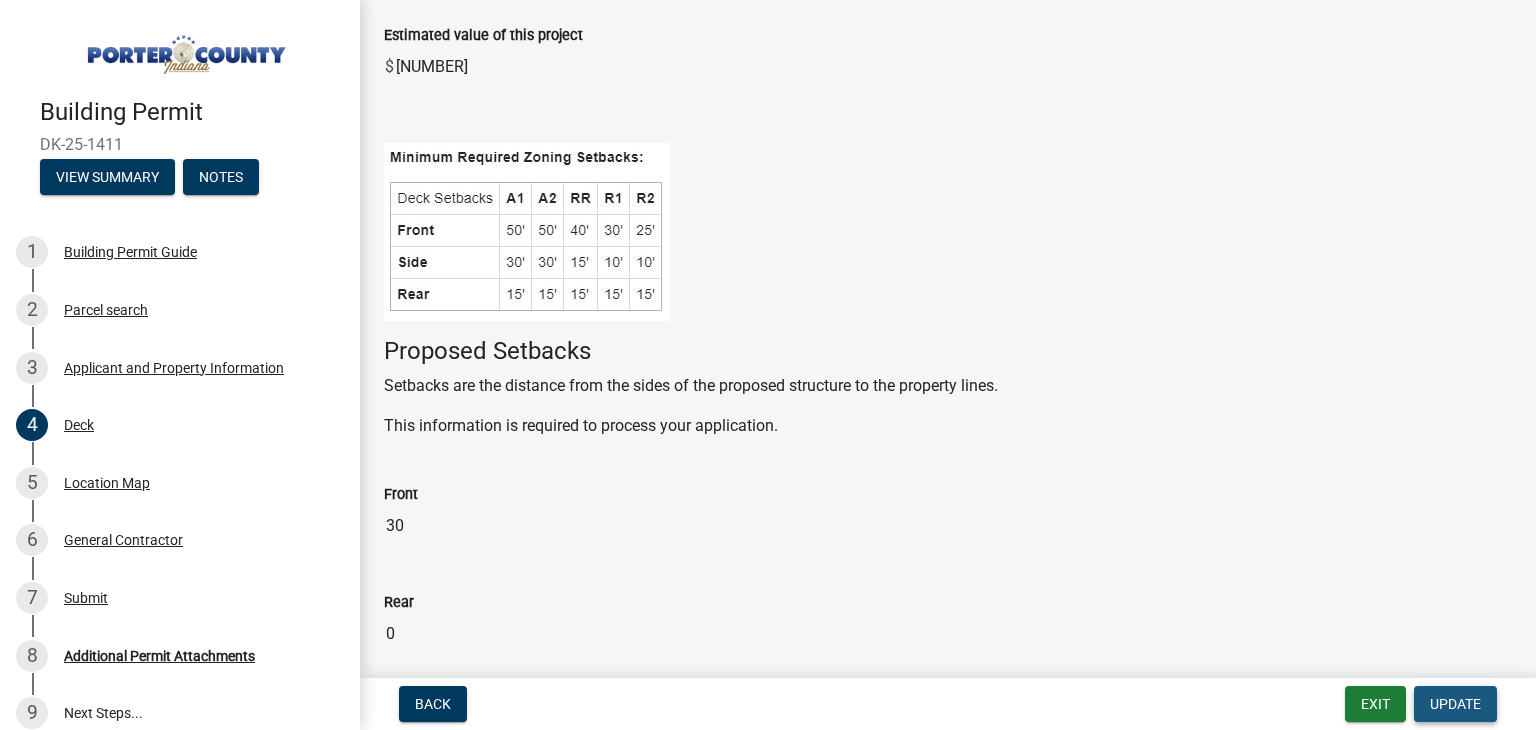 click on "Update" at bounding box center [1455, 704] 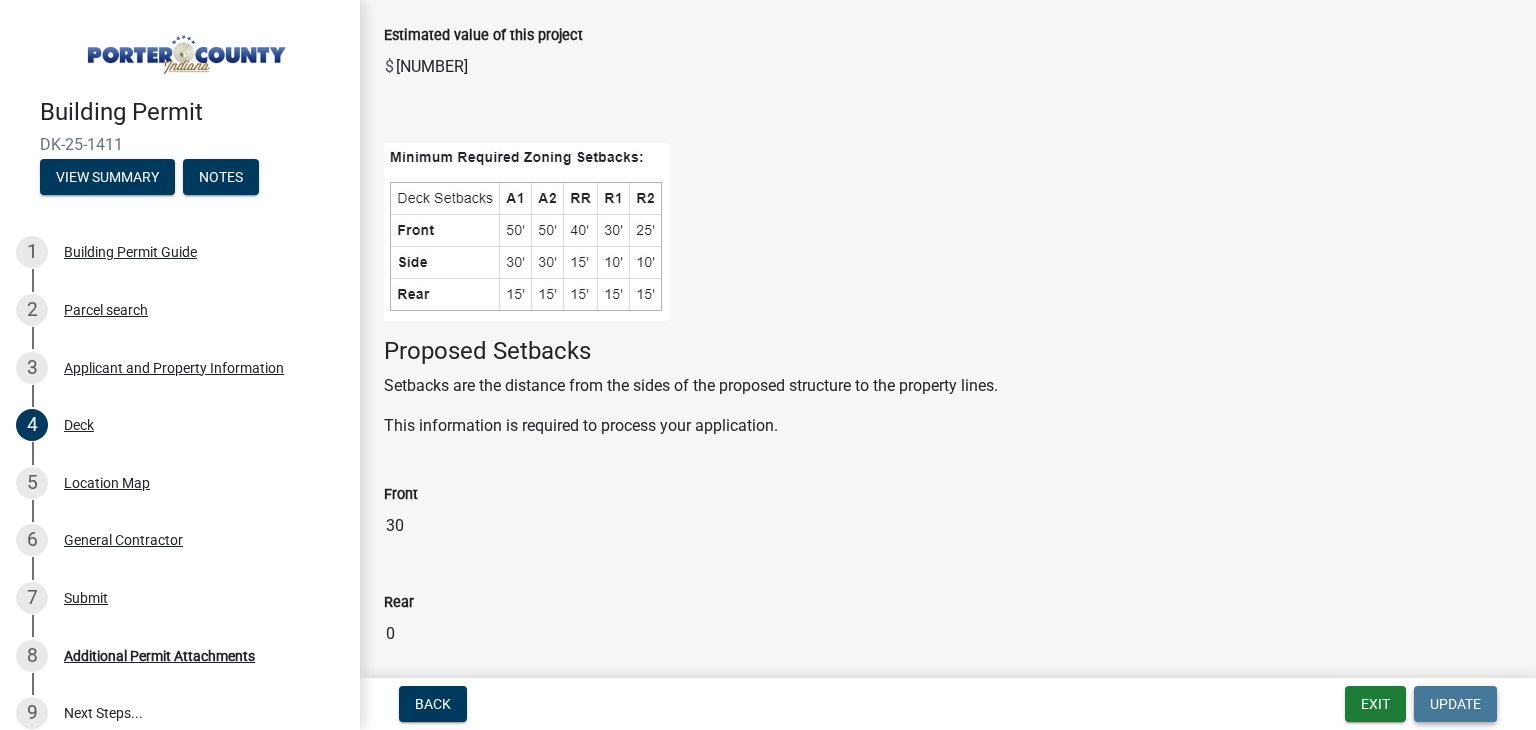 click on "Update" at bounding box center [1455, 704] 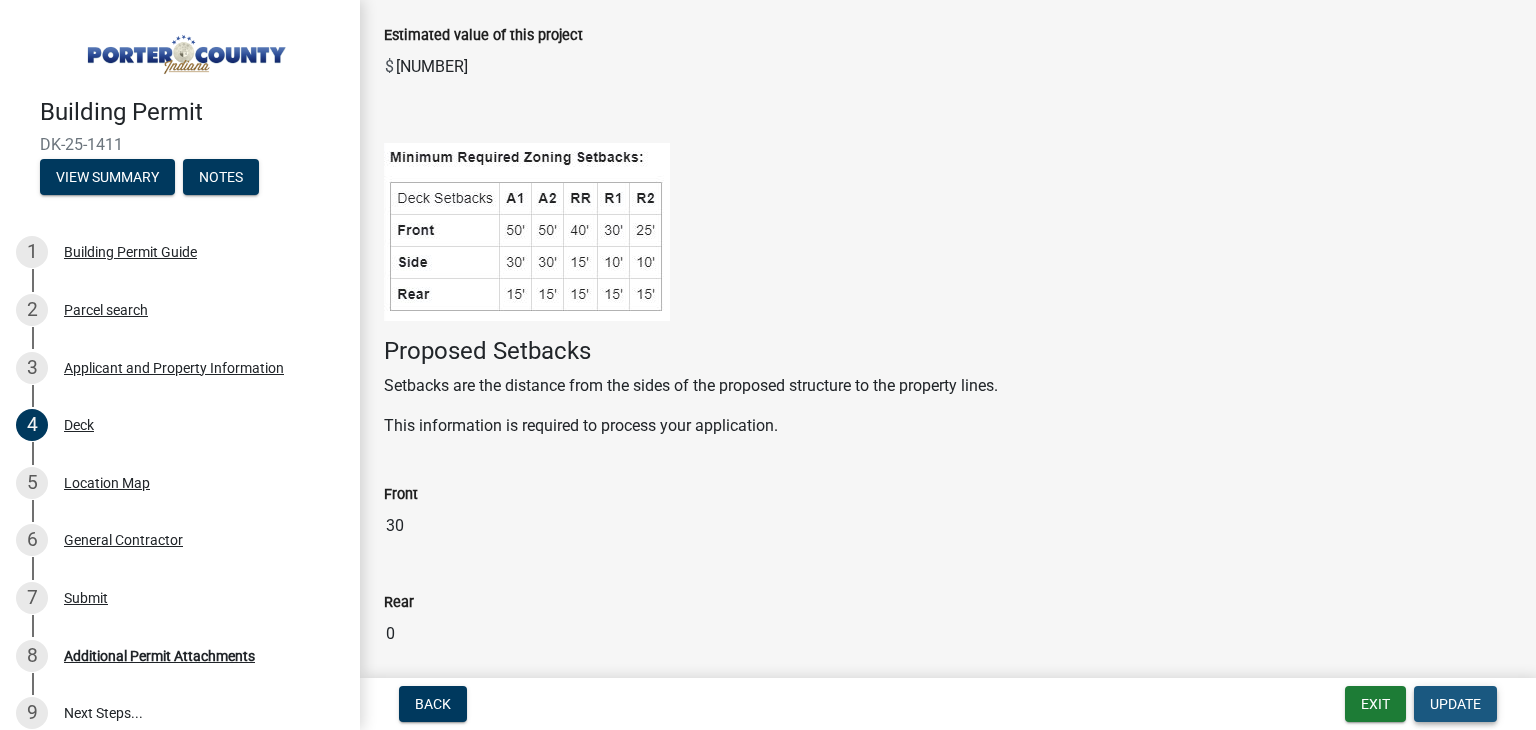 click on "Update" at bounding box center (1455, 704) 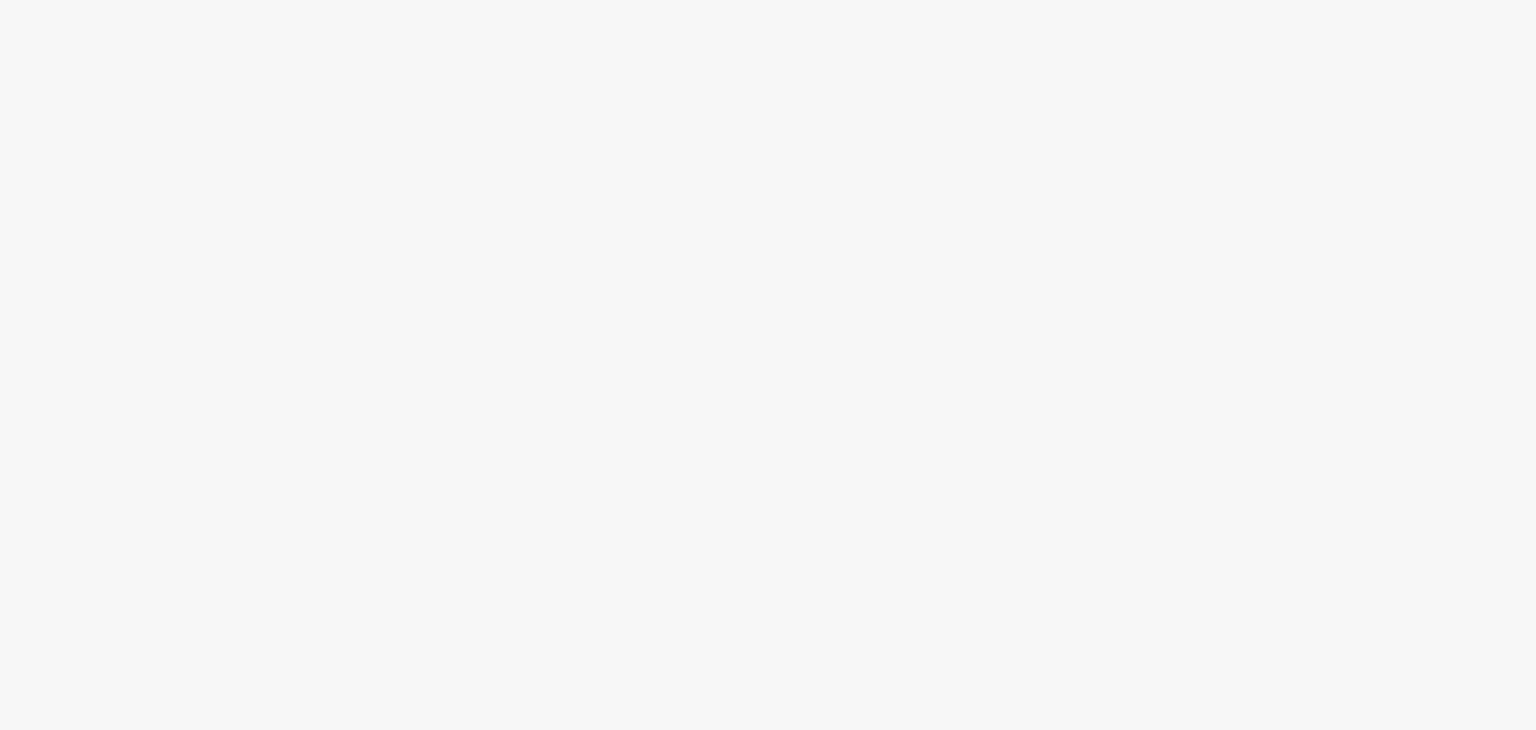 scroll, scrollTop: 0, scrollLeft: 0, axis: both 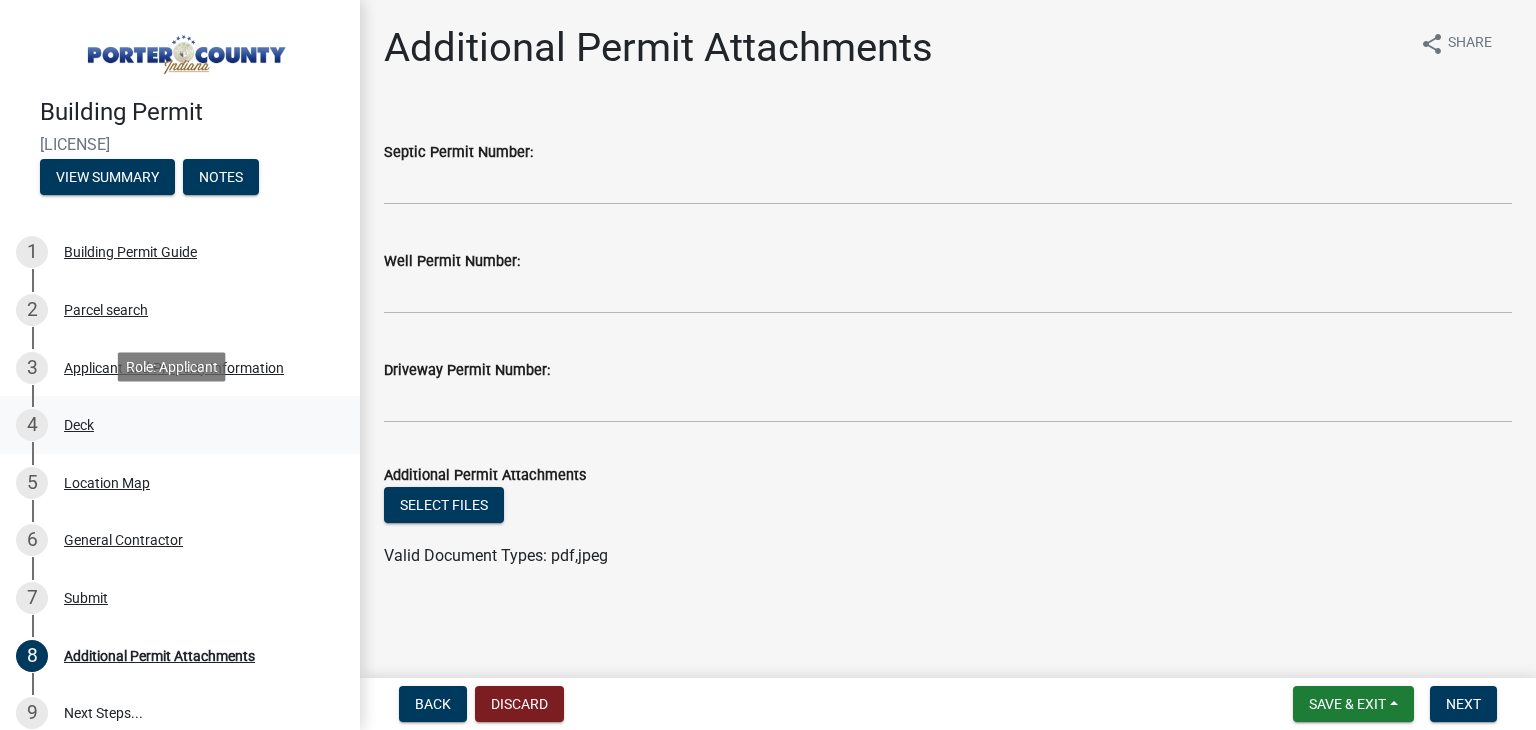 click on "Deck" at bounding box center (79, 425) 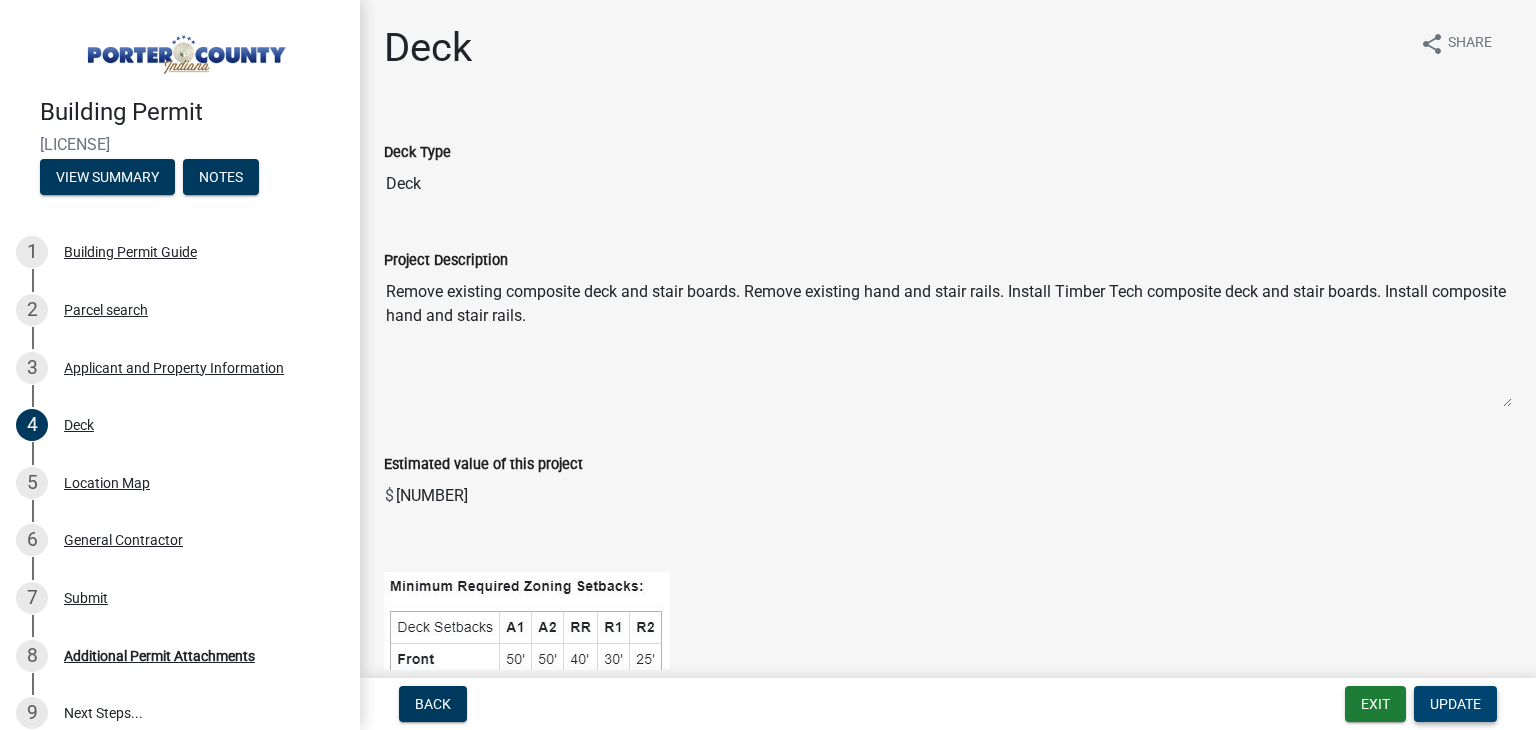 click on "Update" at bounding box center [1455, 704] 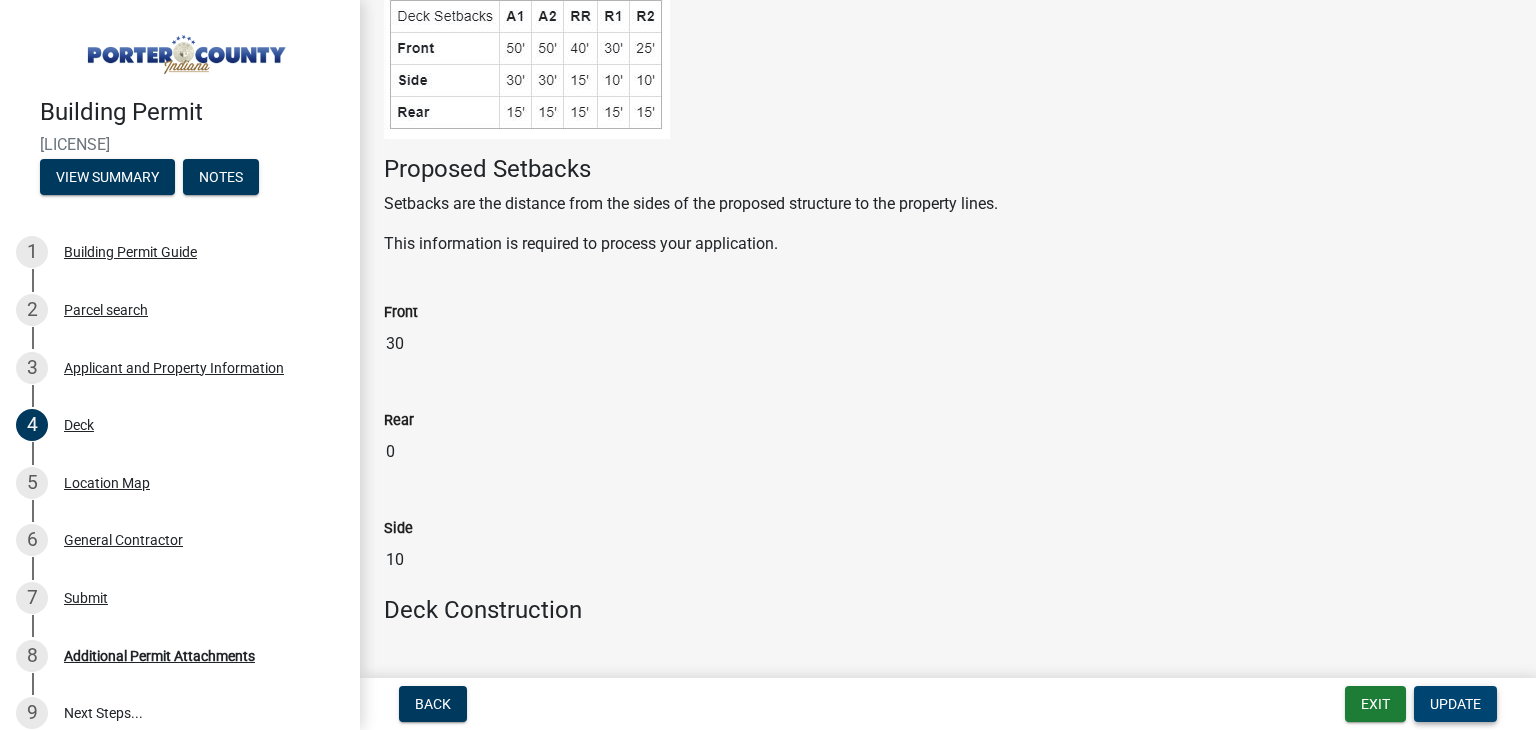 scroll, scrollTop: 605, scrollLeft: 0, axis: vertical 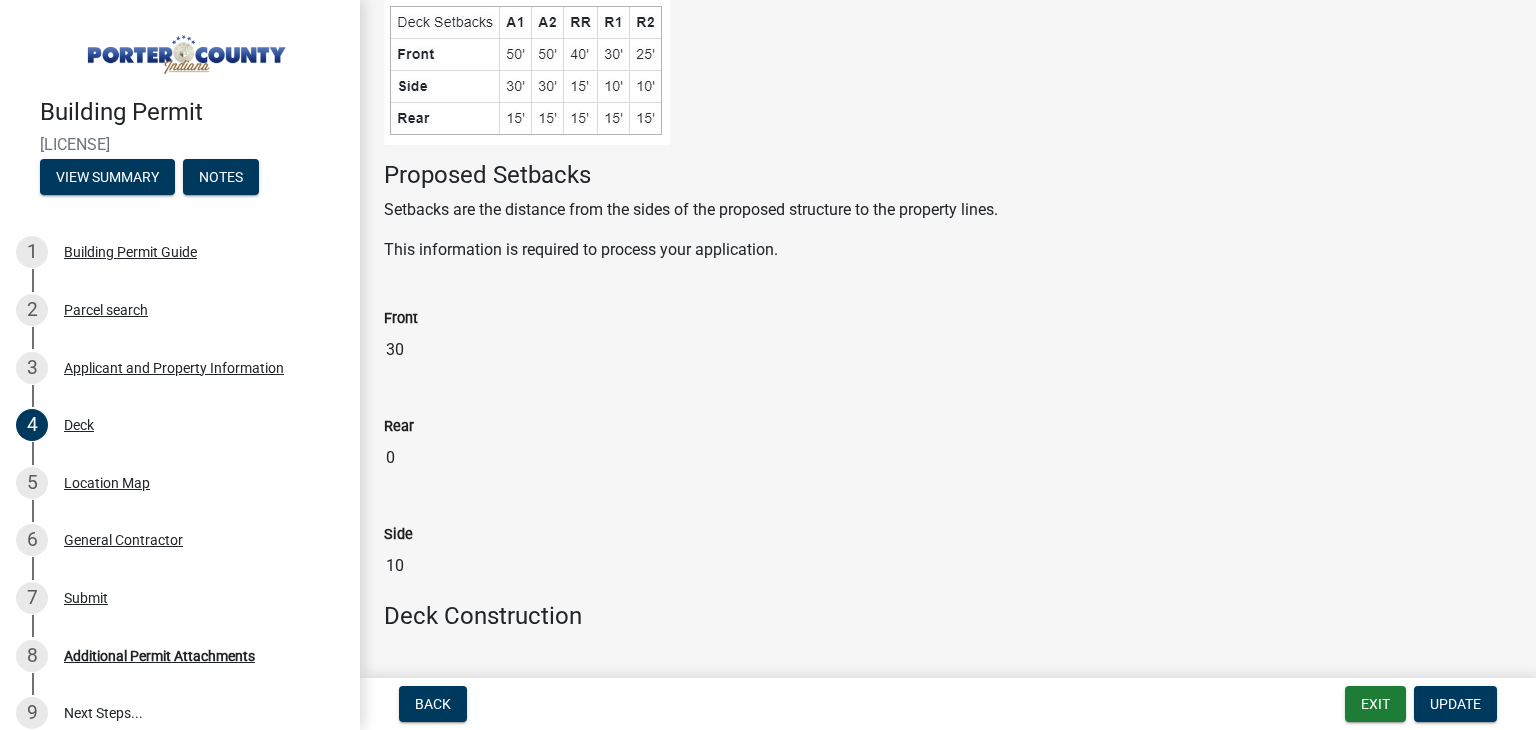 click 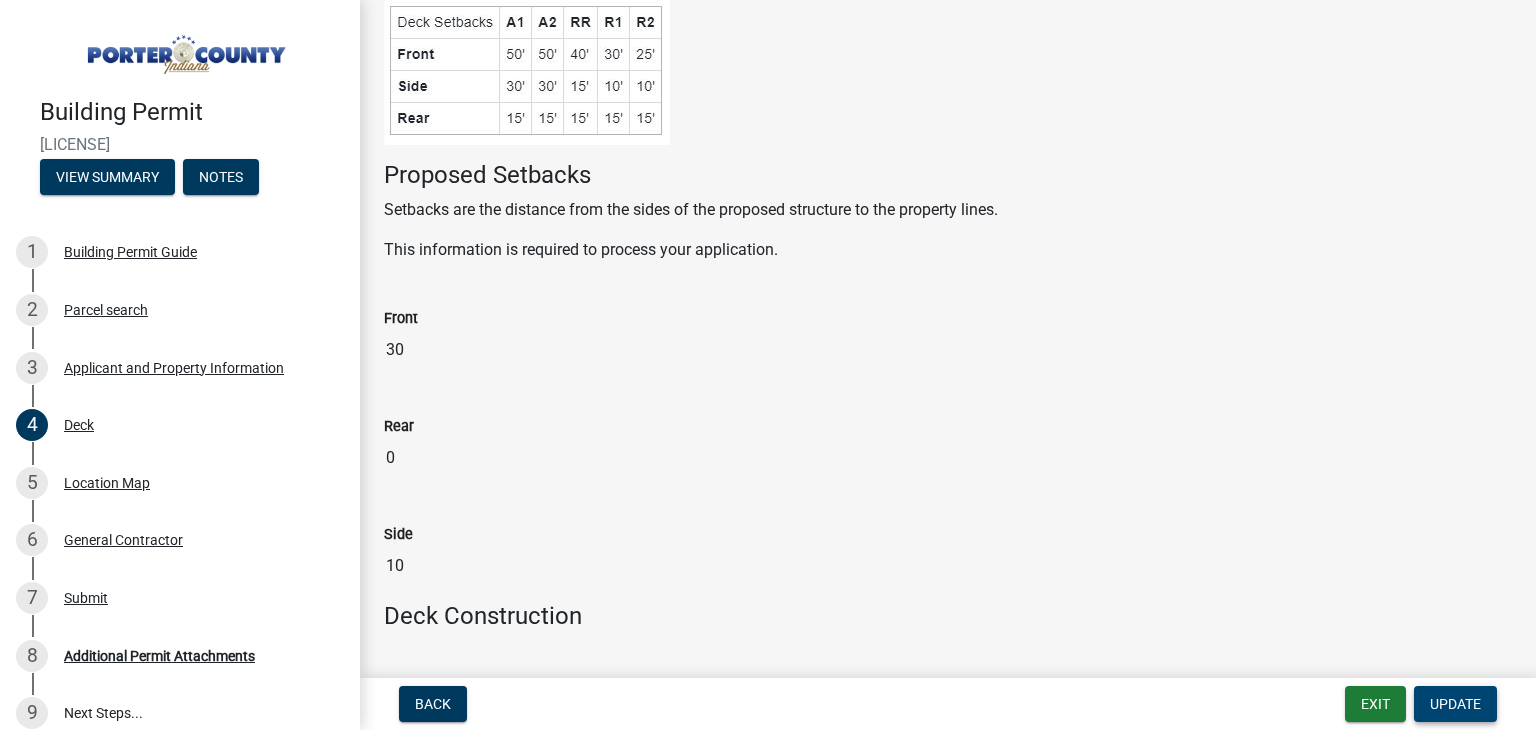 click on "Update" at bounding box center [1455, 704] 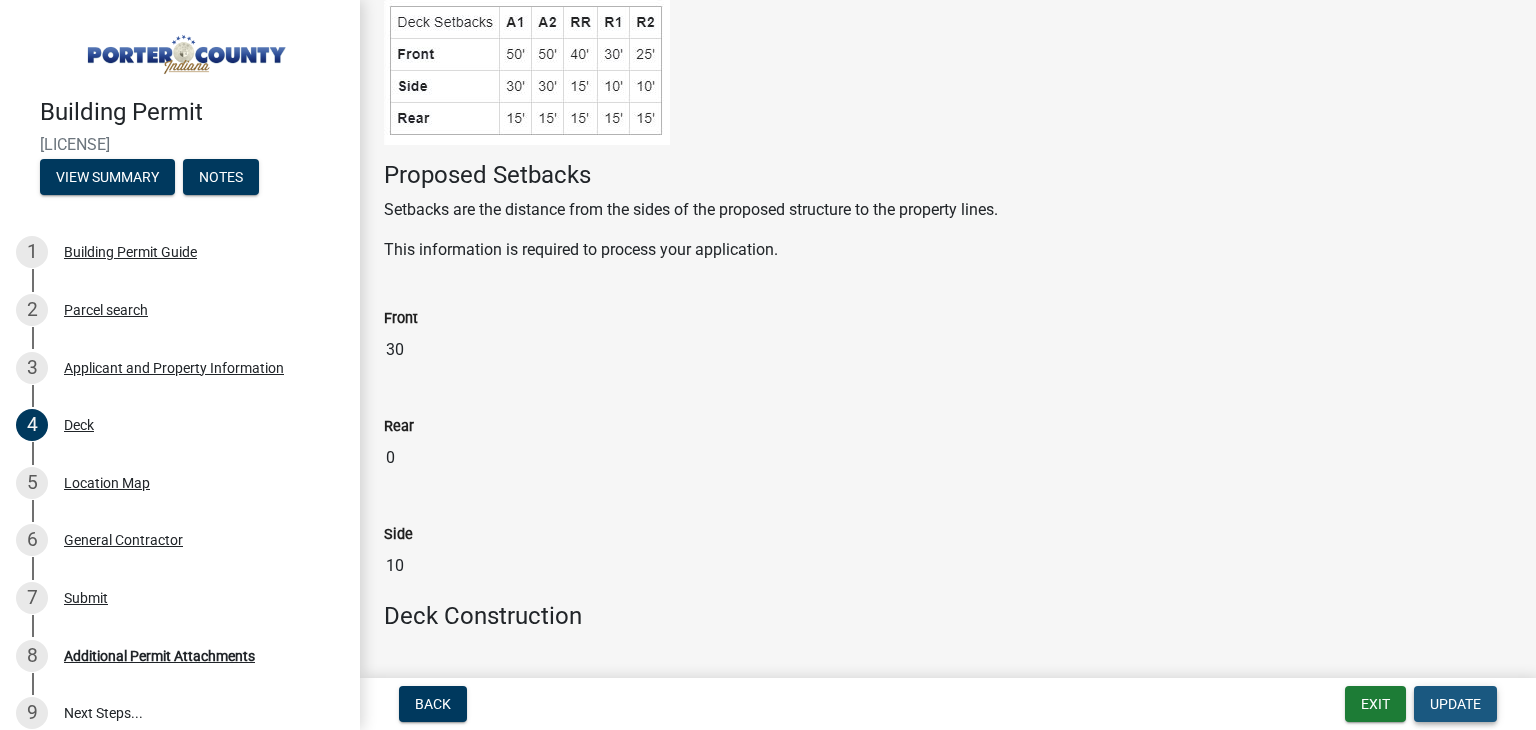 click on "Update" at bounding box center (1455, 704) 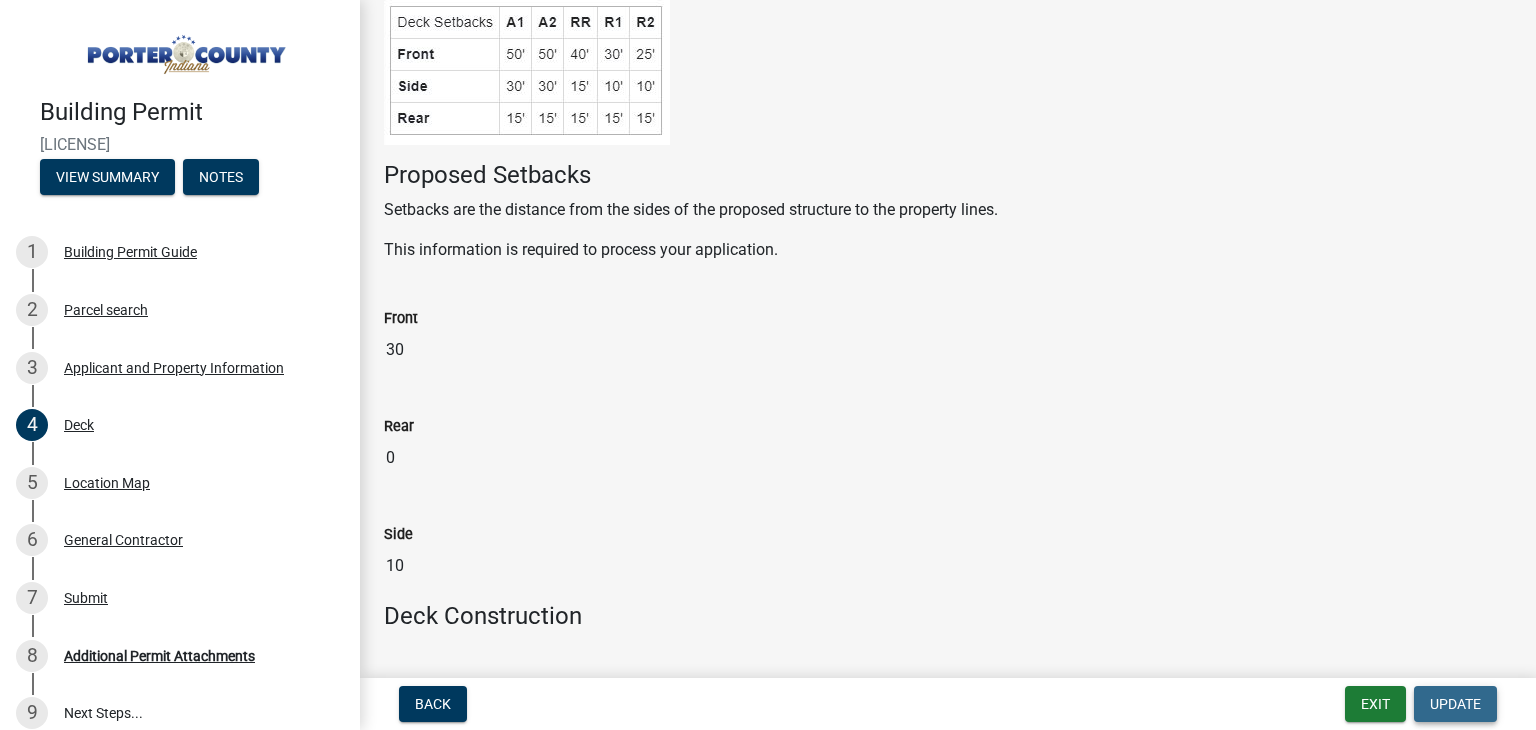 click on "Update" at bounding box center [1455, 704] 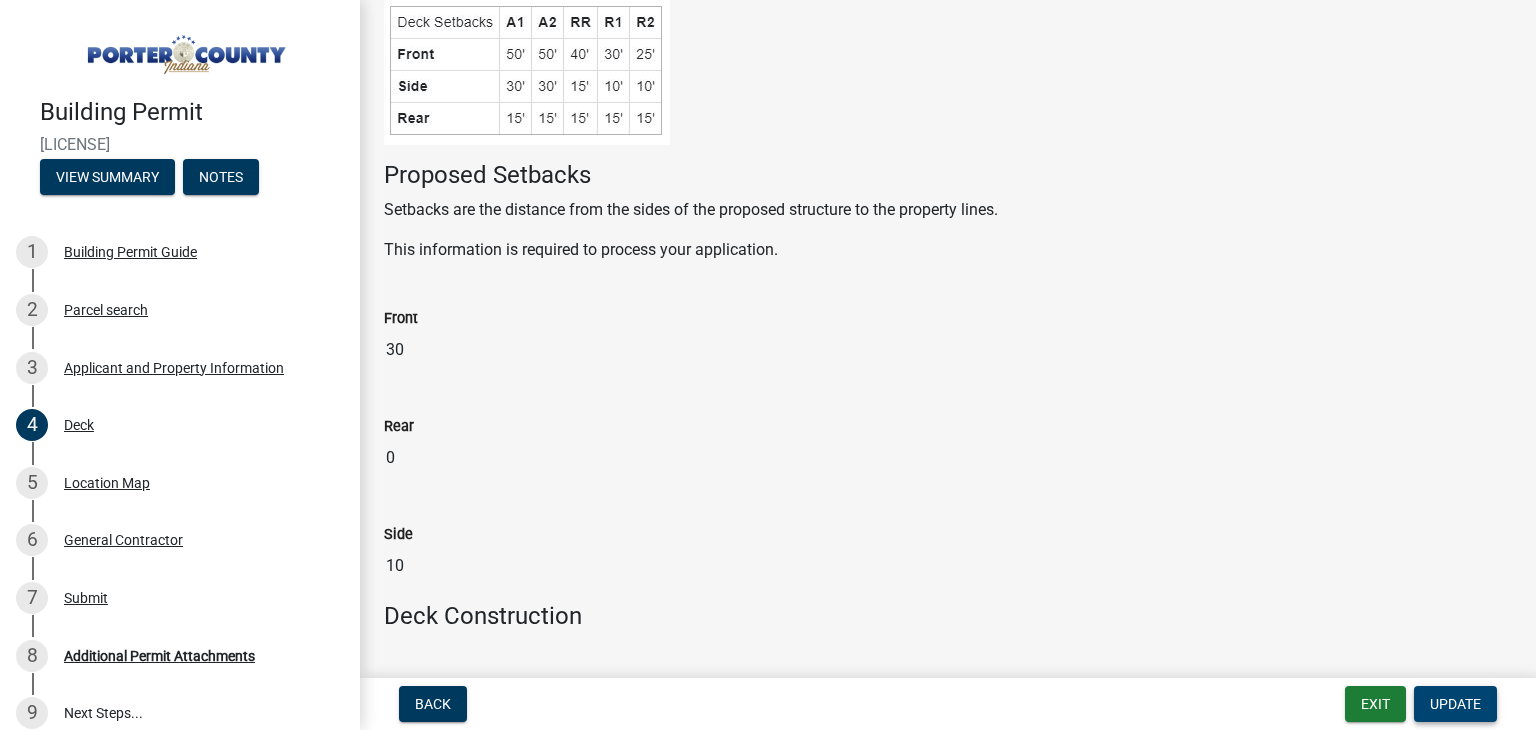 click on "Update" at bounding box center [1455, 704] 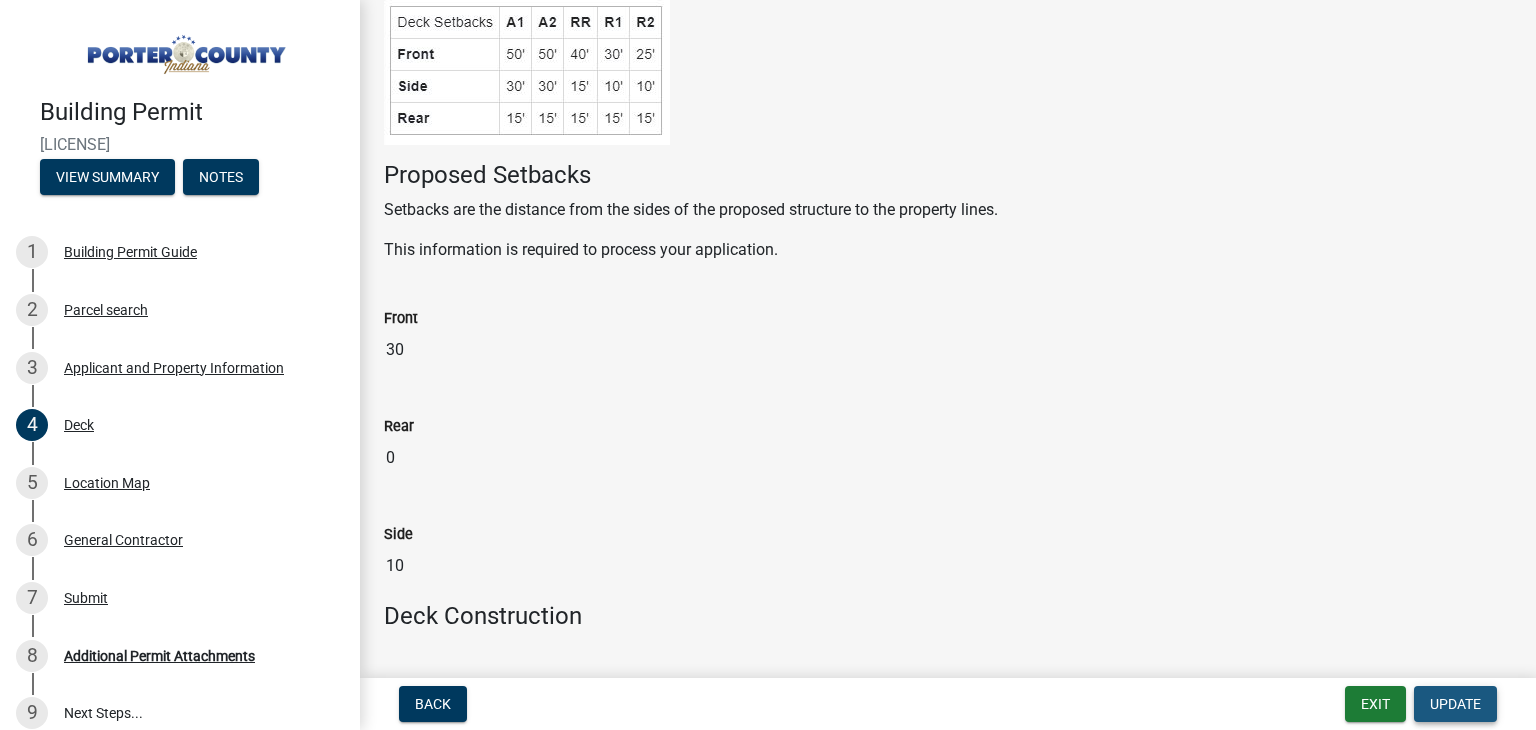 click on "Update" at bounding box center [1455, 704] 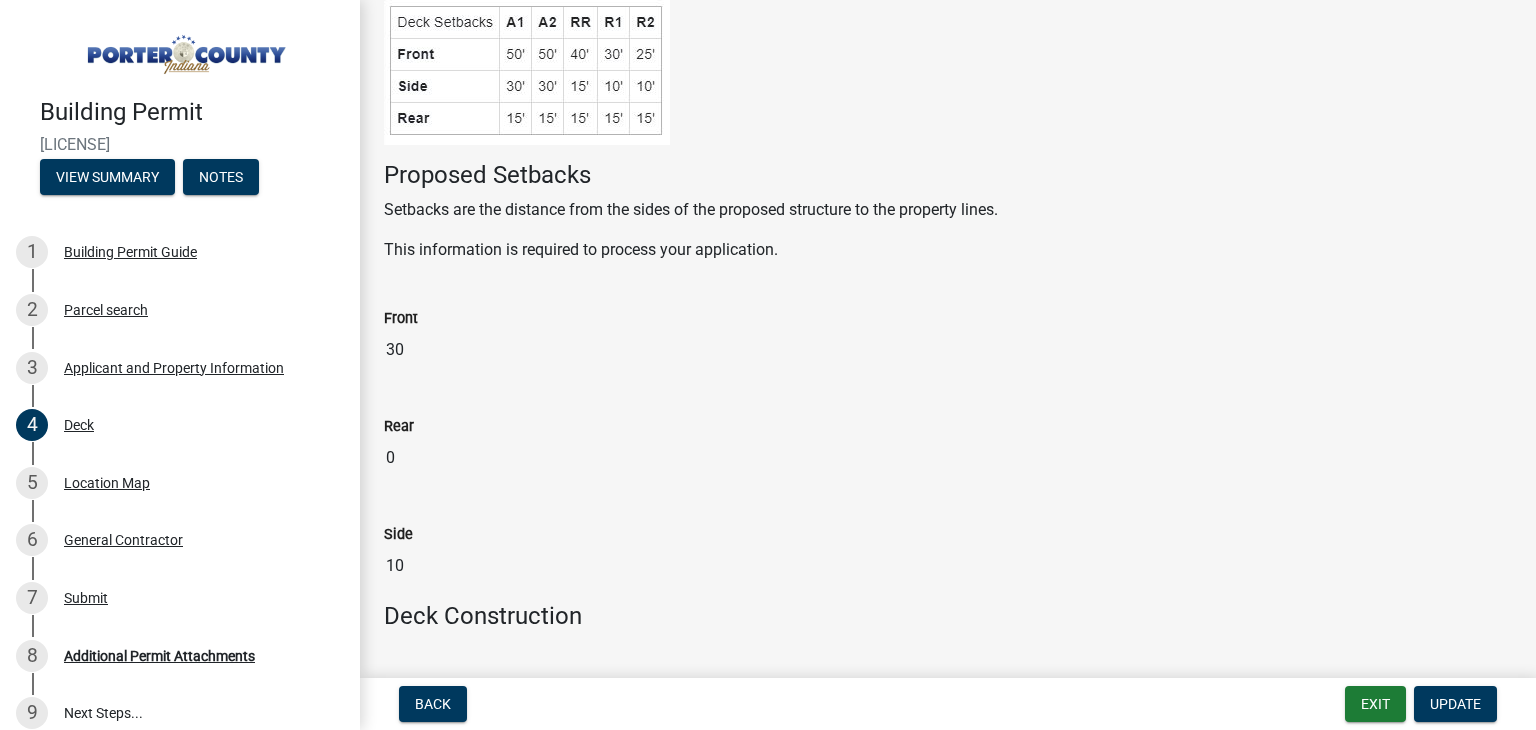 click on "30" at bounding box center (948, 350) 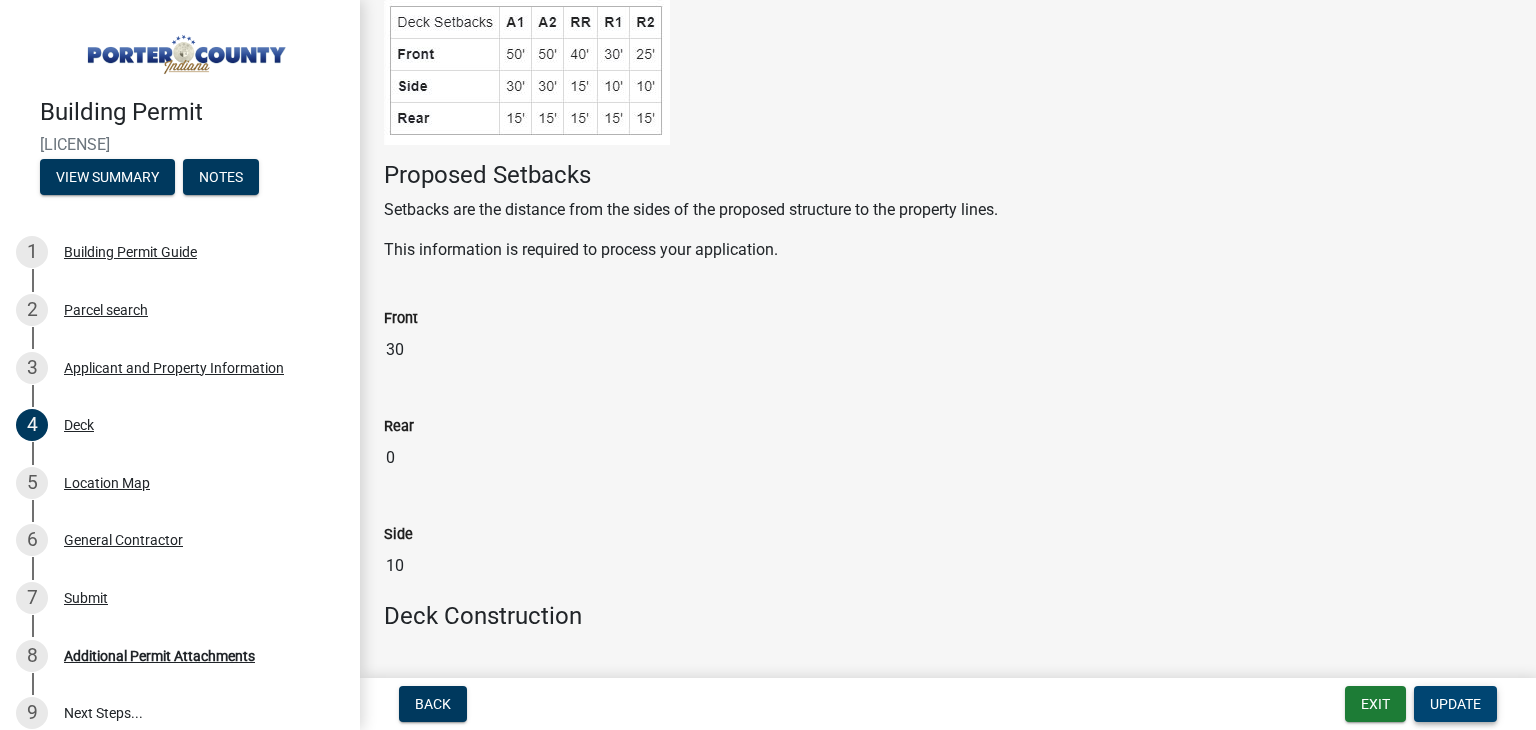 click on "Update" at bounding box center (1455, 704) 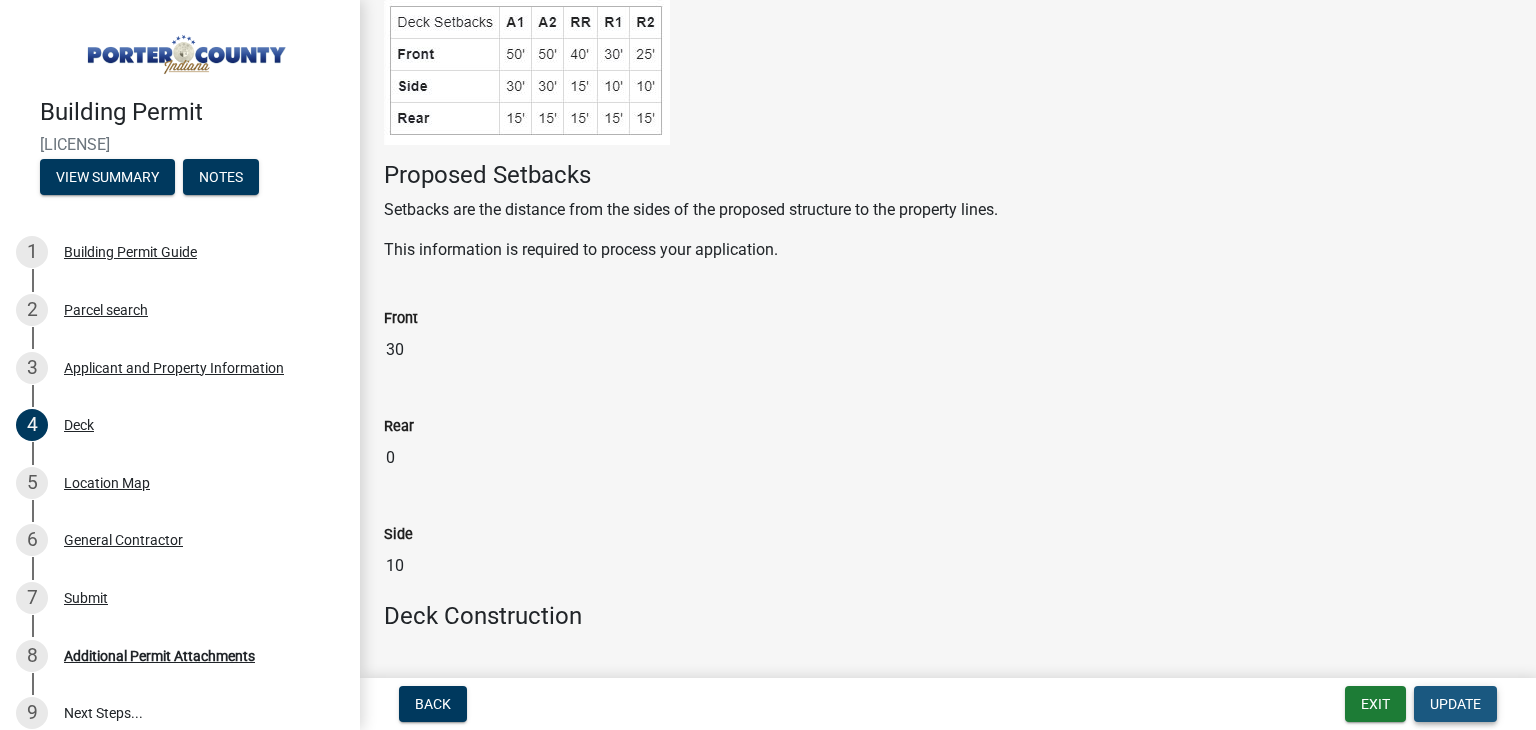 click on "Update" at bounding box center [1455, 704] 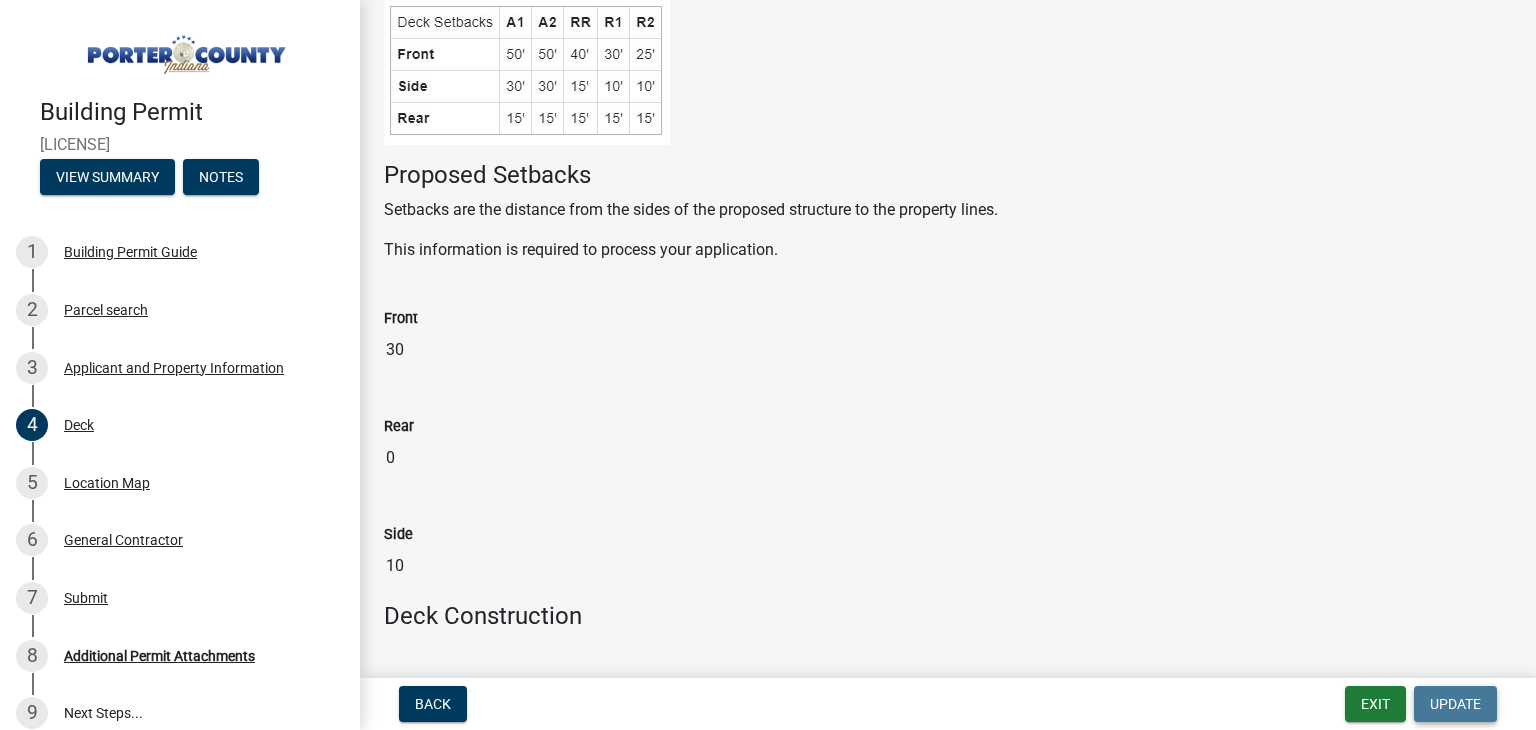 click on "Update" at bounding box center [1455, 704] 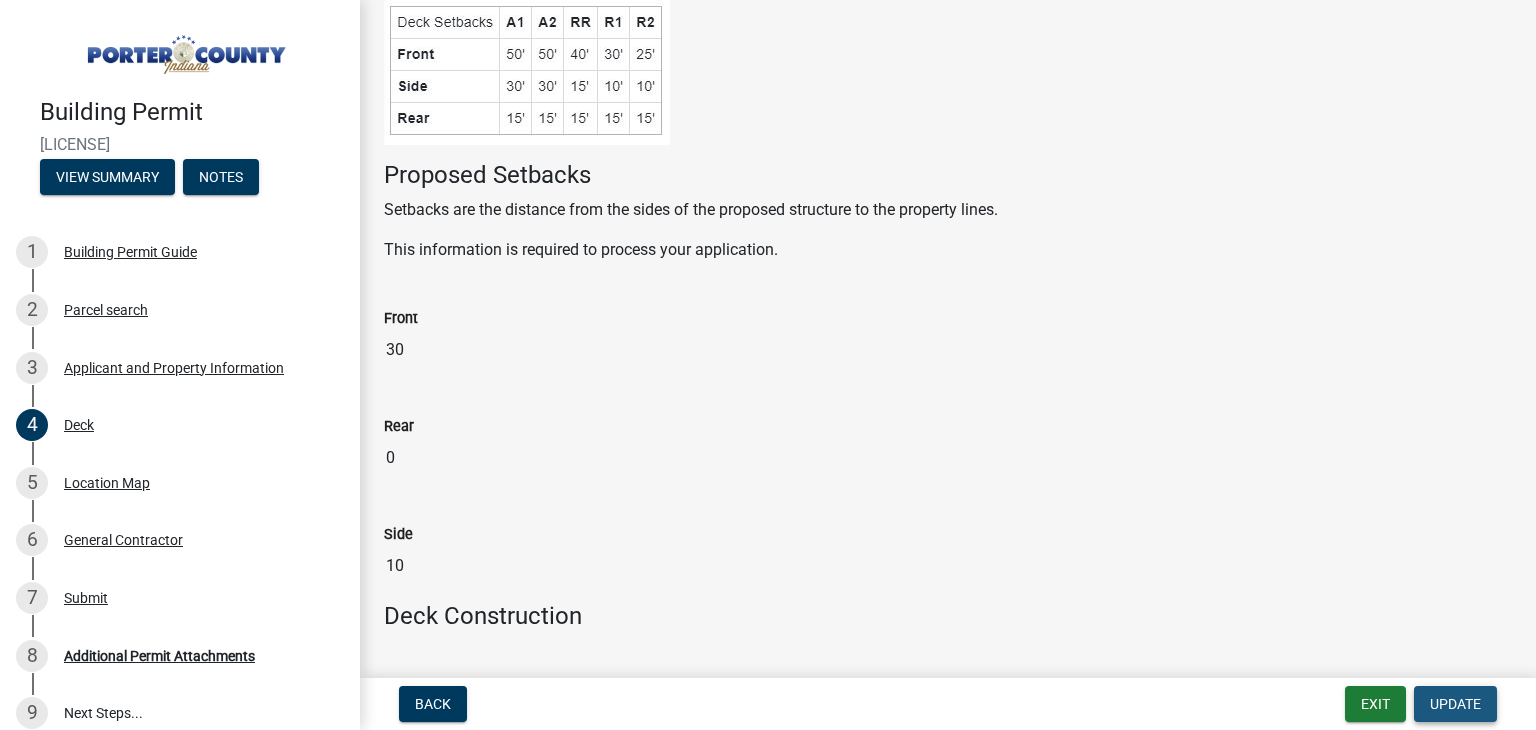 click on "Update" at bounding box center [1455, 704] 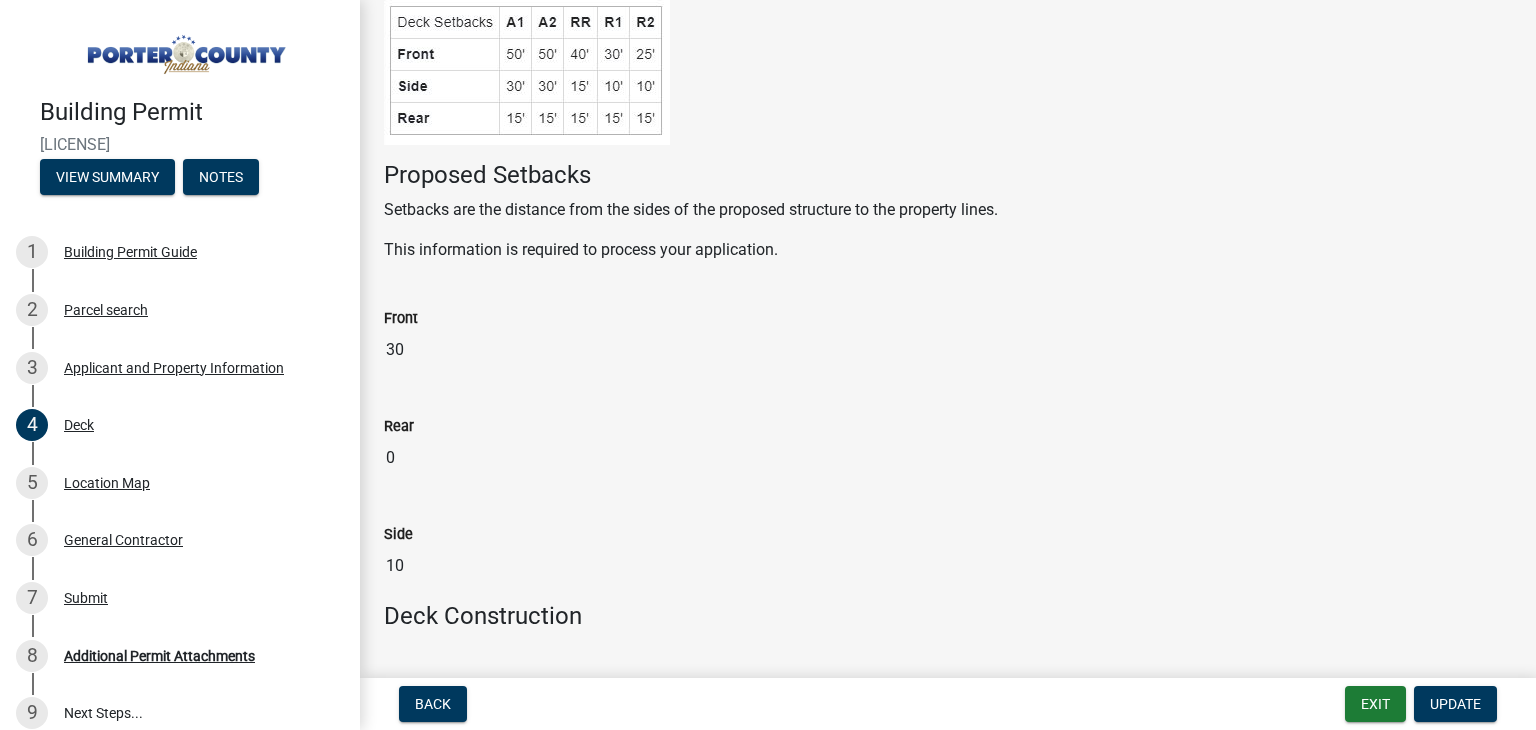 click on "0" at bounding box center (948, 458) 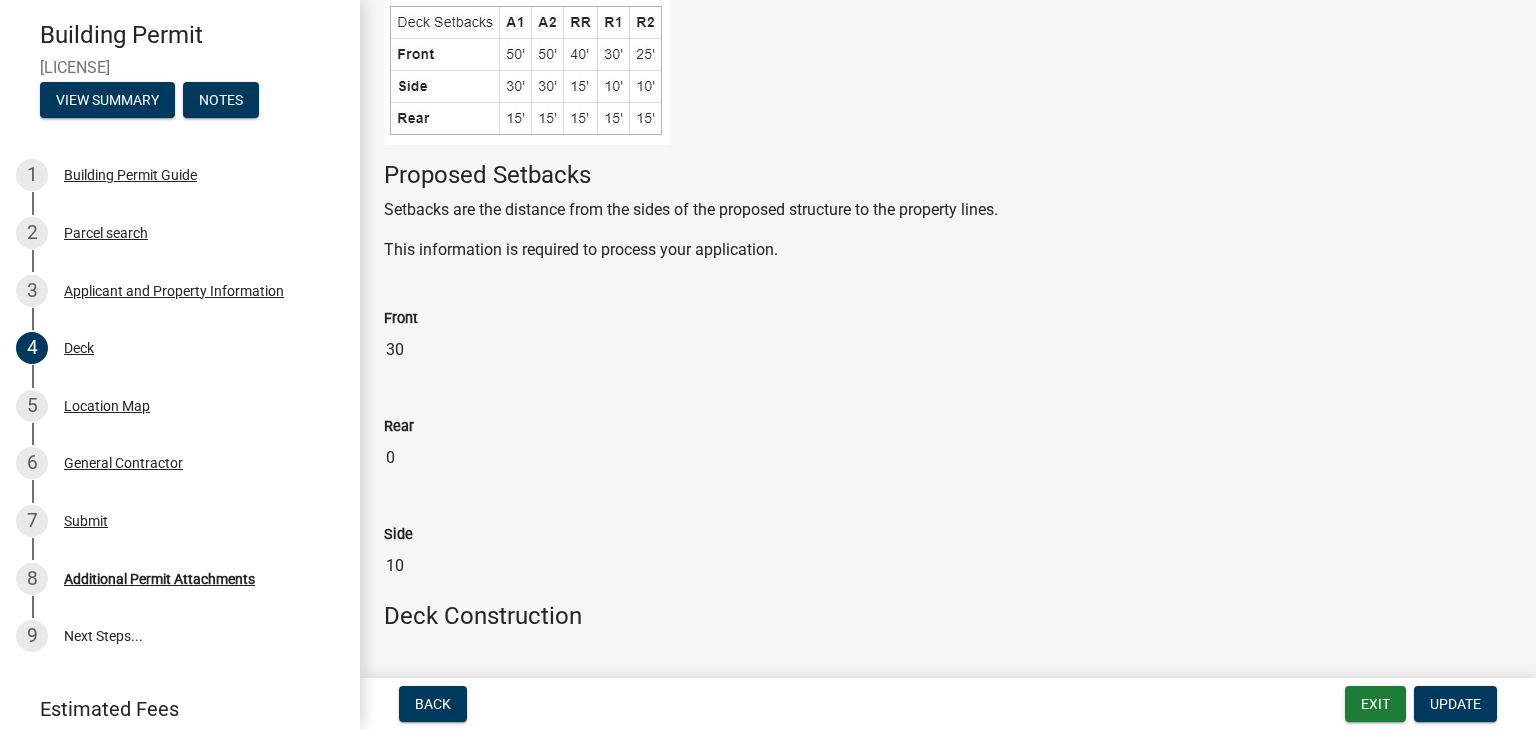 scroll, scrollTop: 150, scrollLeft: 0, axis: vertical 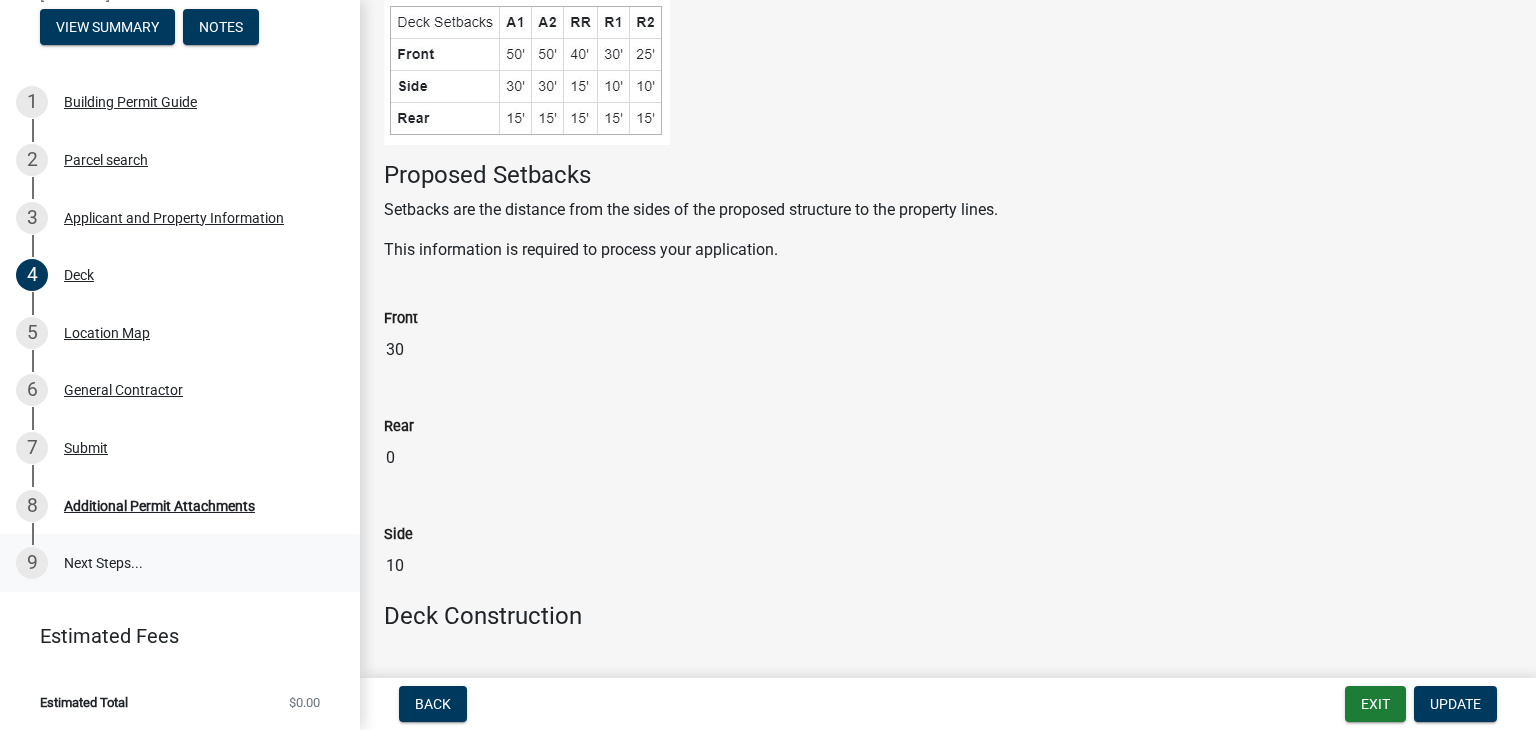 click on "9   Next Steps..." at bounding box center [180, 563] 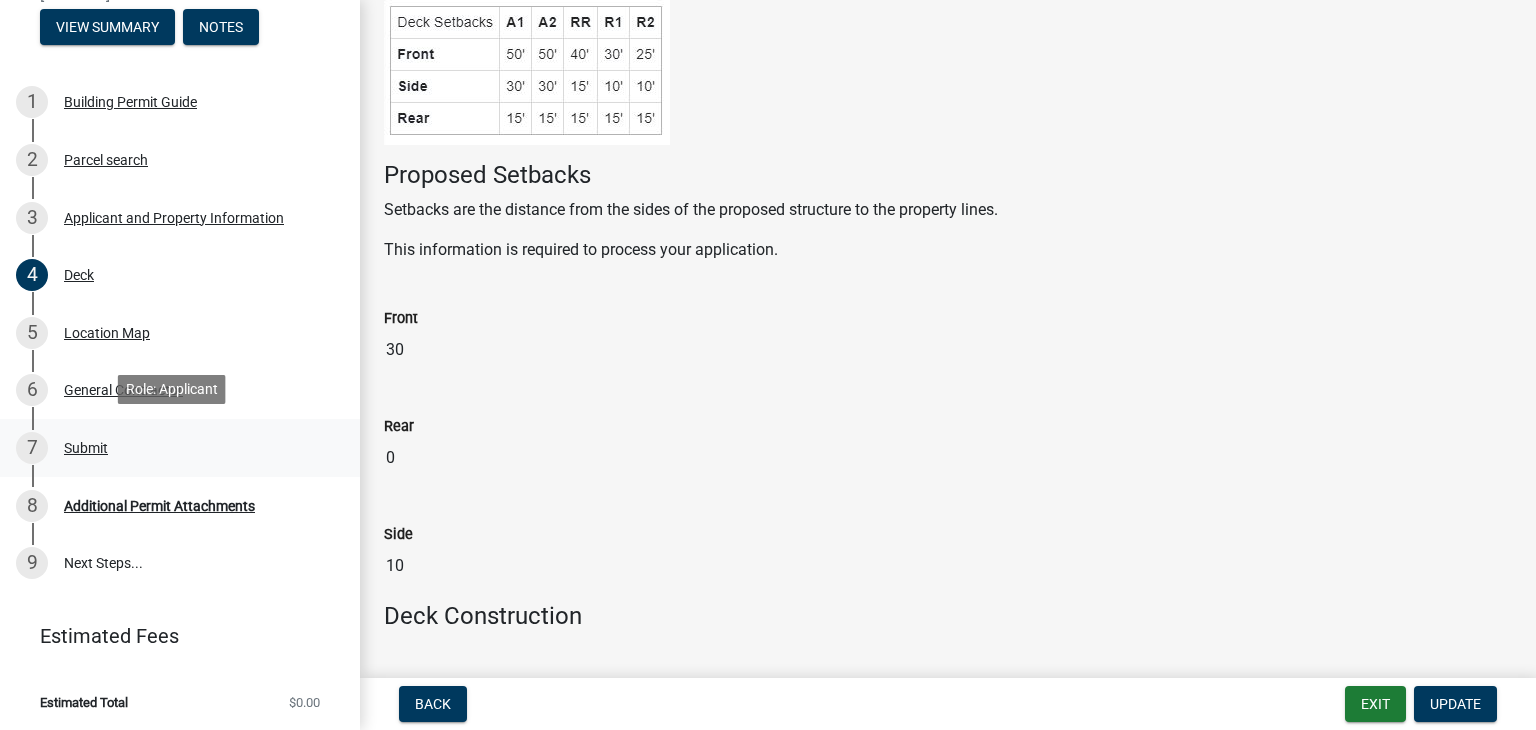 click on "Submit" at bounding box center (86, 448) 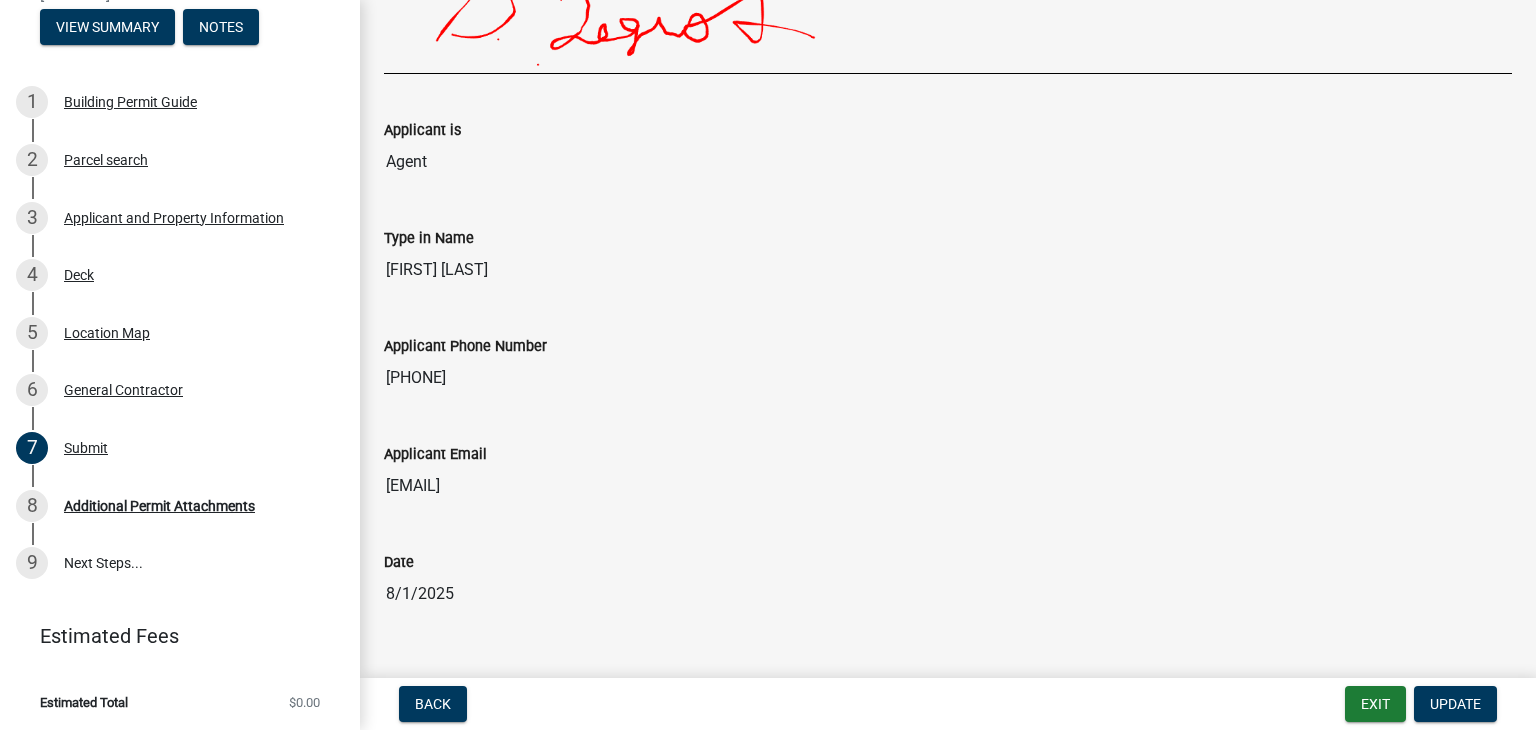 scroll, scrollTop: 351, scrollLeft: 0, axis: vertical 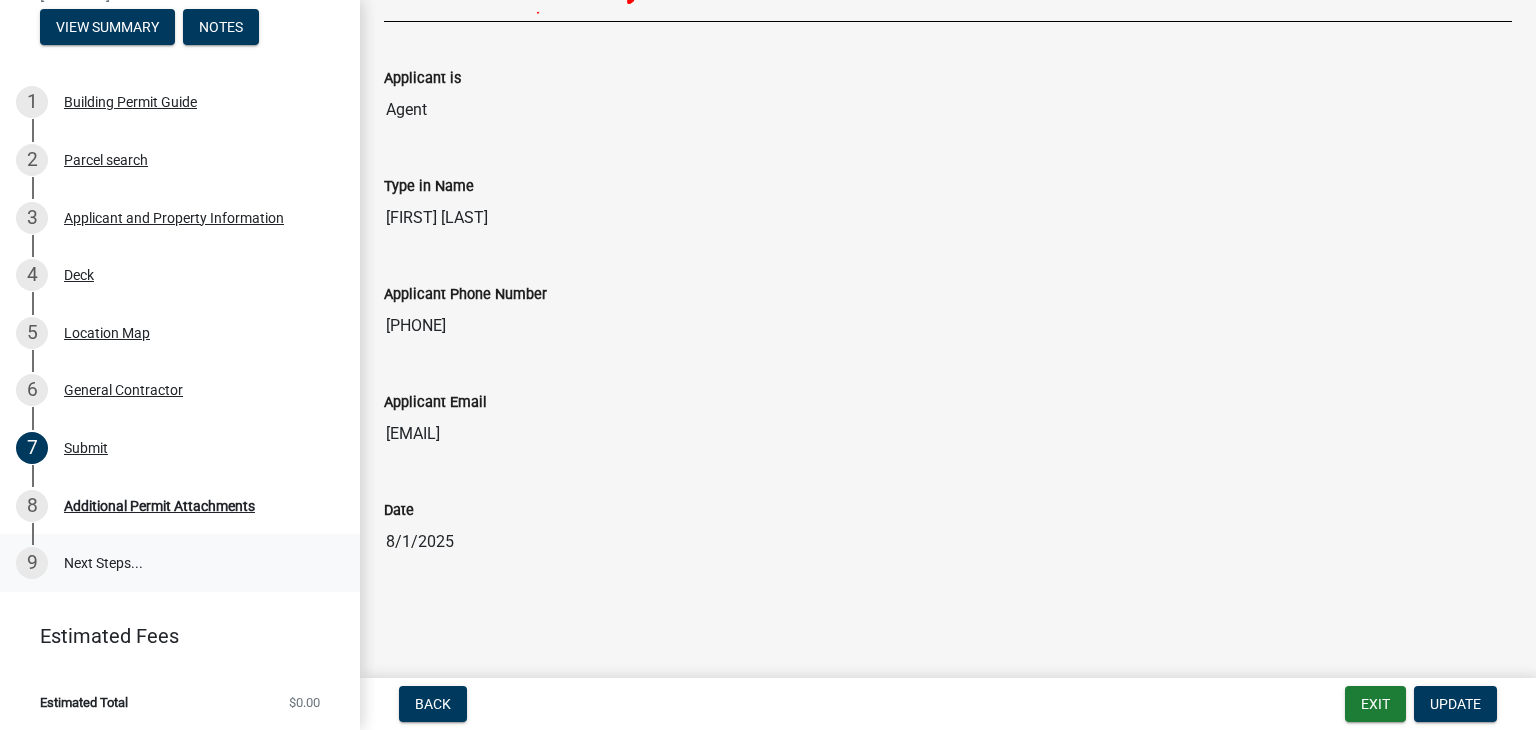 click on "9   Next Steps..." at bounding box center (180, 563) 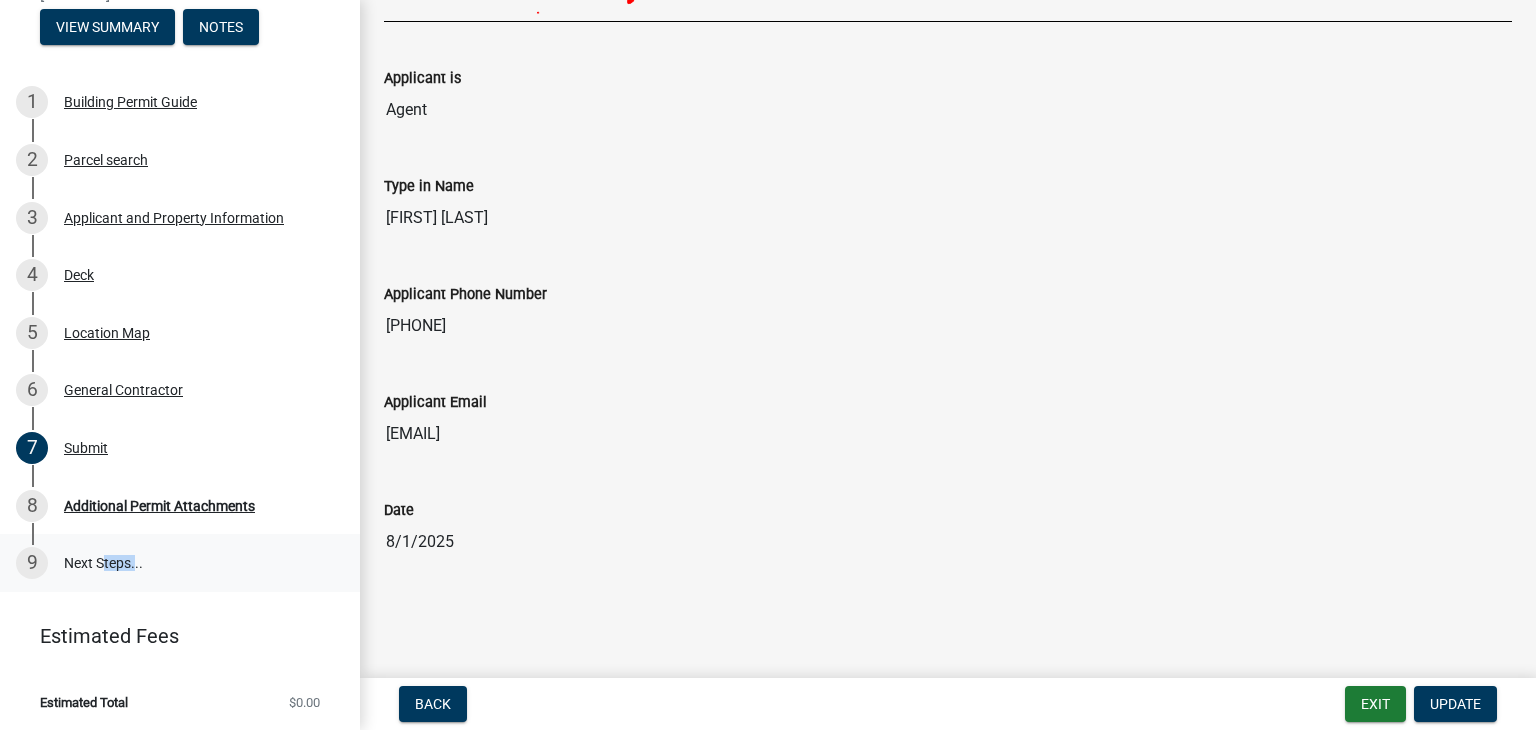 click on "9   Next Steps..." at bounding box center [180, 563] 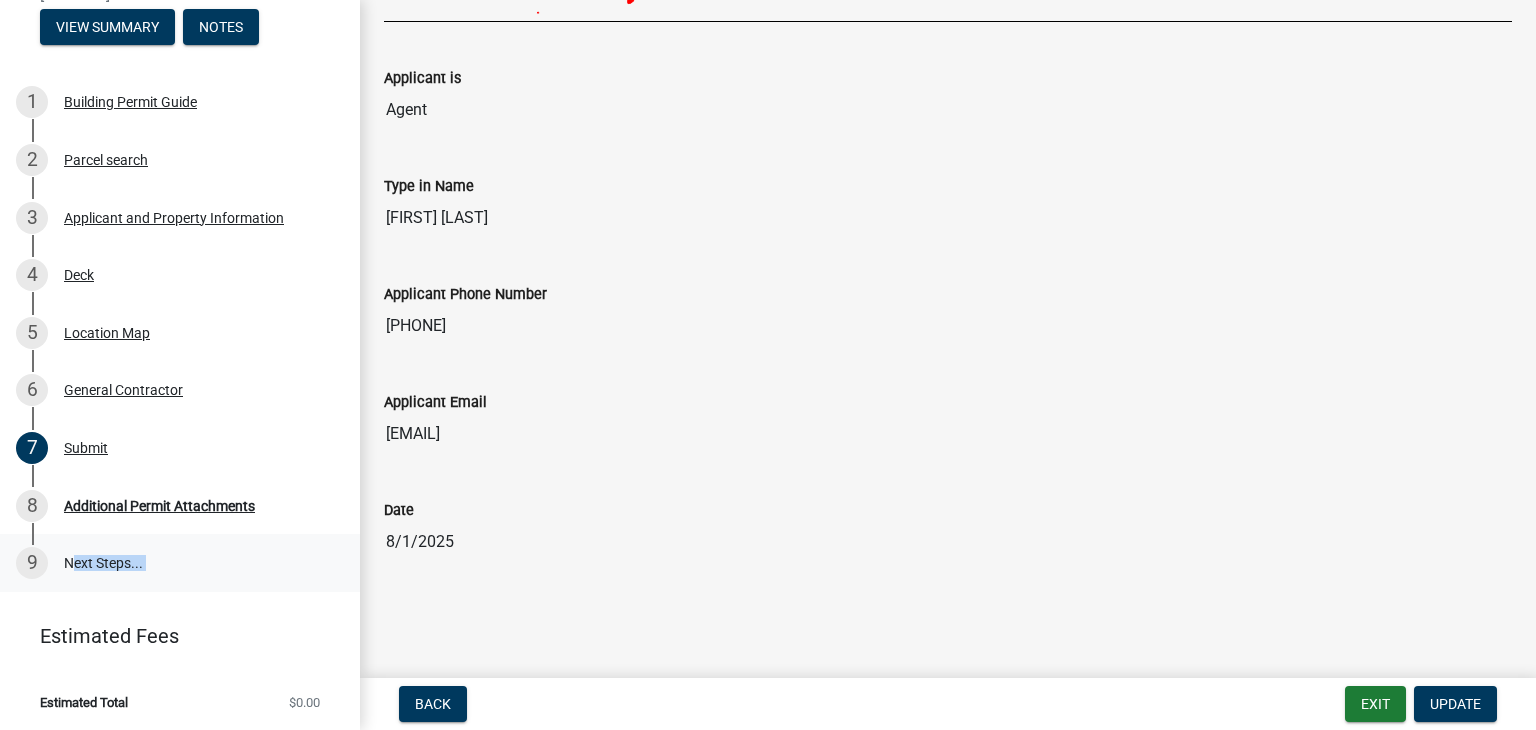 click on "9   Next Steps..." at bounding box center [180, 563] 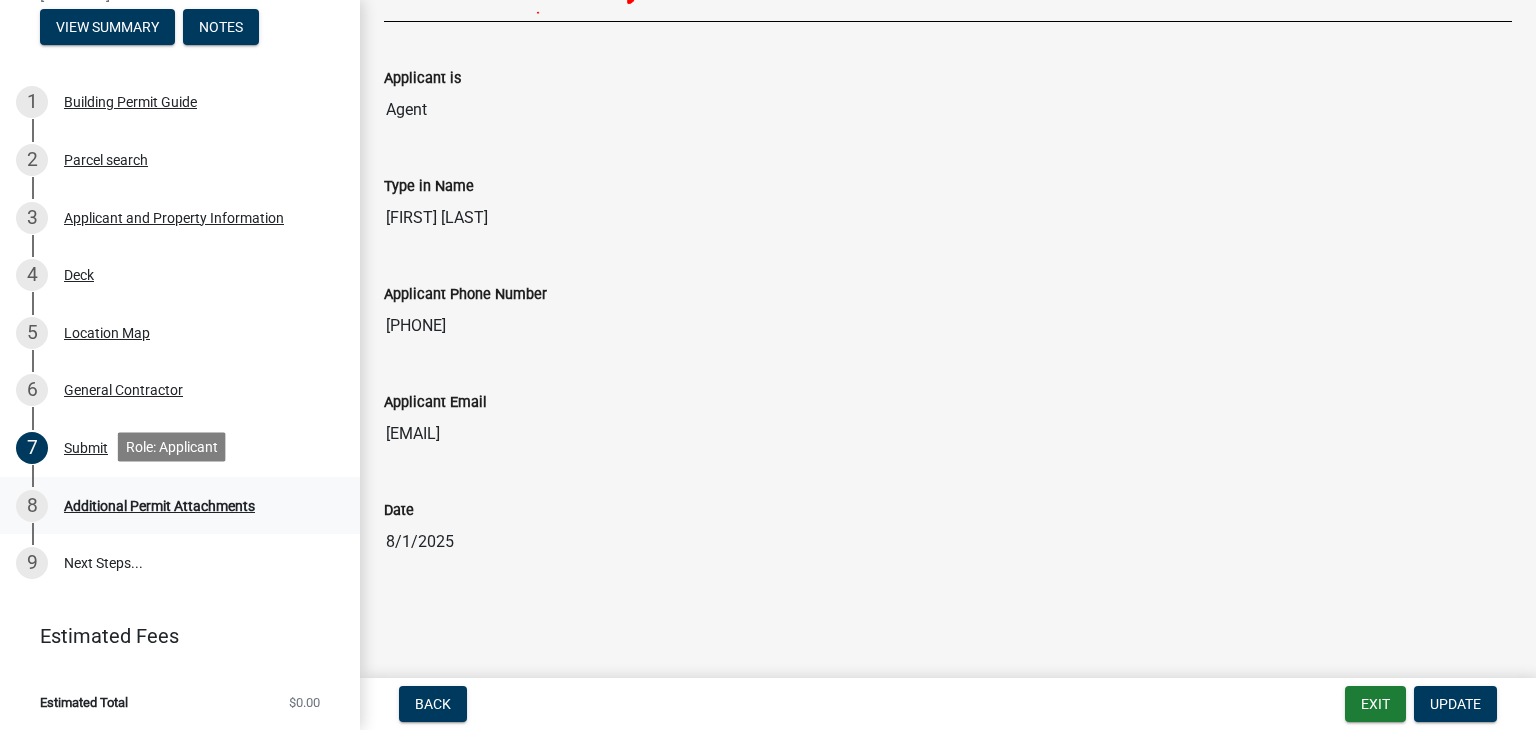 click on "Additional Permit Attachments" at bounding box center [159, 506] 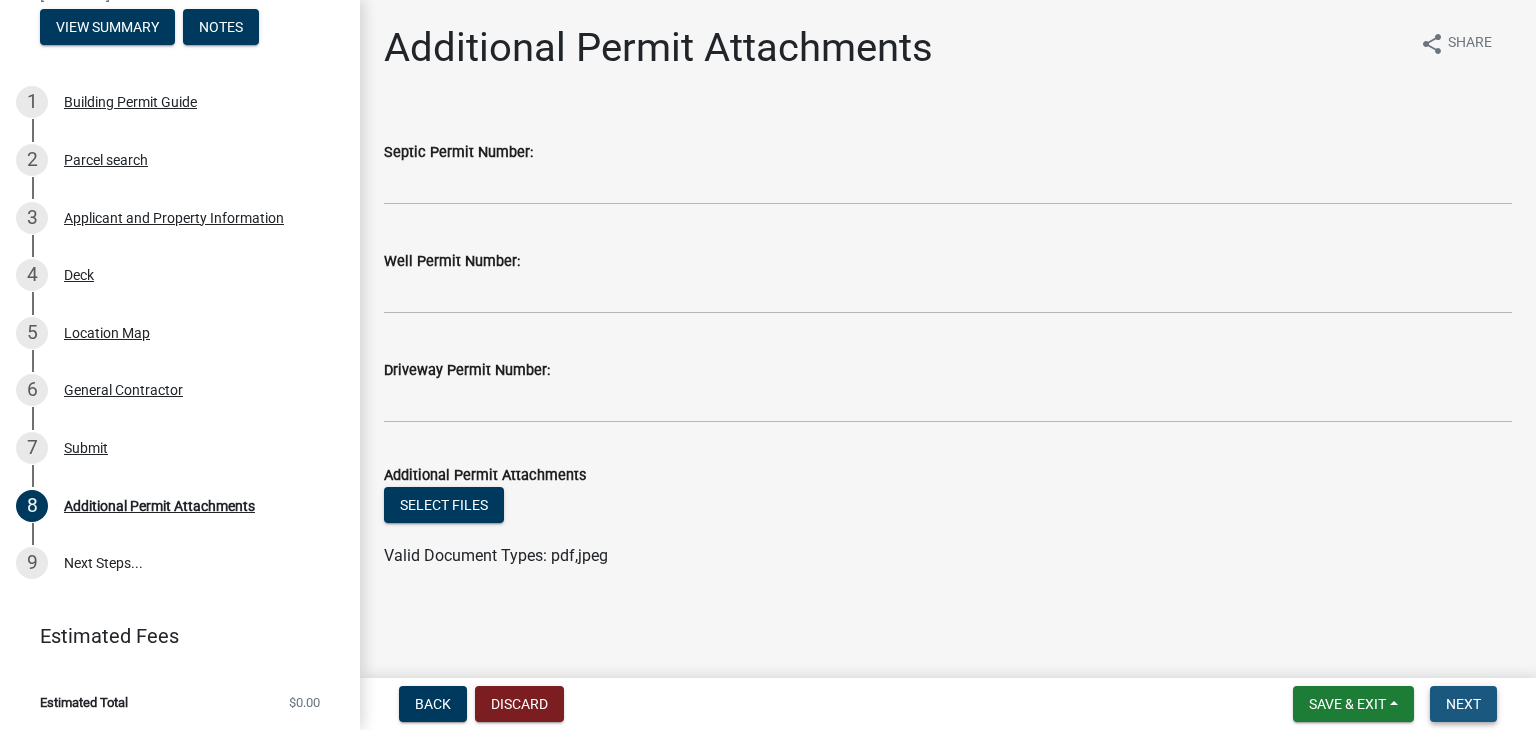 click on "Next" at bounding box center (1463, 704) 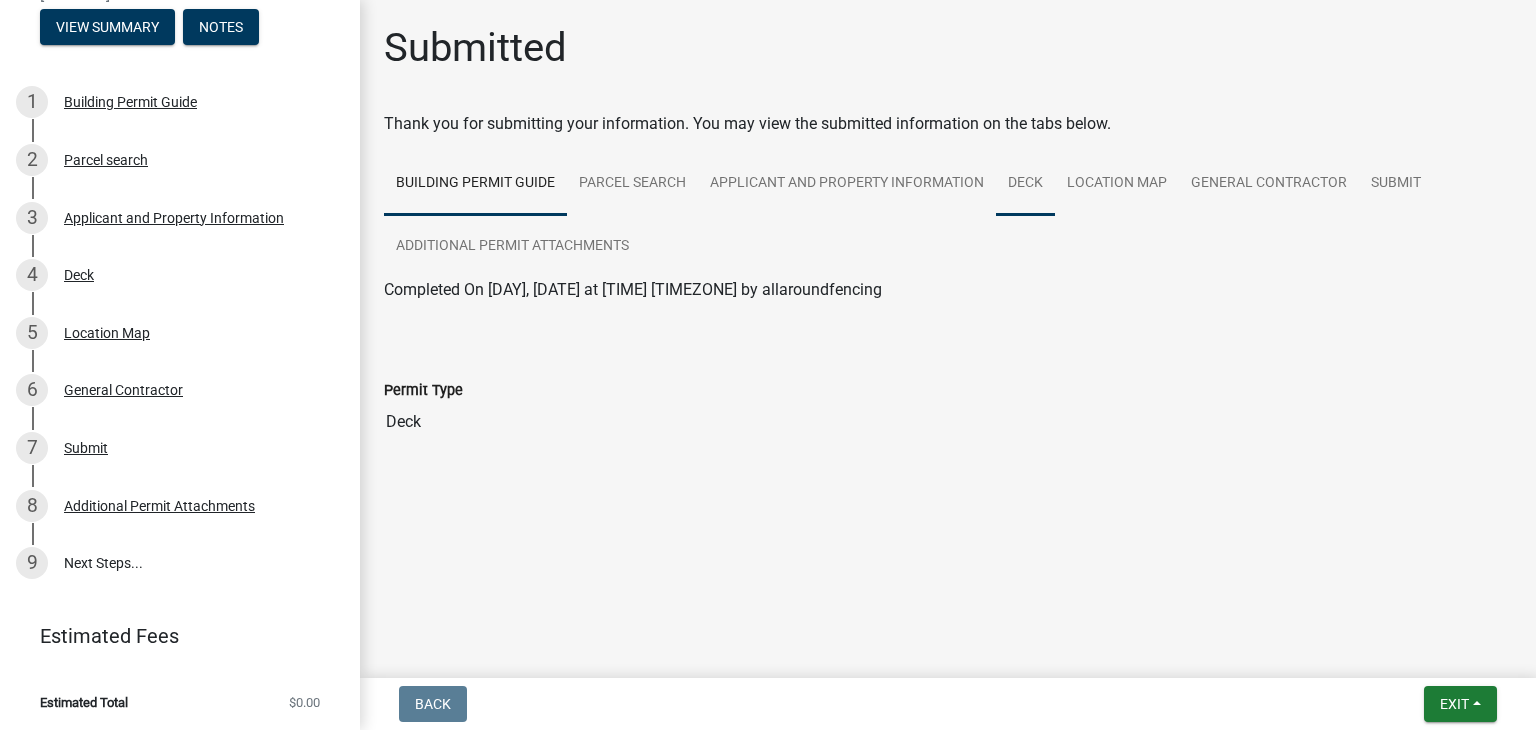 click on "Deck" at bounding box center [1025, 184] 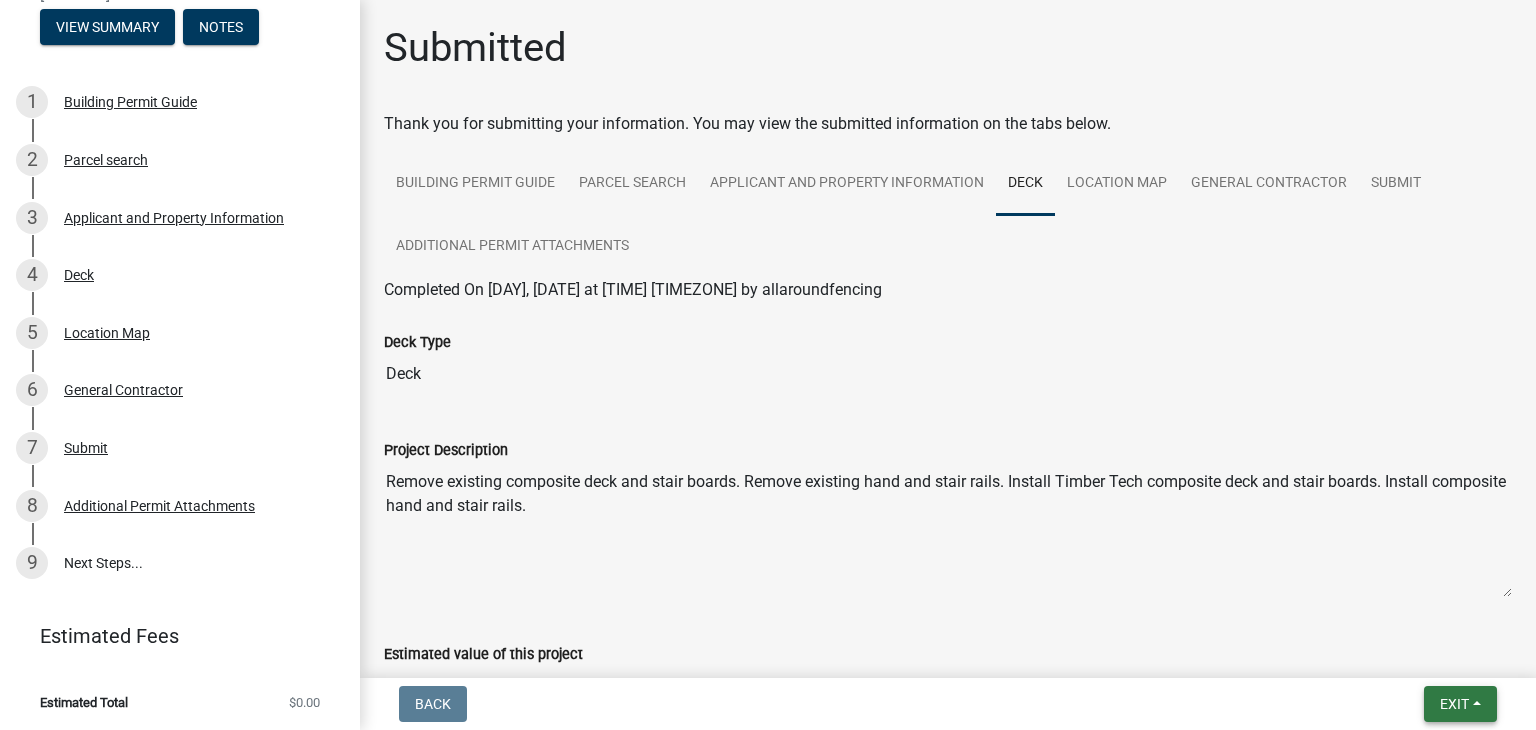 click on "Exit" at bounding box center [1460, 704] 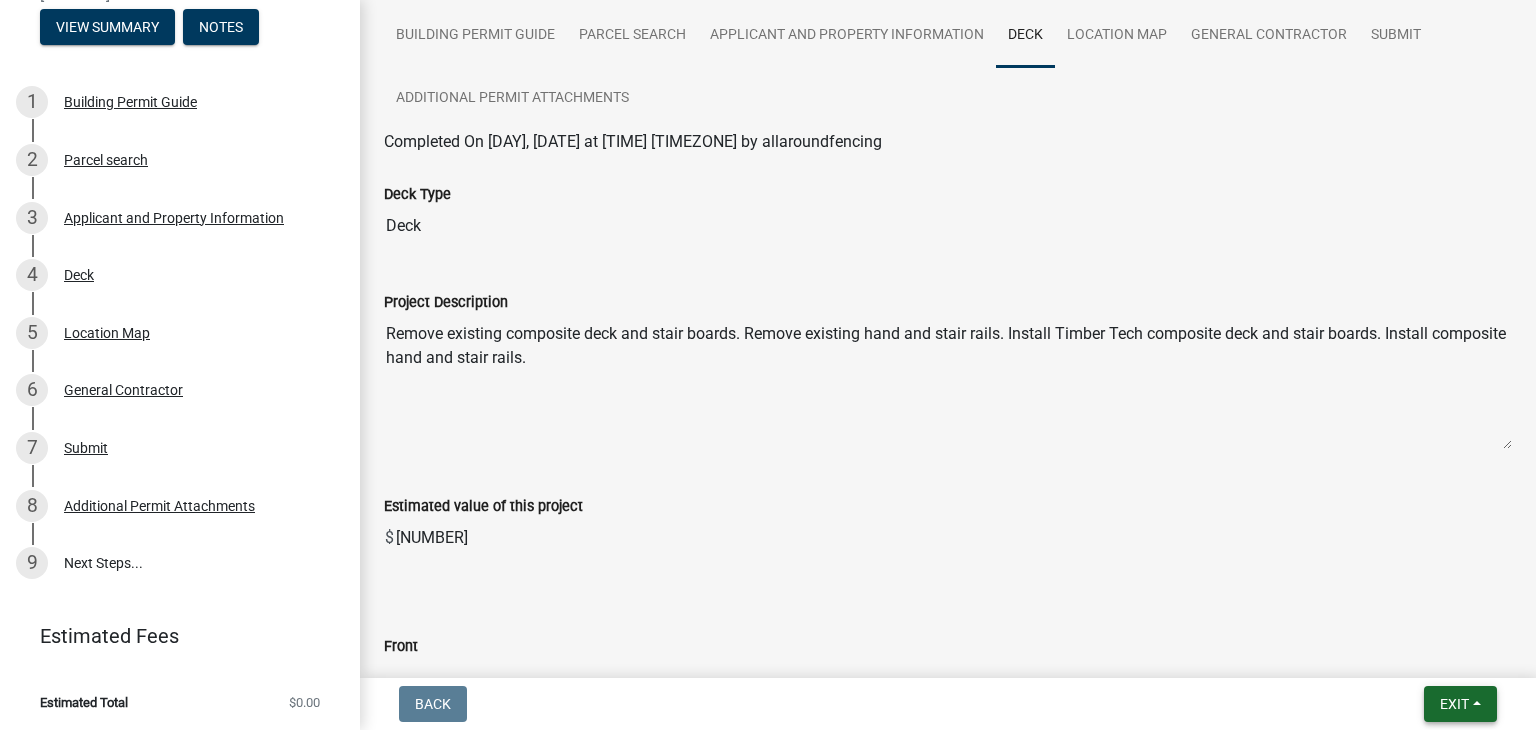 scroll, scrollTop: 36, scrollLeft: 0, axis: vertical 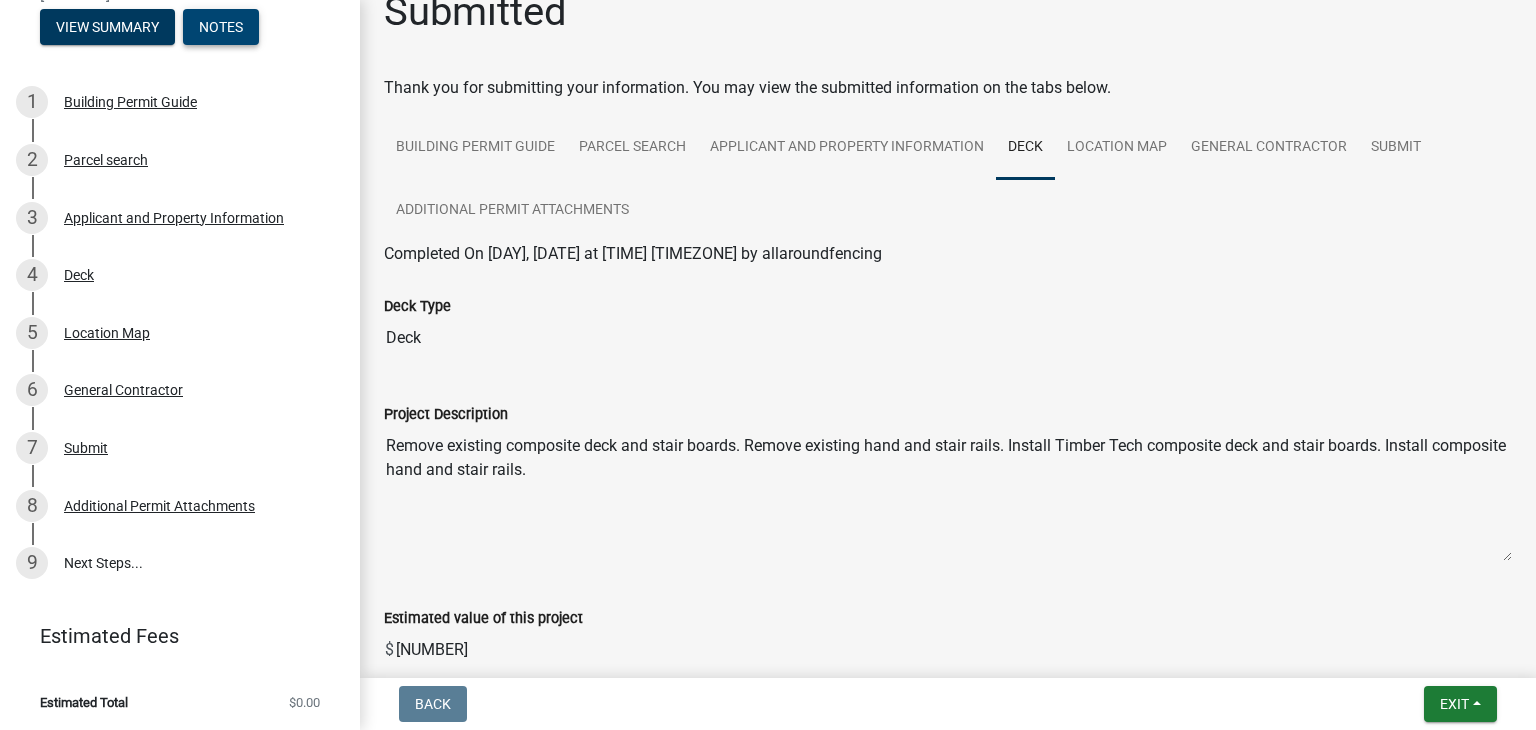 click on "Notes" at bounding box center (221, 27) 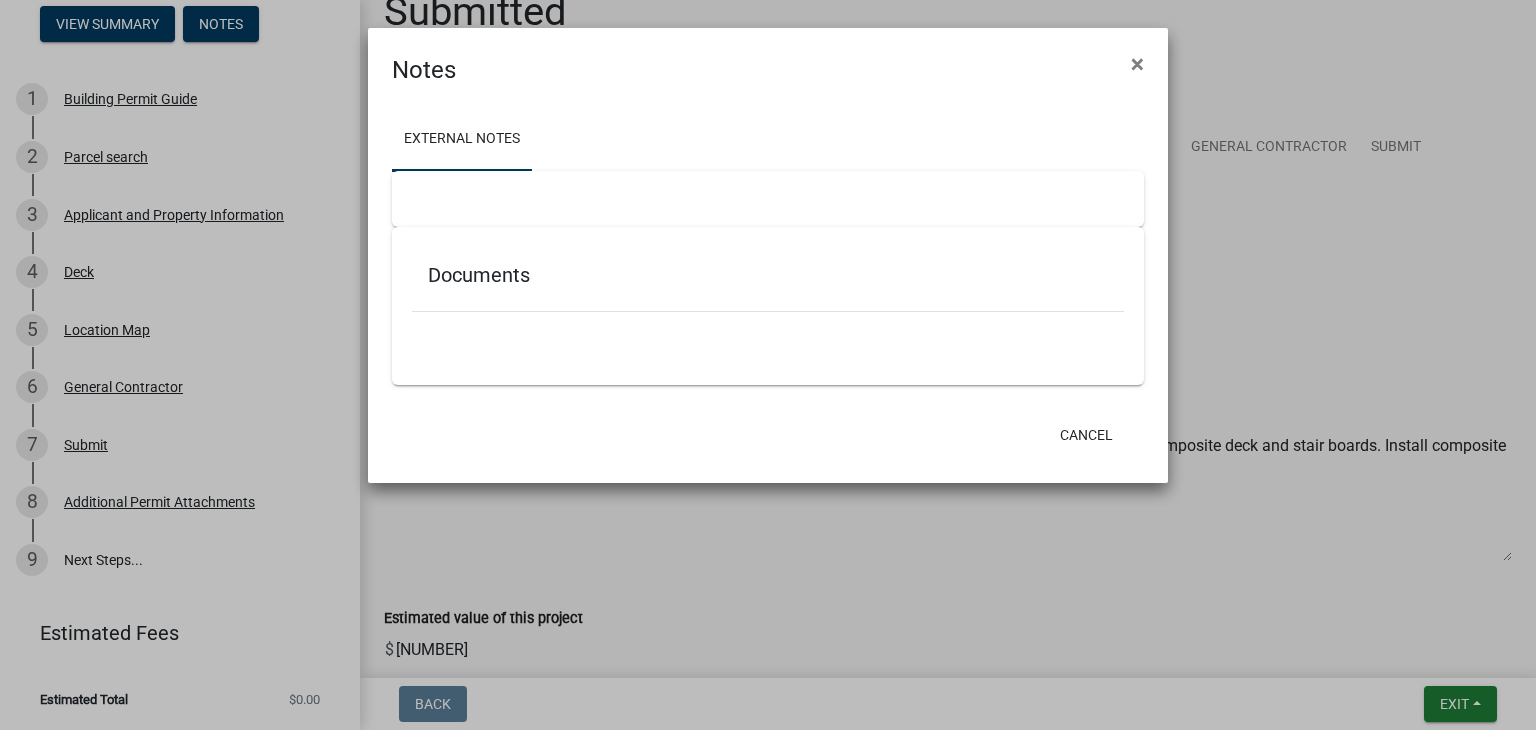 scroll, scrollTop: 128, scrollLeft: 0, axis: vertical 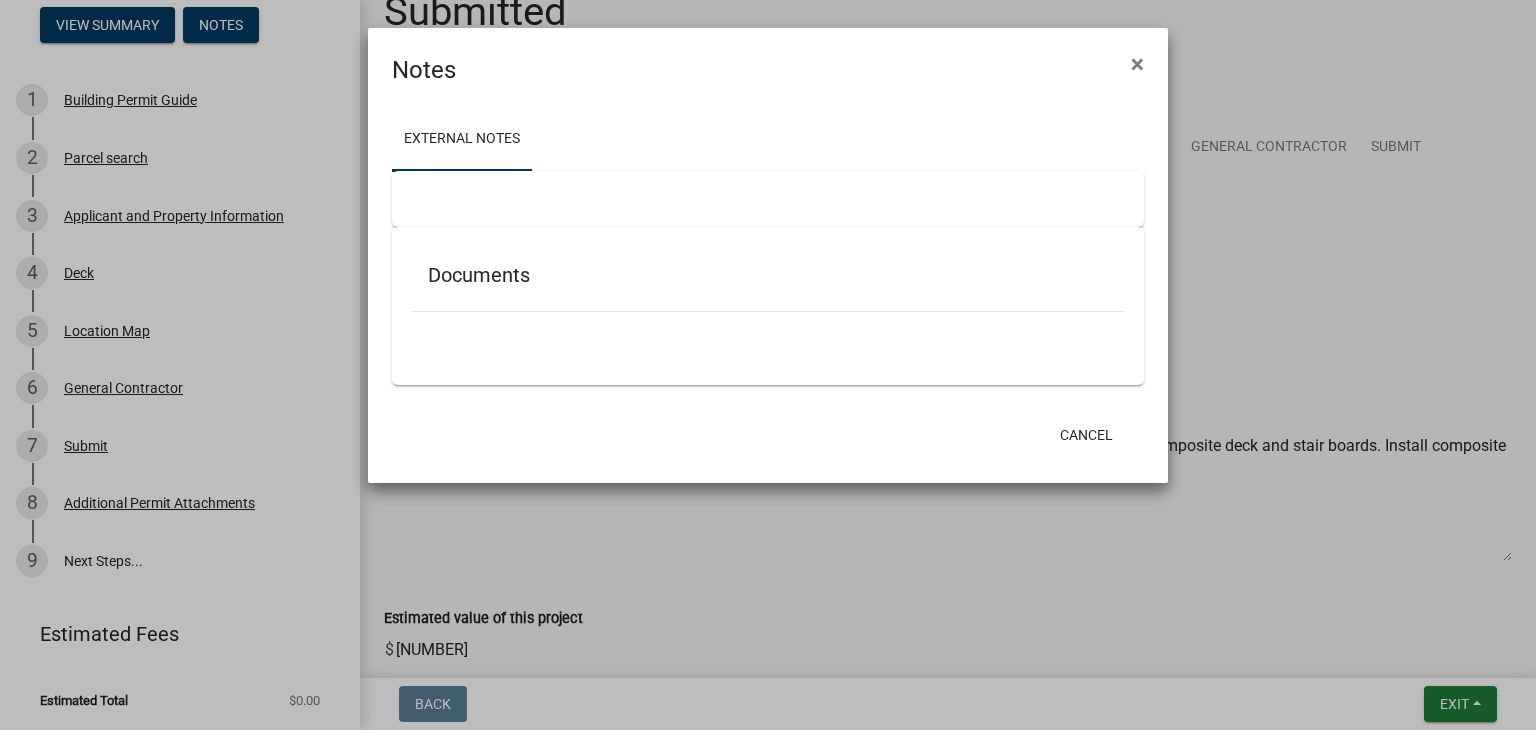 click at bounding box center (768, 341) 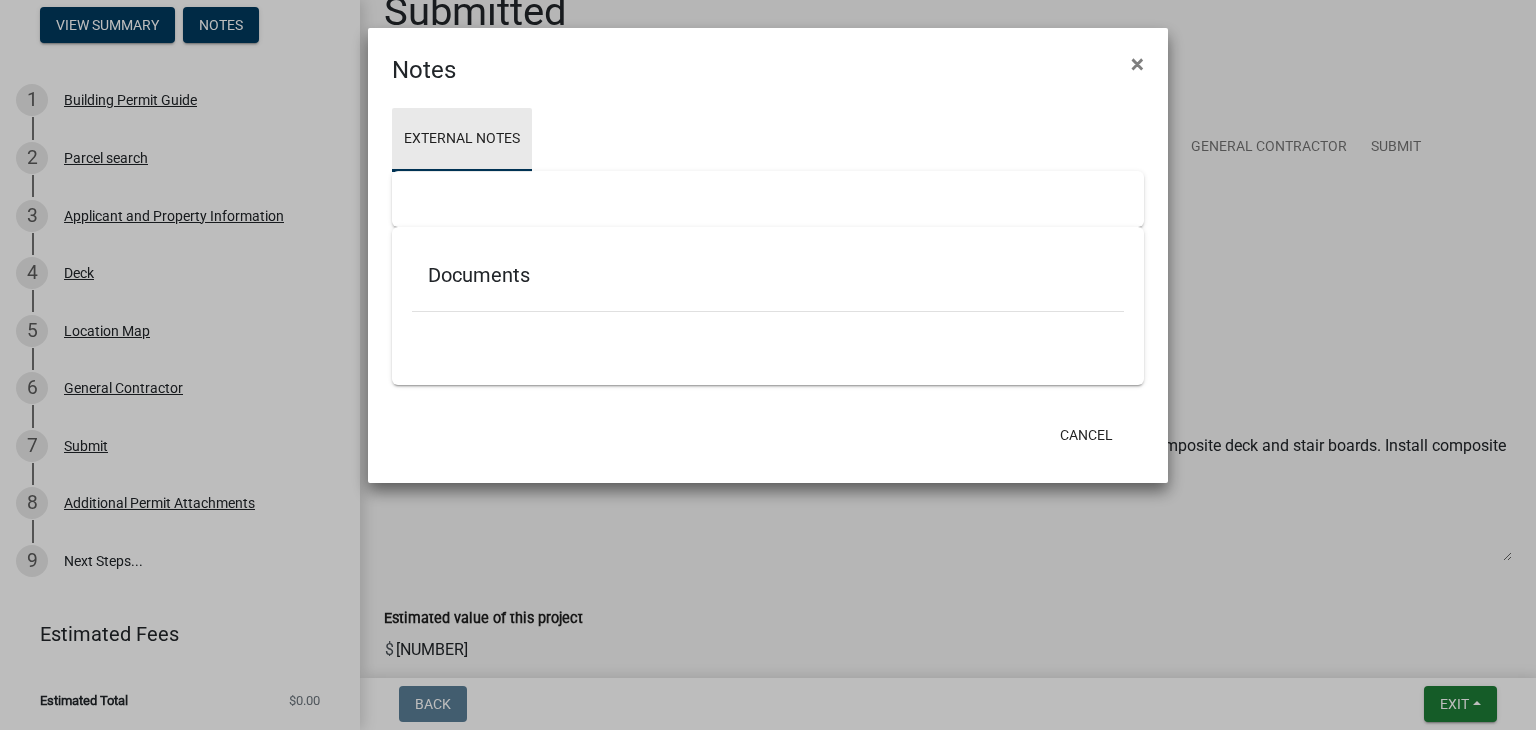 click on "External Notes" at bounding box center [462, 140] 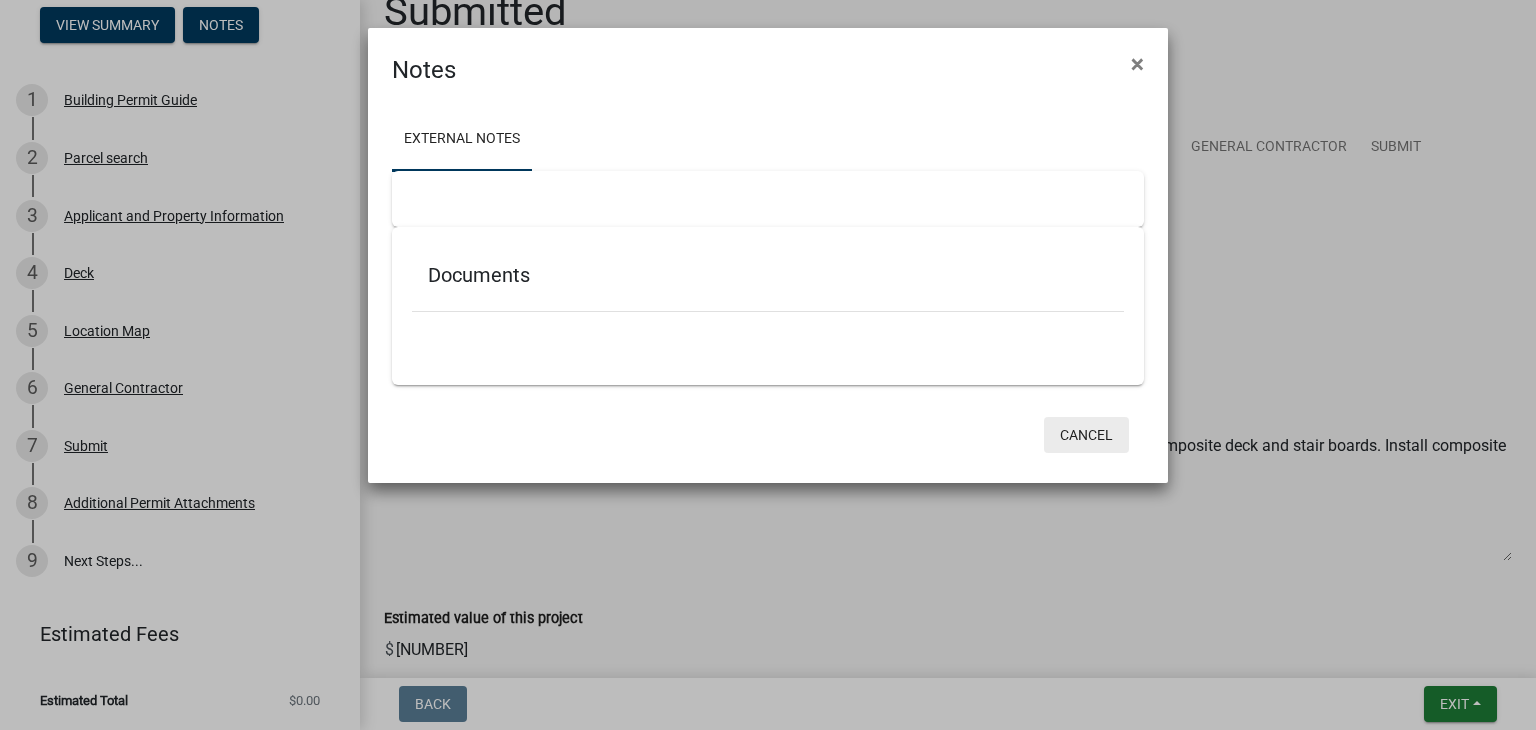 click on "Cancel" 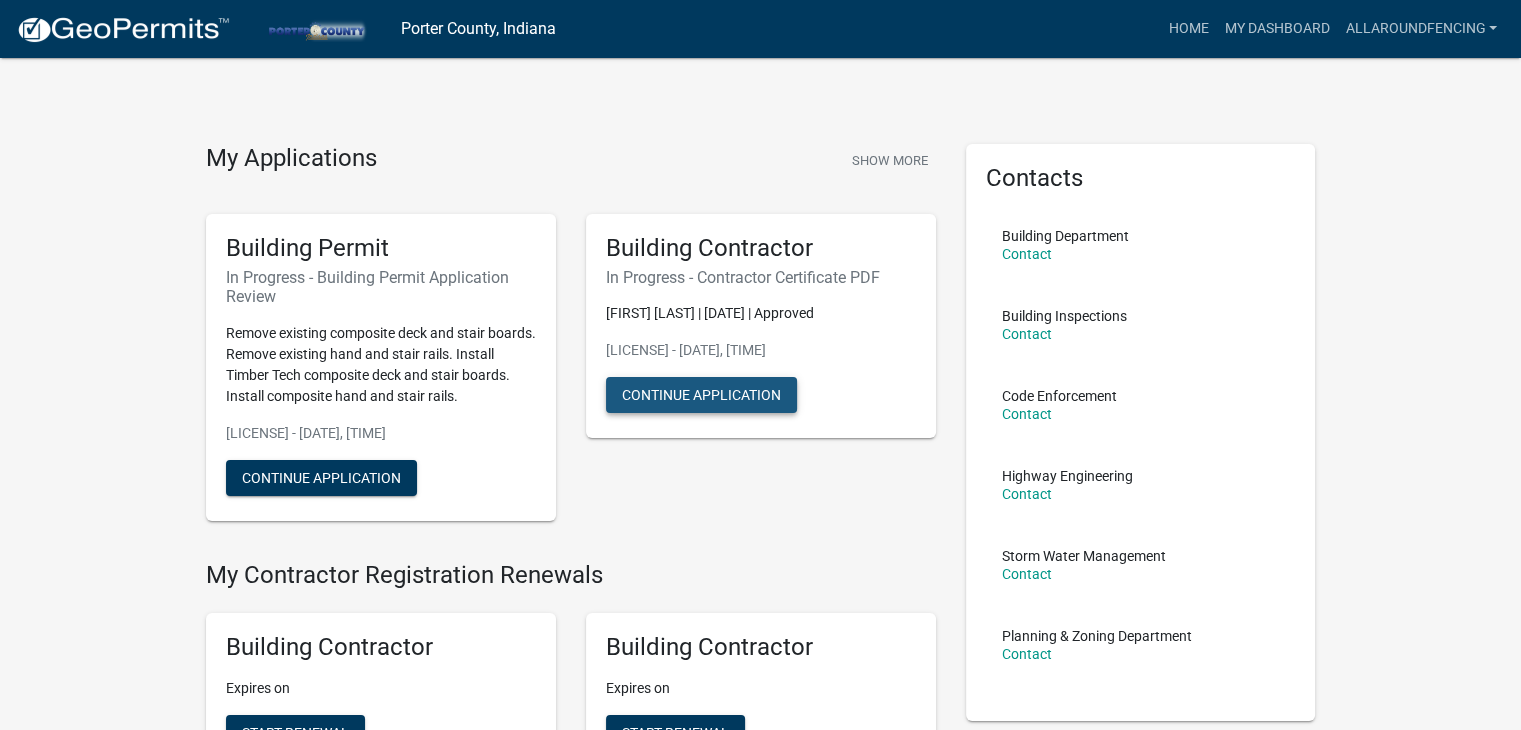 click on "Continue Application" 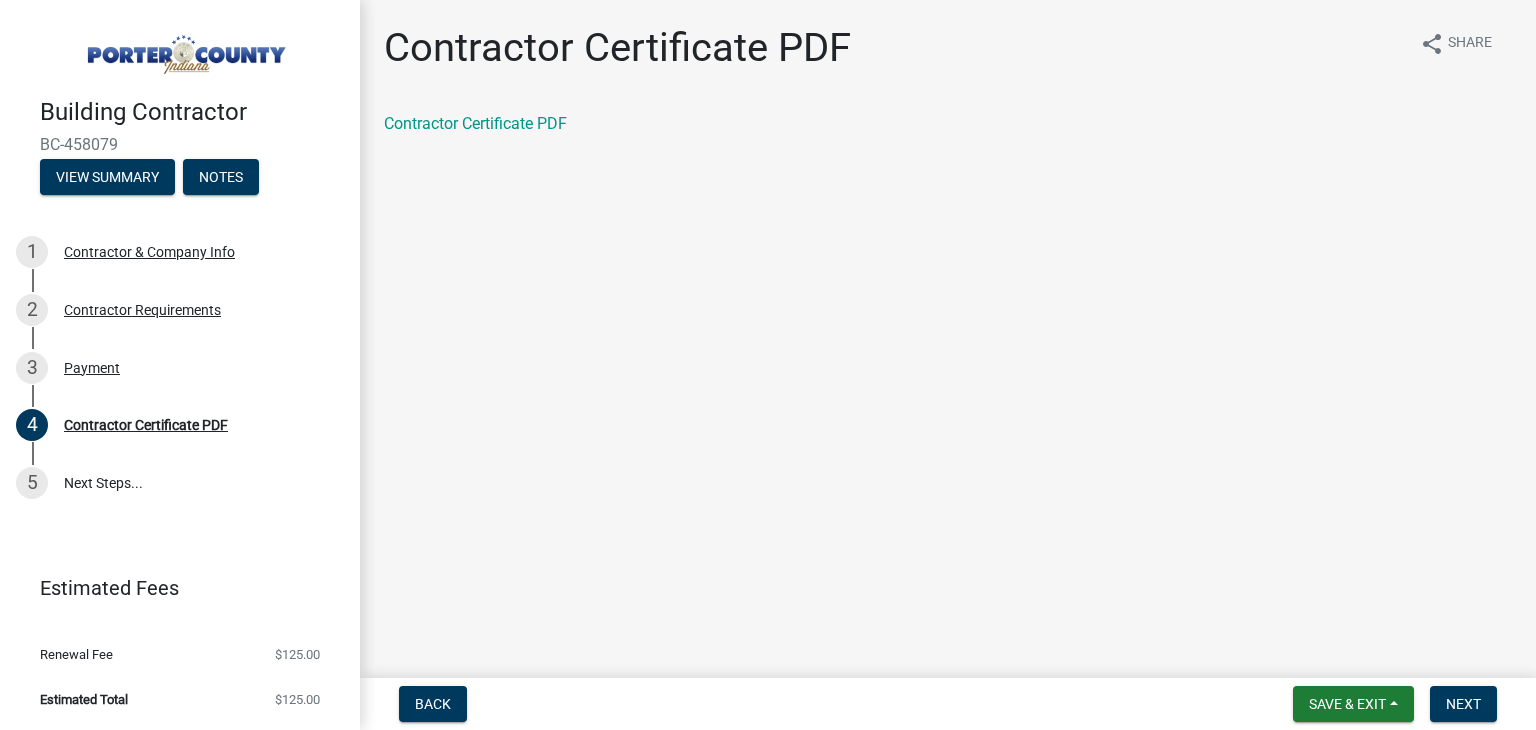 click on "Contractor Certificate PDF share Share Contractor Certificate PDF" 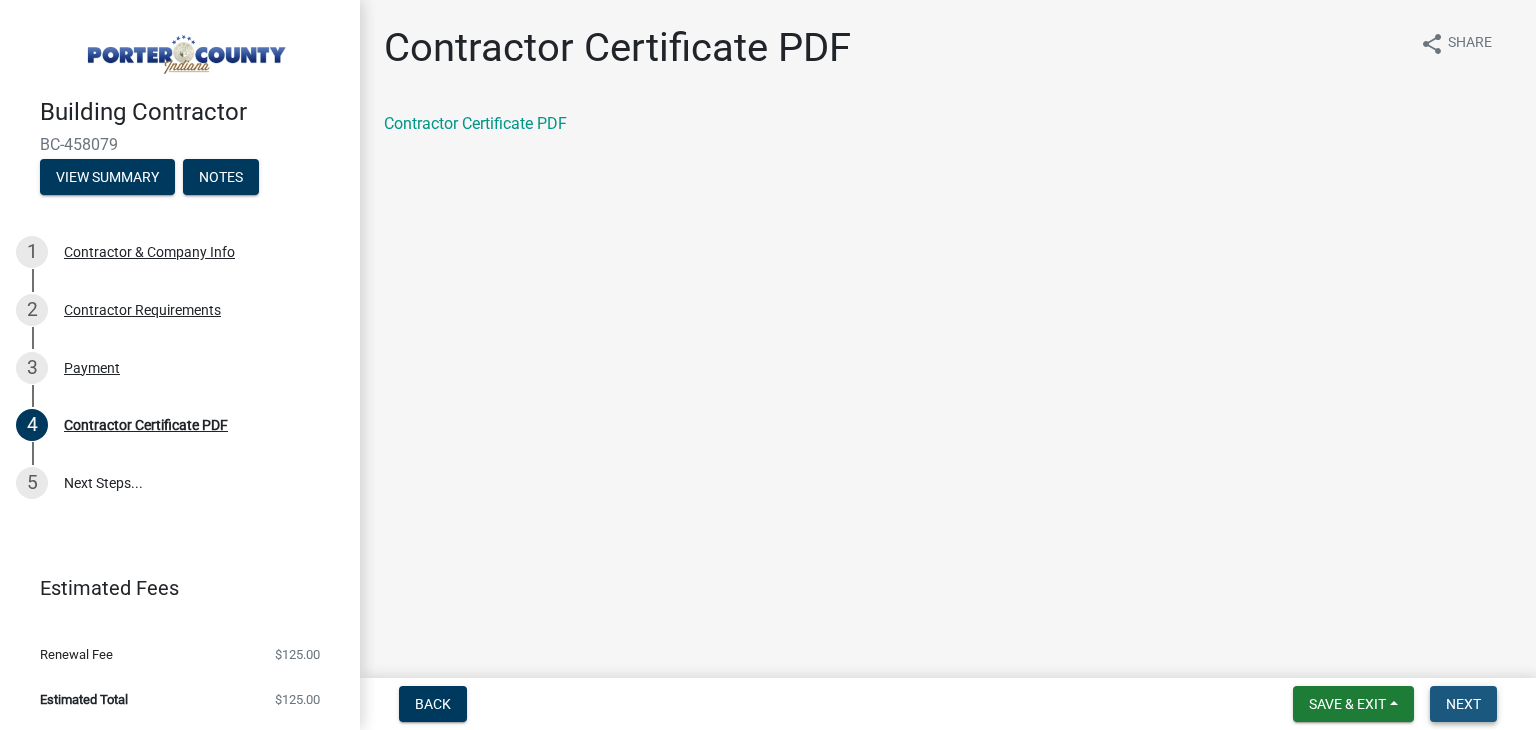 click on "Next" at bounding box center (1463, 704) 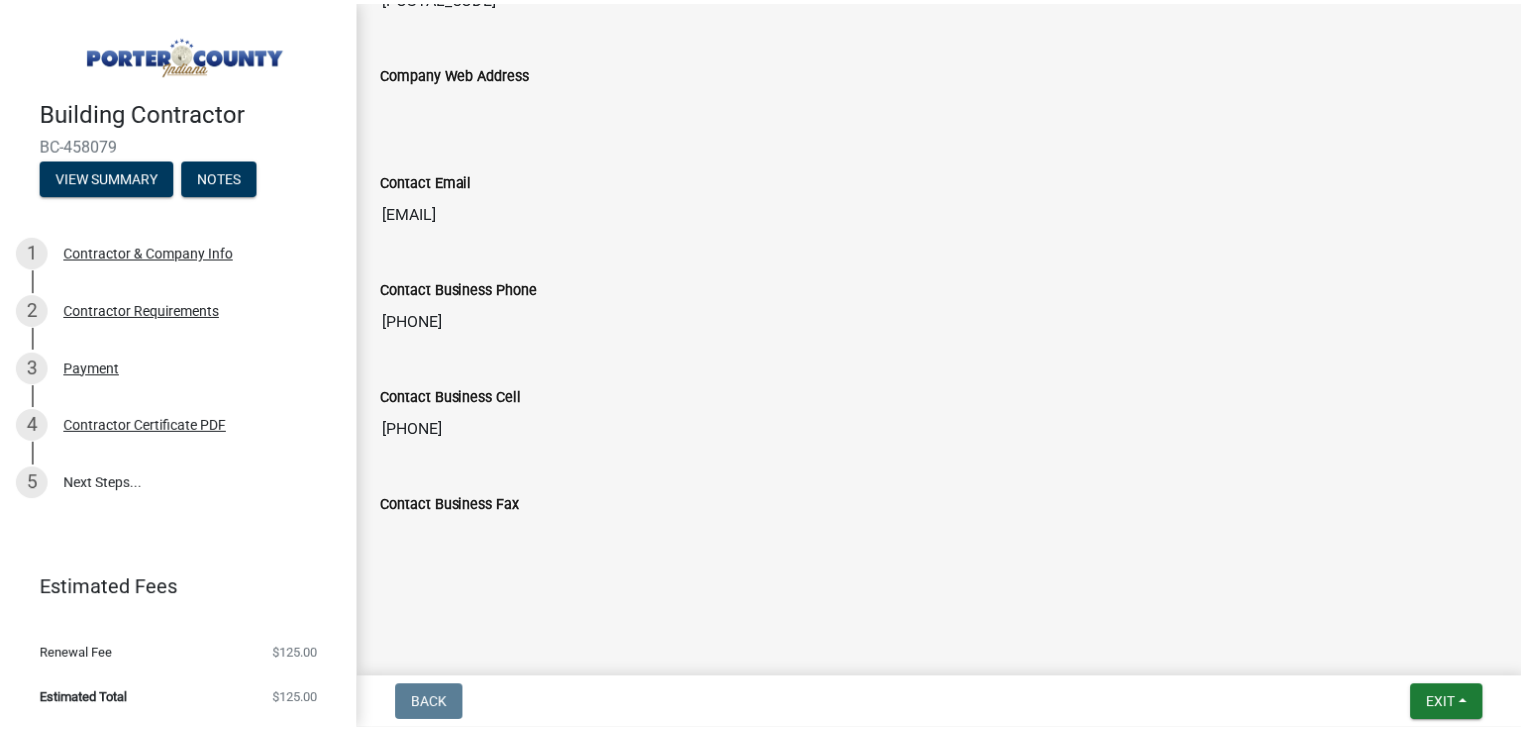scroll, scrollTop: 0, scrollLeft: 0, axis: both 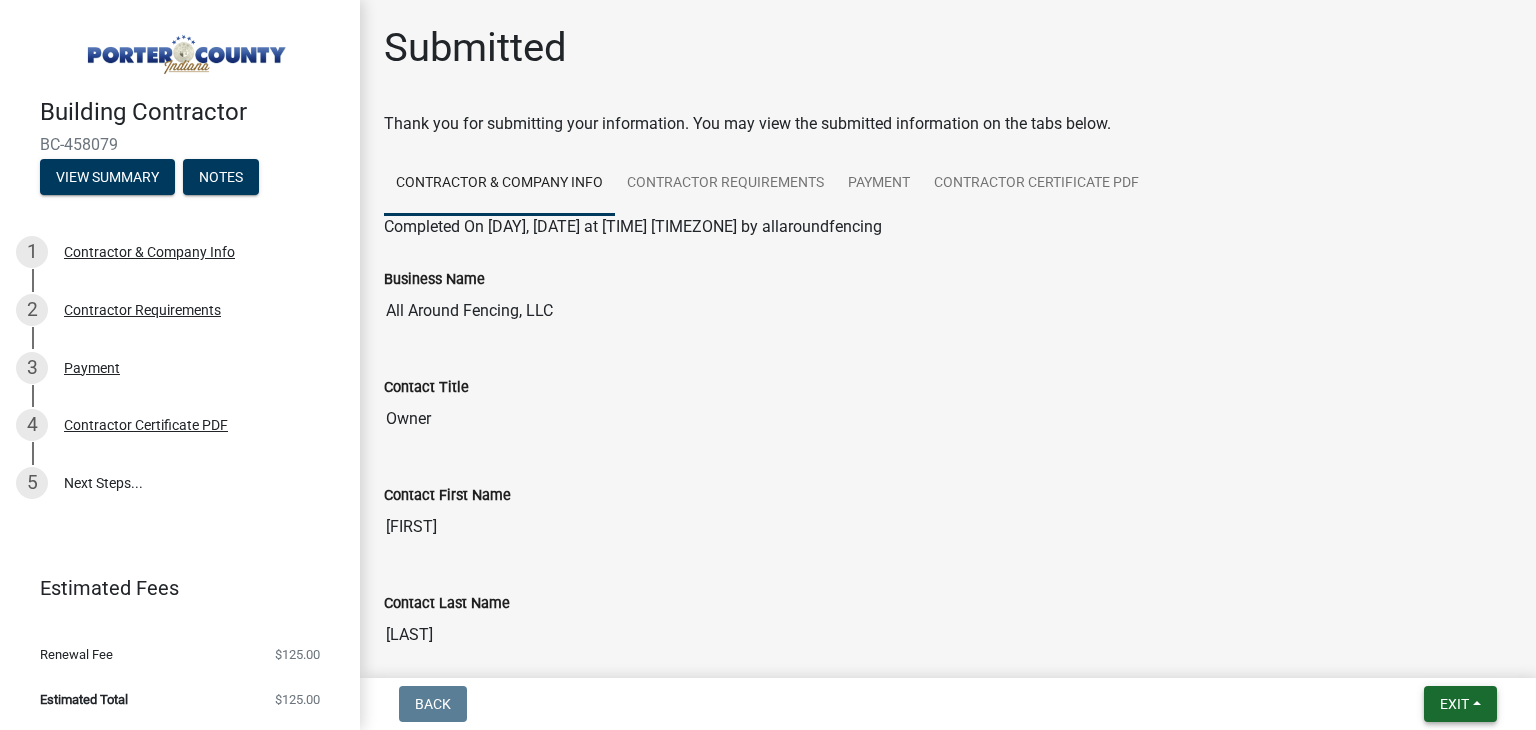 click on "Exit" at bounding box center [1460, 704] 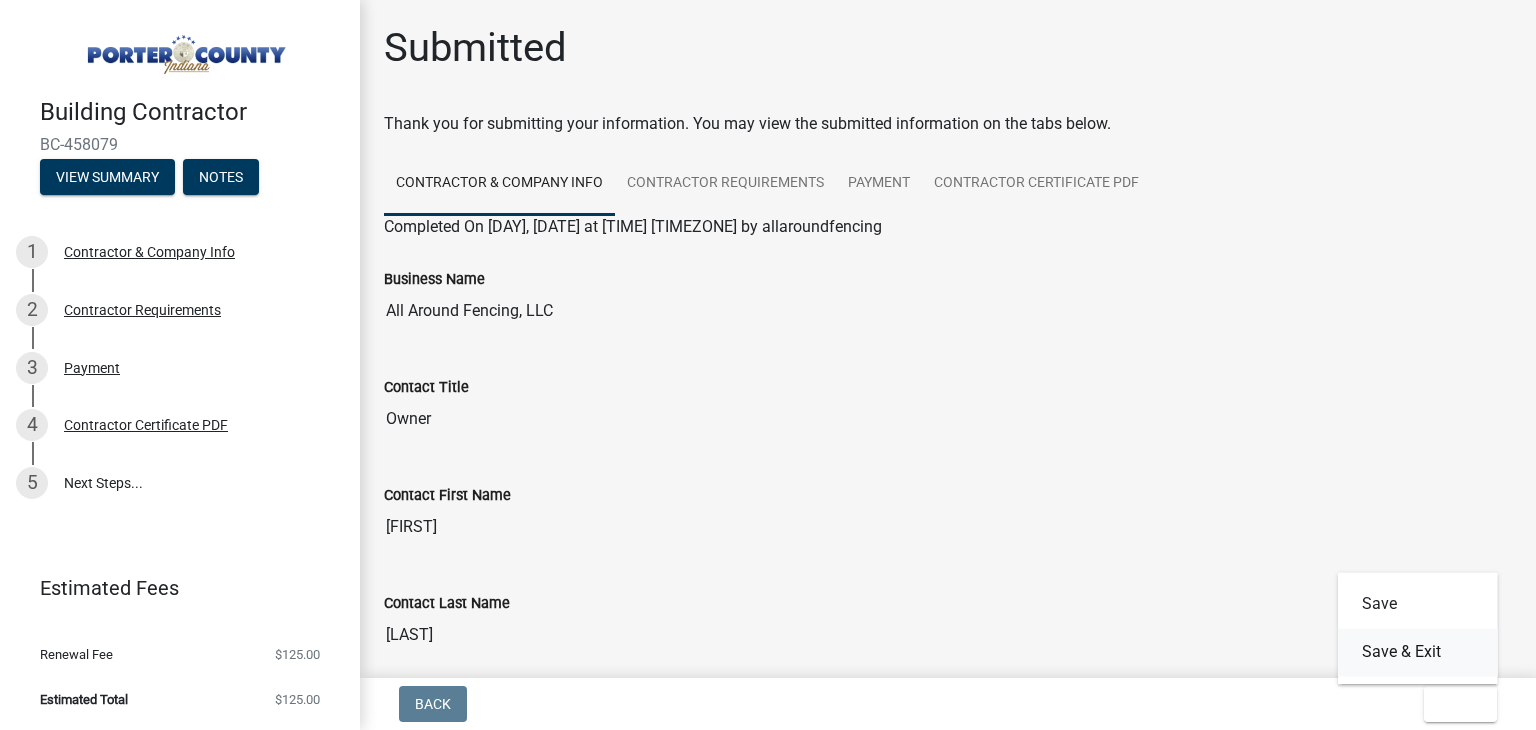click on "Save & Exit" at bounding box center [1418, 652] 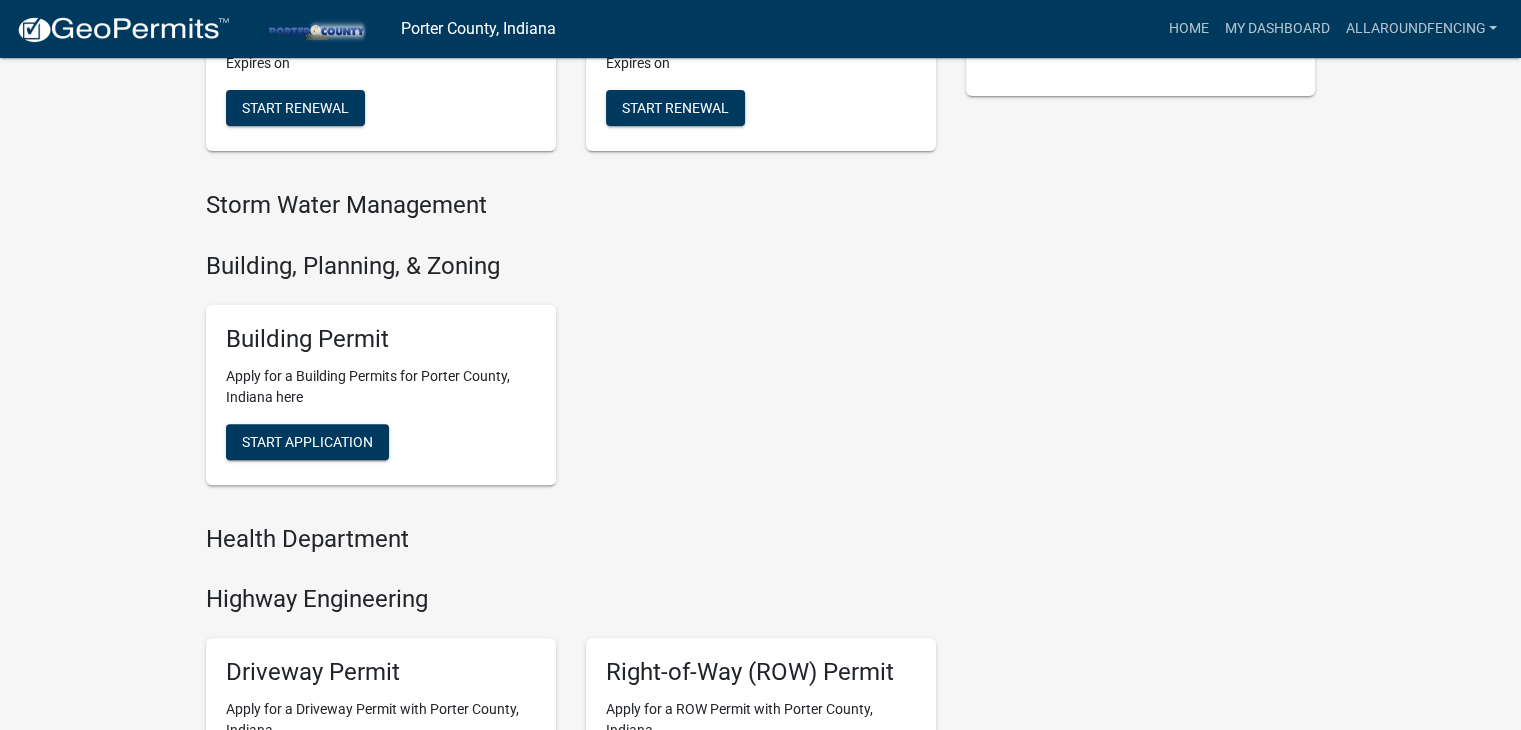 scroll, scrollTop: 627, scrollLeft: 0, axis: vertical 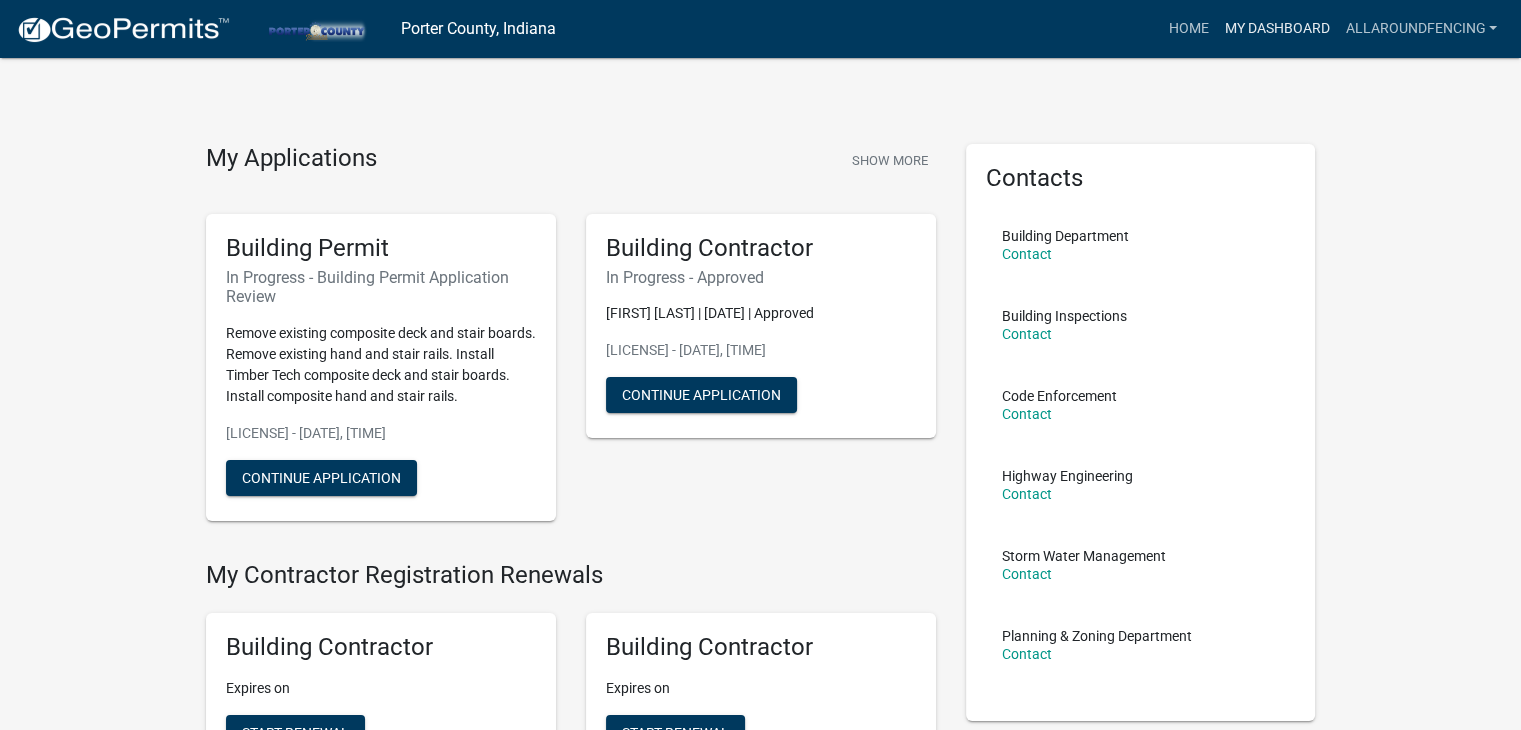 click on "My Dashboard" at bounding box center [1276, 29] 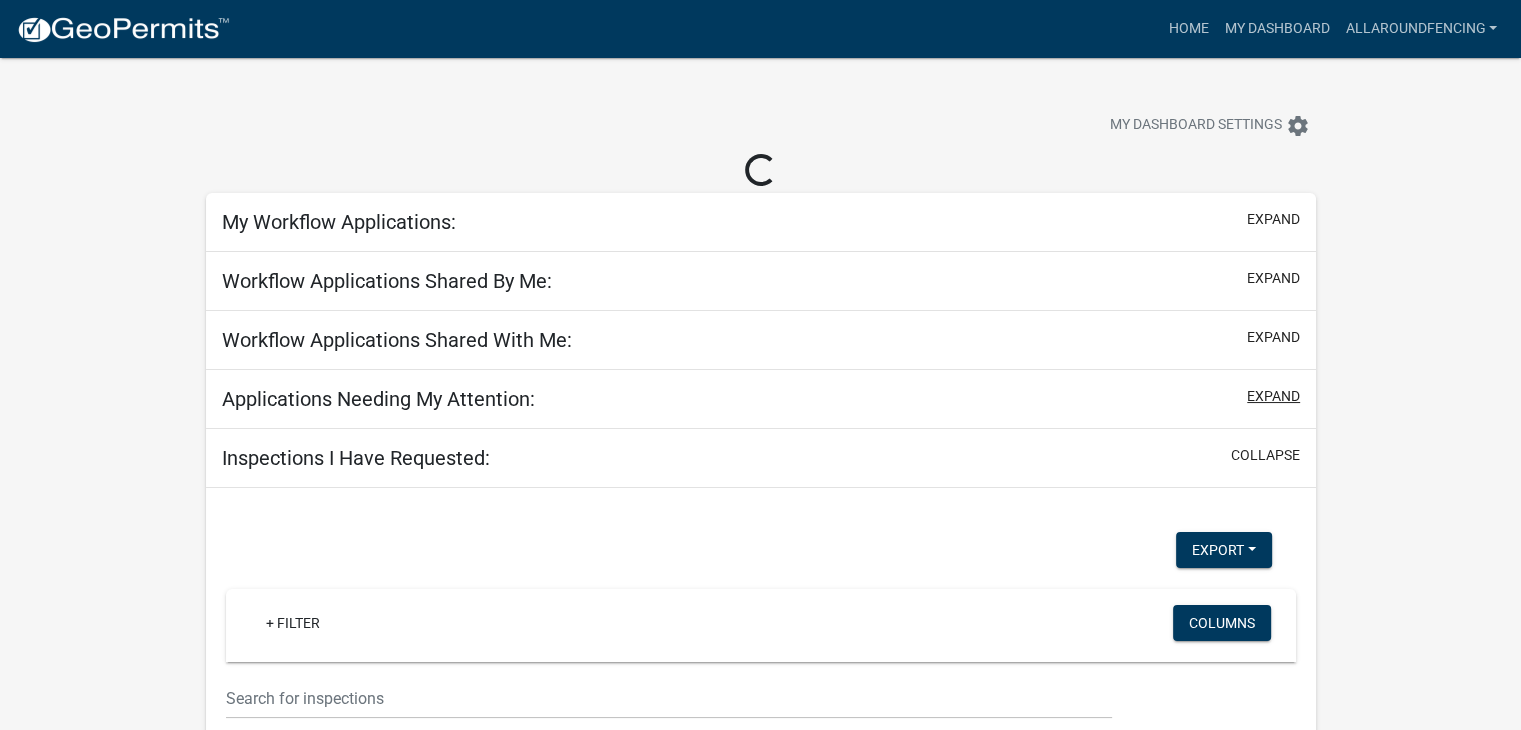 click on "expand" at bounding box center [1273, 396] 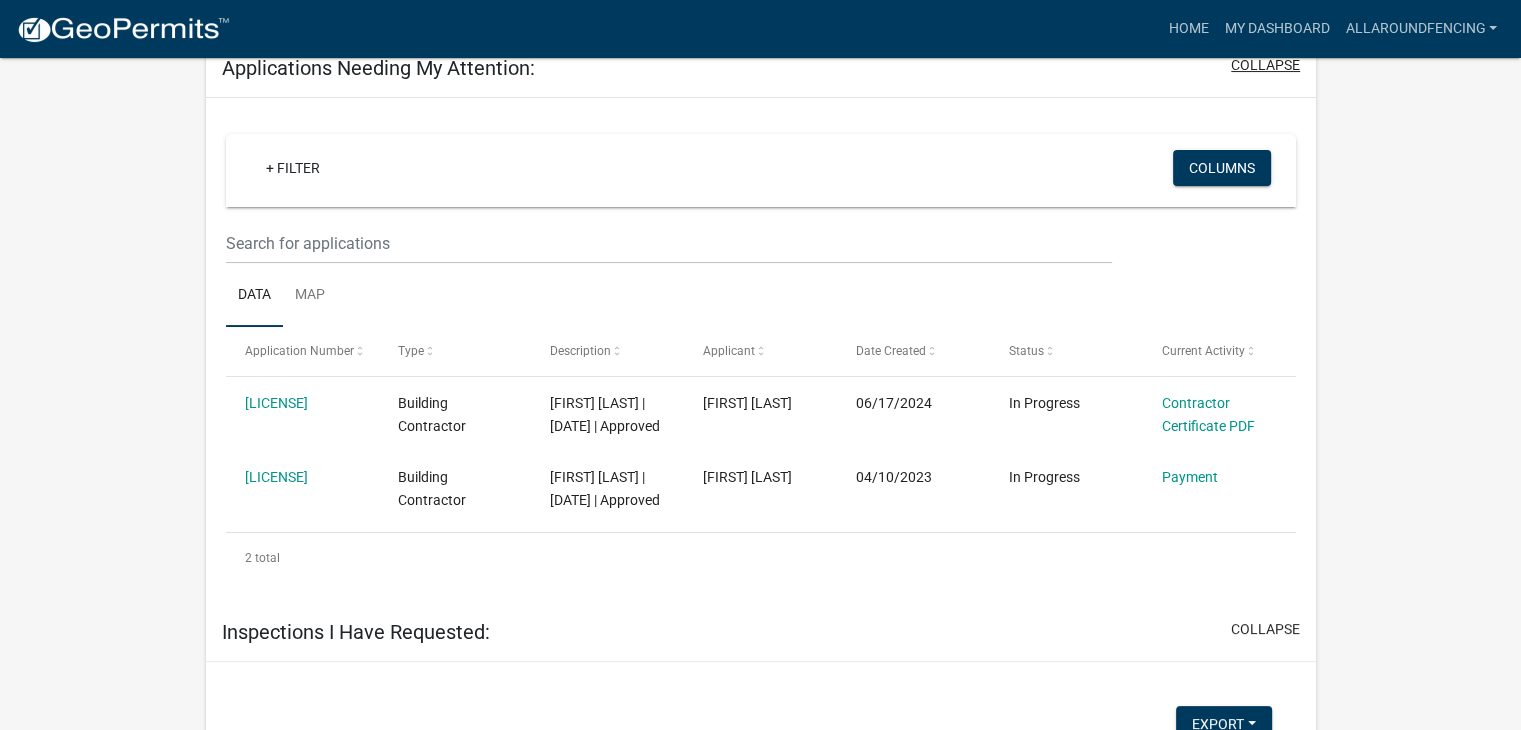 scroll, scrollTop: 380, scrollLeft: 0, axis: vertical 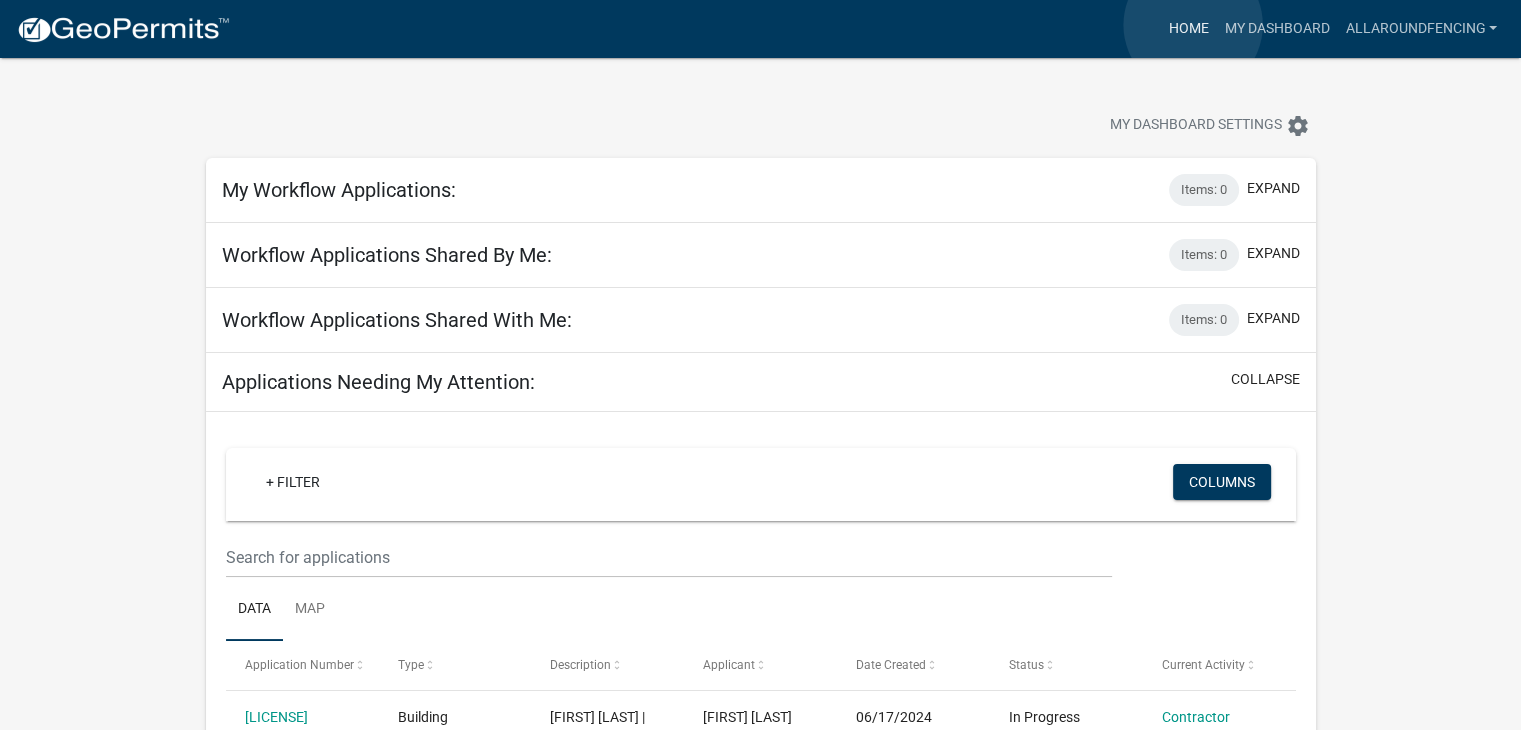 click on "Home" at bounding box center [1188, 29] 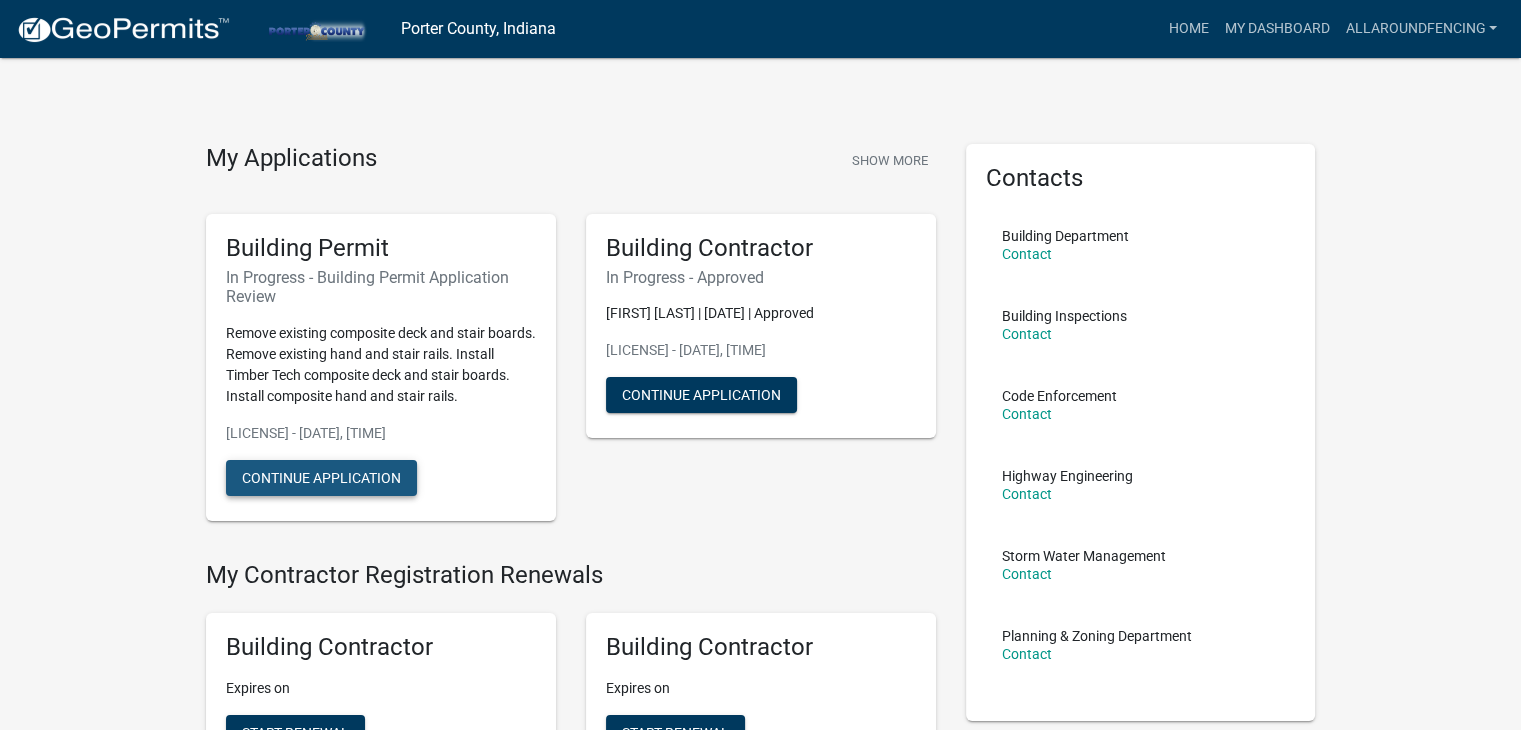 click on "Continue Application" 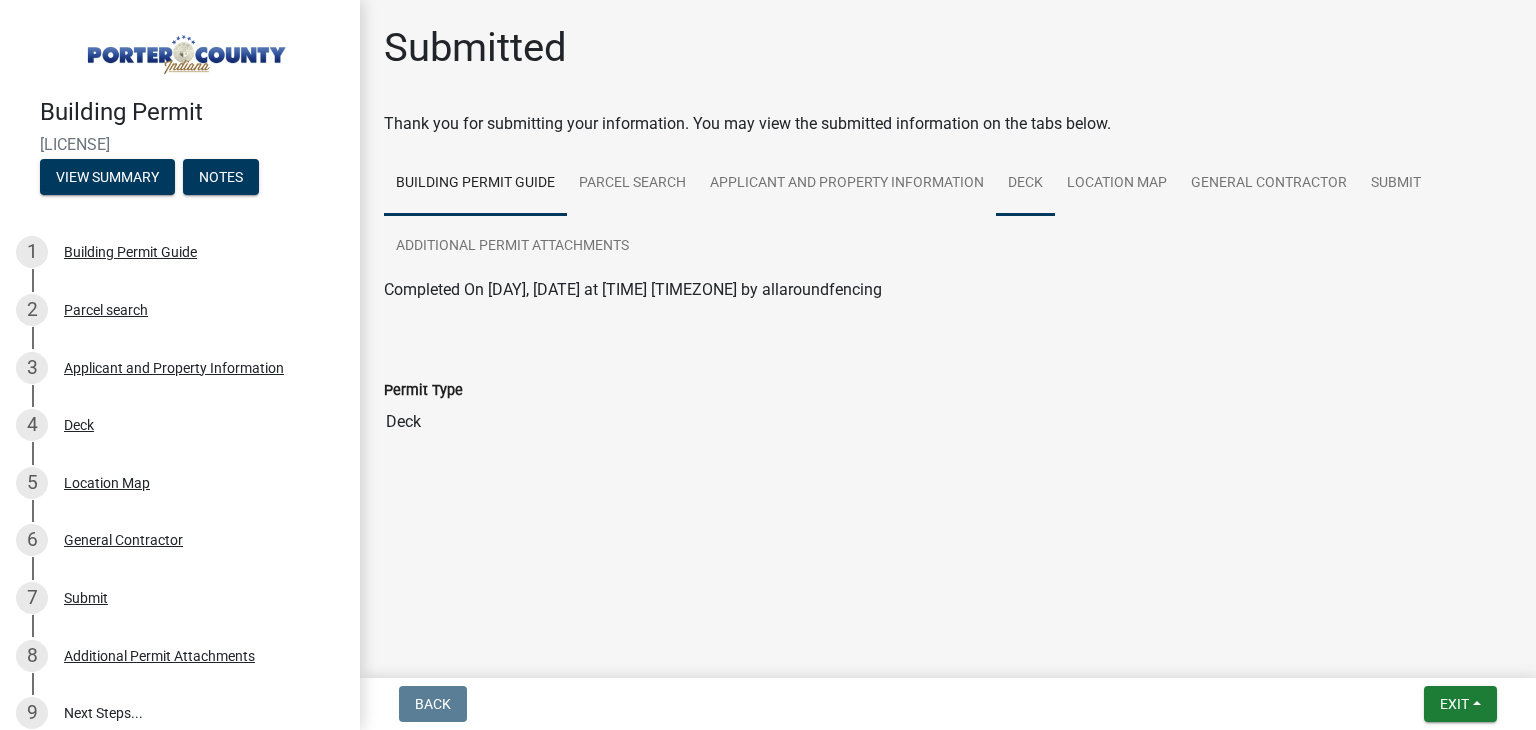click on "Deck" at bounding box center (1025, 184) 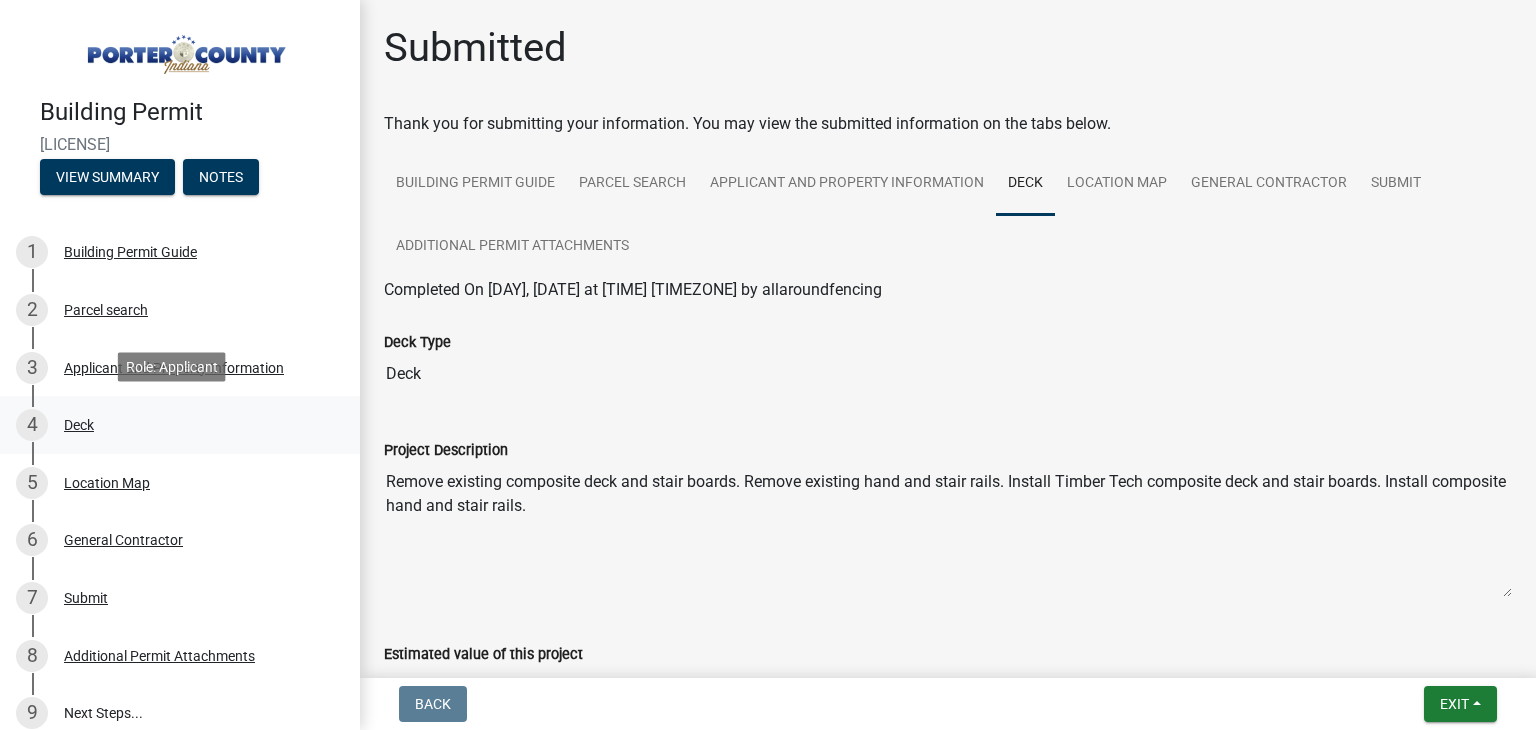 click on "Deck" at bounding box center (79, 425) 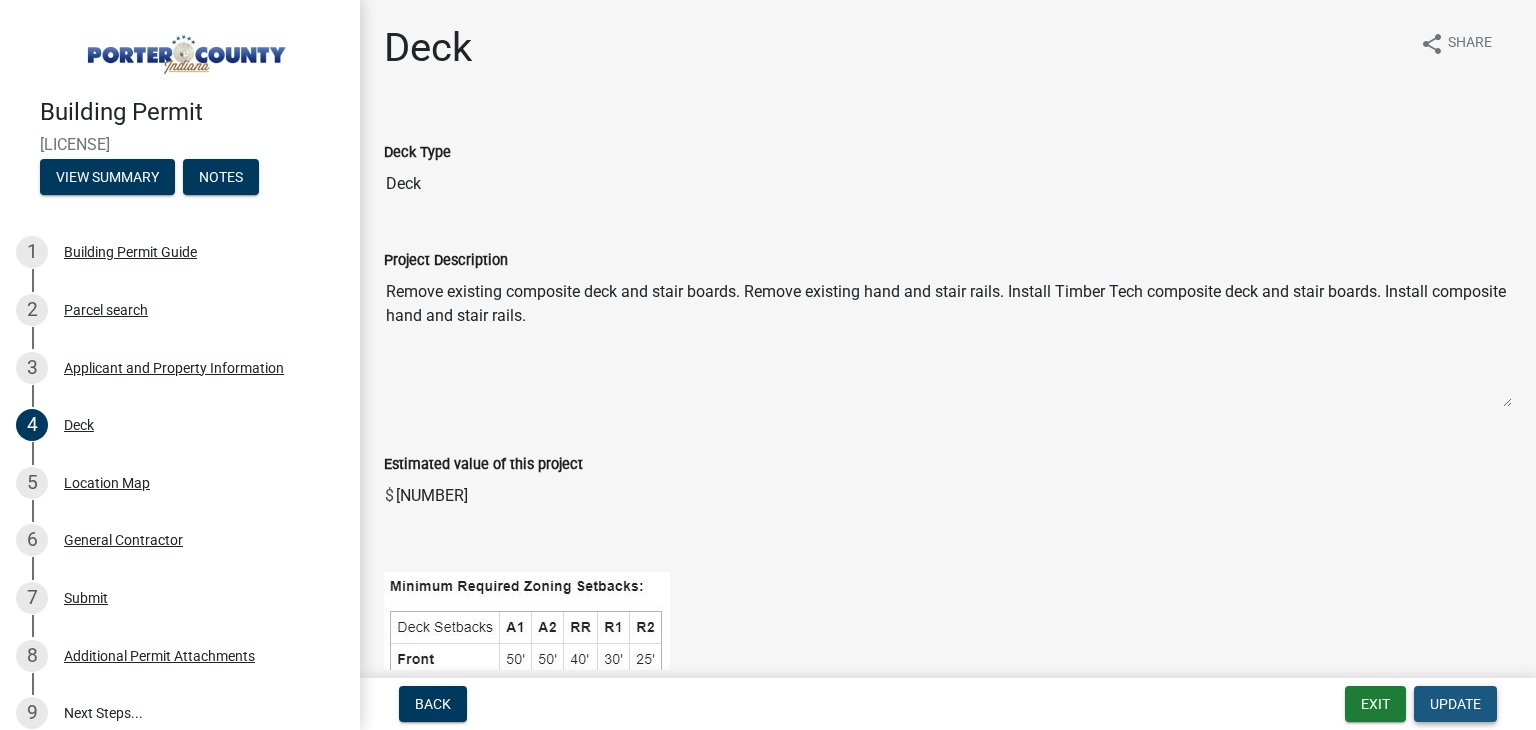 click on "Update" at bounding box center [1455, 704] 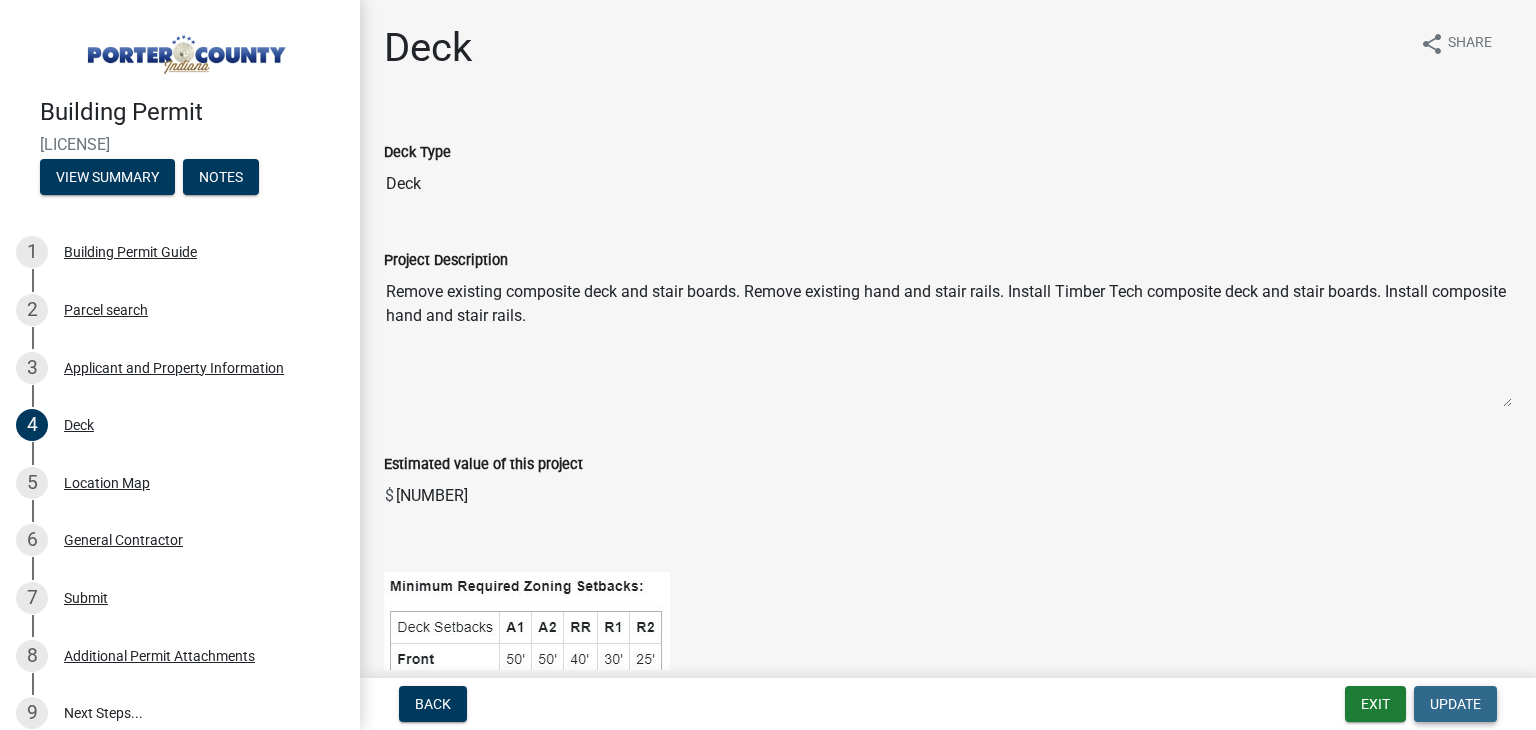 click on "Update" at bounding box center [1455, 704] 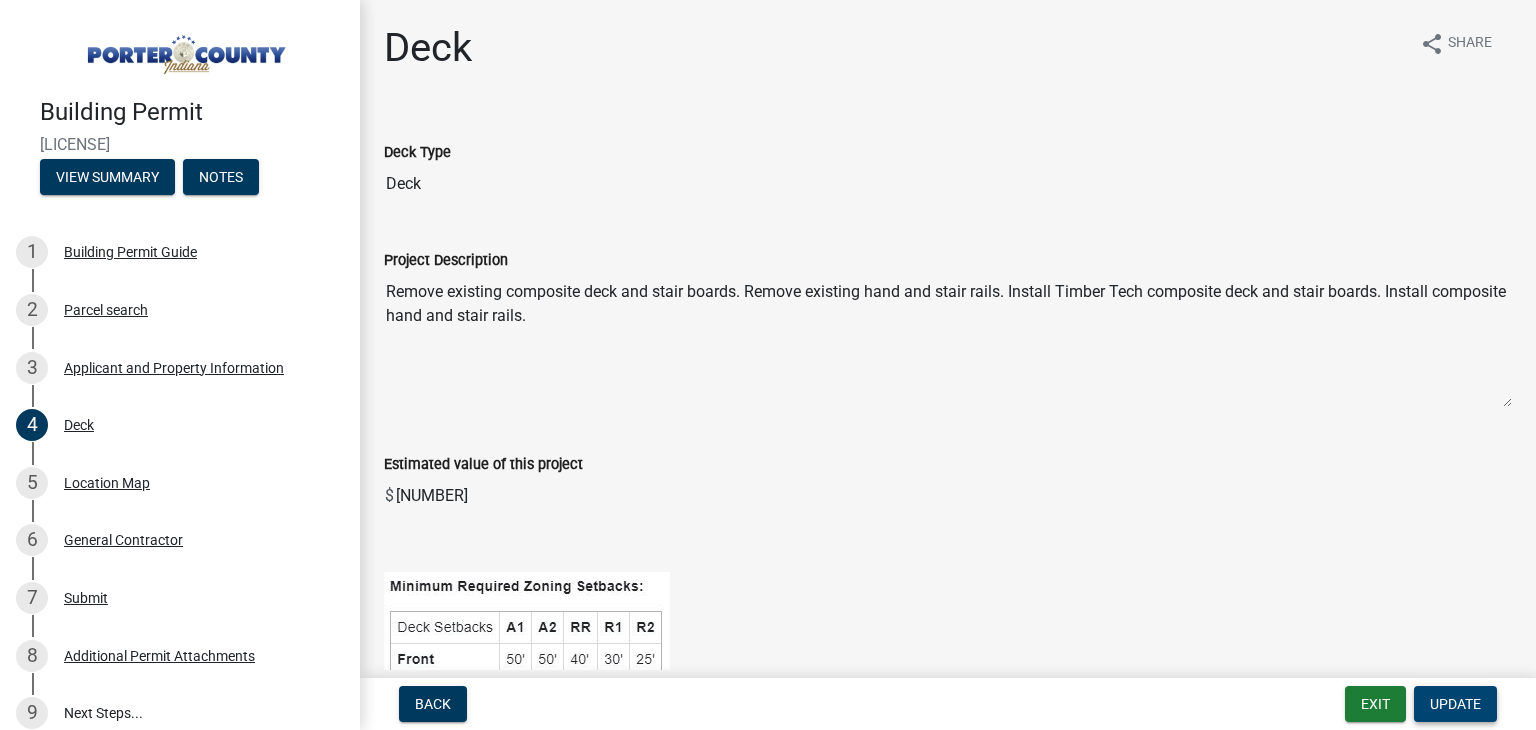 click on "Update" at bounding box center (1455, 704) 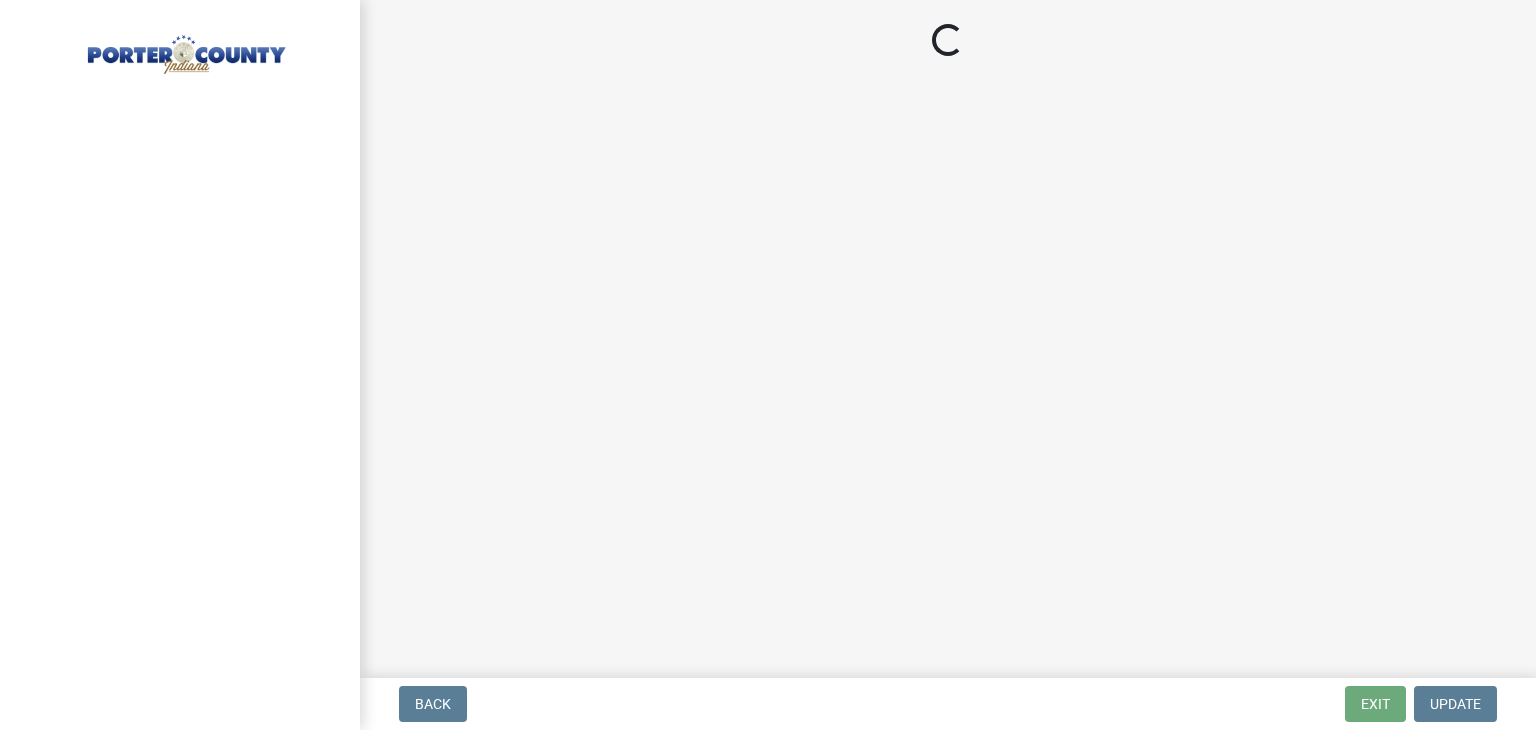 scroll, scrollTop: 0, scrollLeft: 0, axis: both 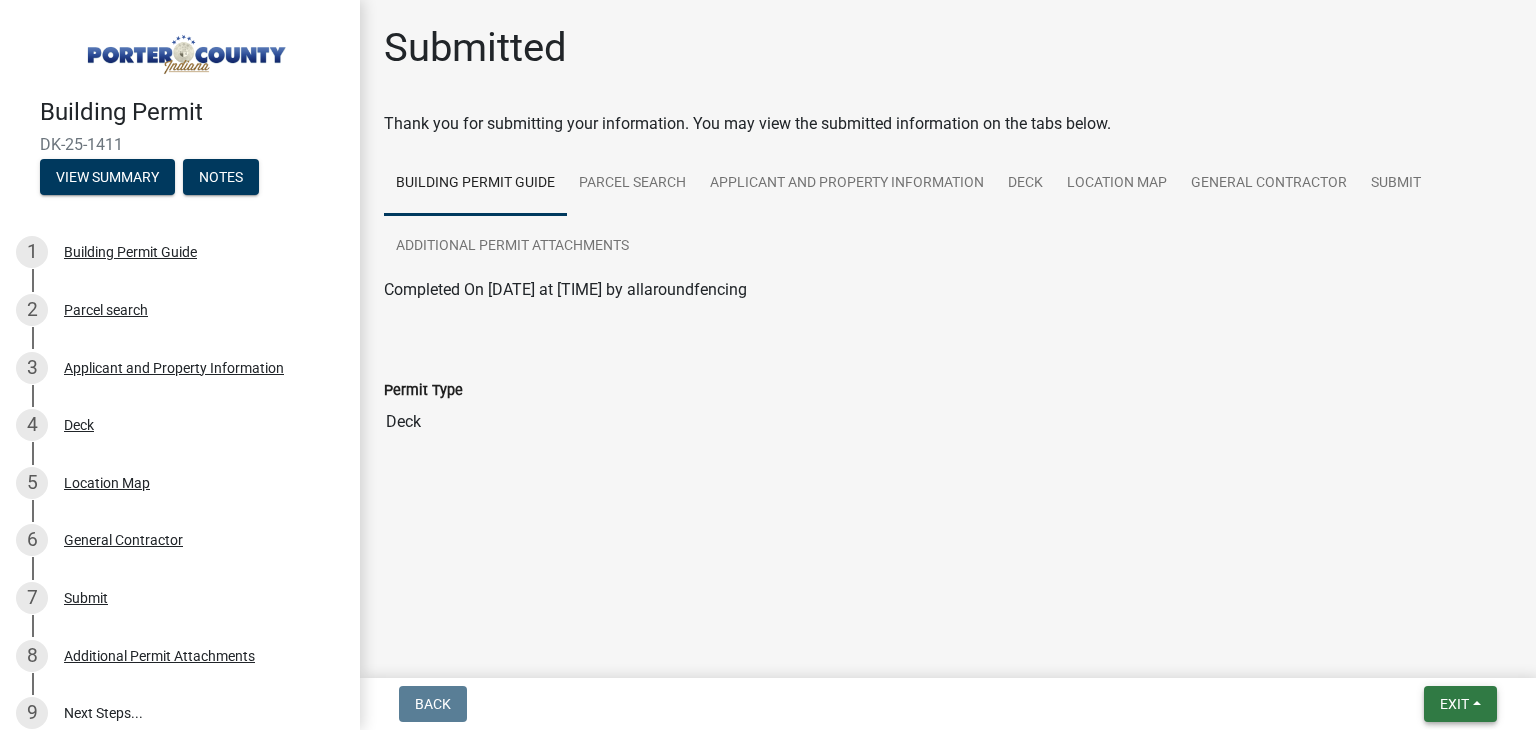 click on "Exit" at bounding box center [1460, 704] 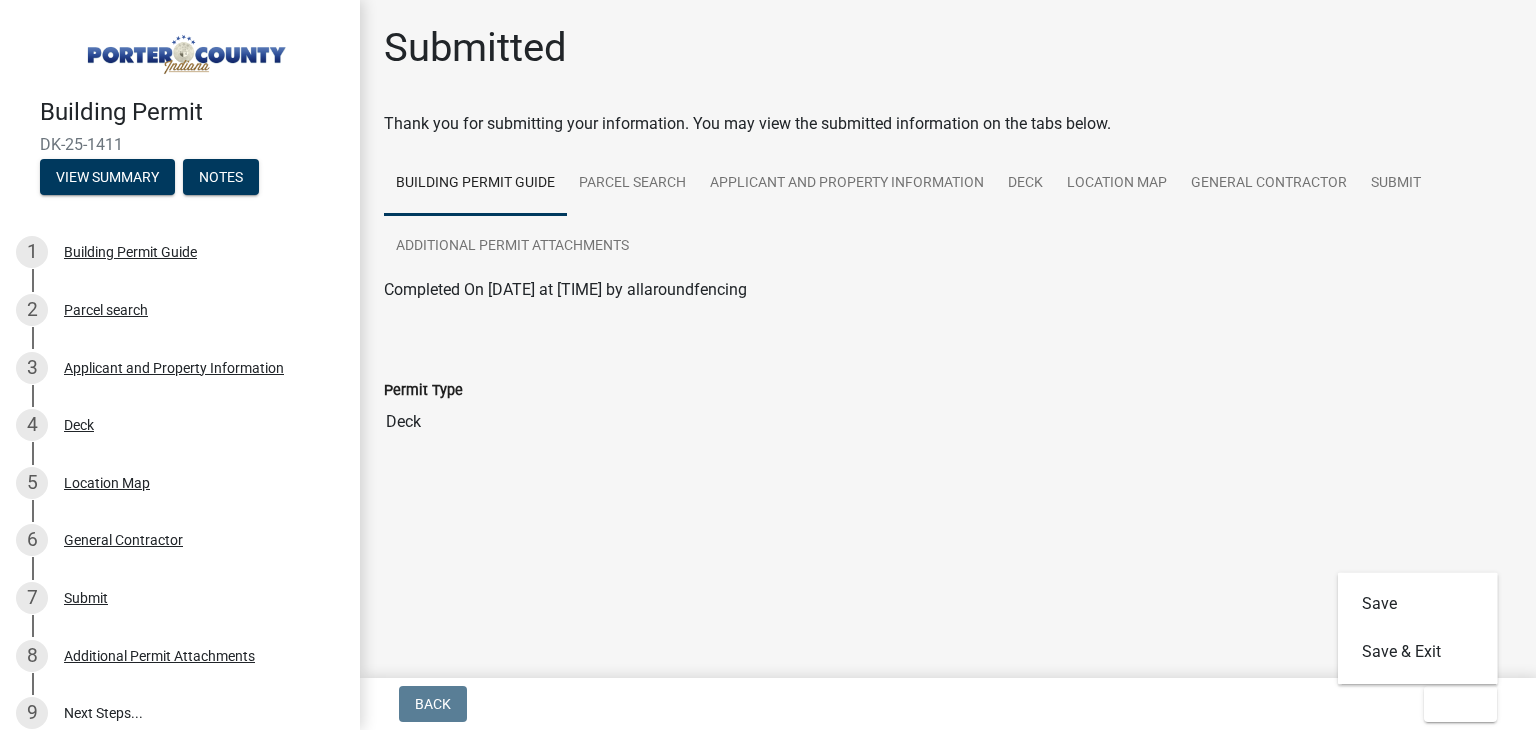 click on "Submitted  Thank you for submitting your information. You may view the submitted information on the tabs below.
Building Permit Guide Parcel search Applicant and Property Information Deck Location Map  General Contractor Submit Additional Permit Attachments Completed On Friday, August 1, 2025 at 11:18 AM CDT by allaroundfencing  Permit Type  Deck Completed On Friday, August 1, 2025 at 11:19 AM CDT by allaroundfencing Zoom in Zoom out Find my location Powered by   Esri 0, 0 Loading... ParcelID Address City OwnerName  Acres  640611453002000006 1013 Preserve Ln Chesterton Sosbe Jerry & Julie M/H&W  0.239  Completed On Friday, August 1, 2025 at 11:24 AM CDT by allaroundfencing  Parcel Number  640611453002000006  Legal Description  The Preserve Ph 2 Lot 58   0.24A  Site Address  1013 Preserve Ln  City  Chesterton  State  IN  Zip  46304  Subdivision Name   Township  Porter  Section-Township-Range  0011-0036-6  Lot Number   Fire Department   Water Utility   Sewer Utility  Town of Chesterton Utilities NIPSCO R1 IN $" 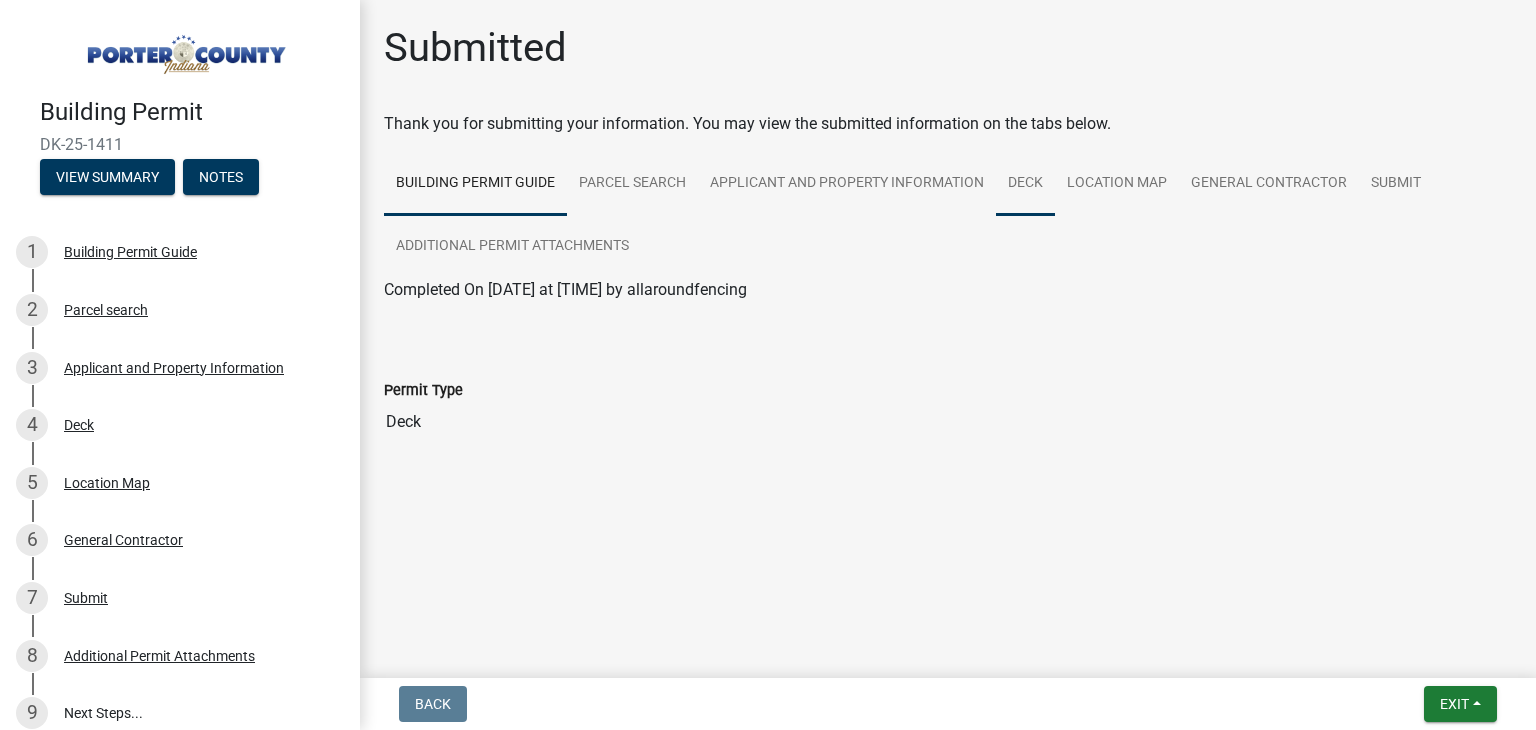 click on "Deck" at bounding box center [1025, 184] 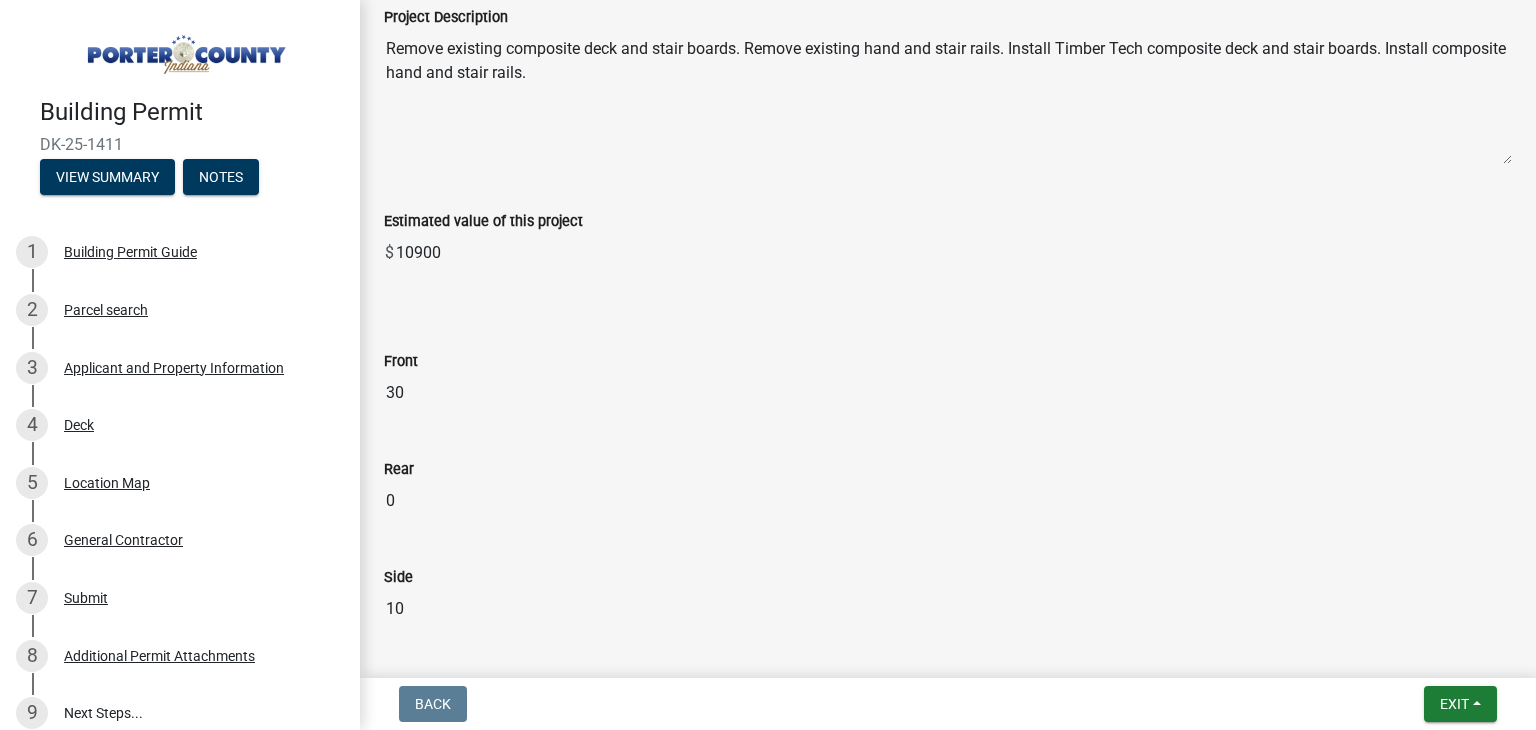 scroll, scrollTop: 439, scrollLeft: 0, axis: vertical 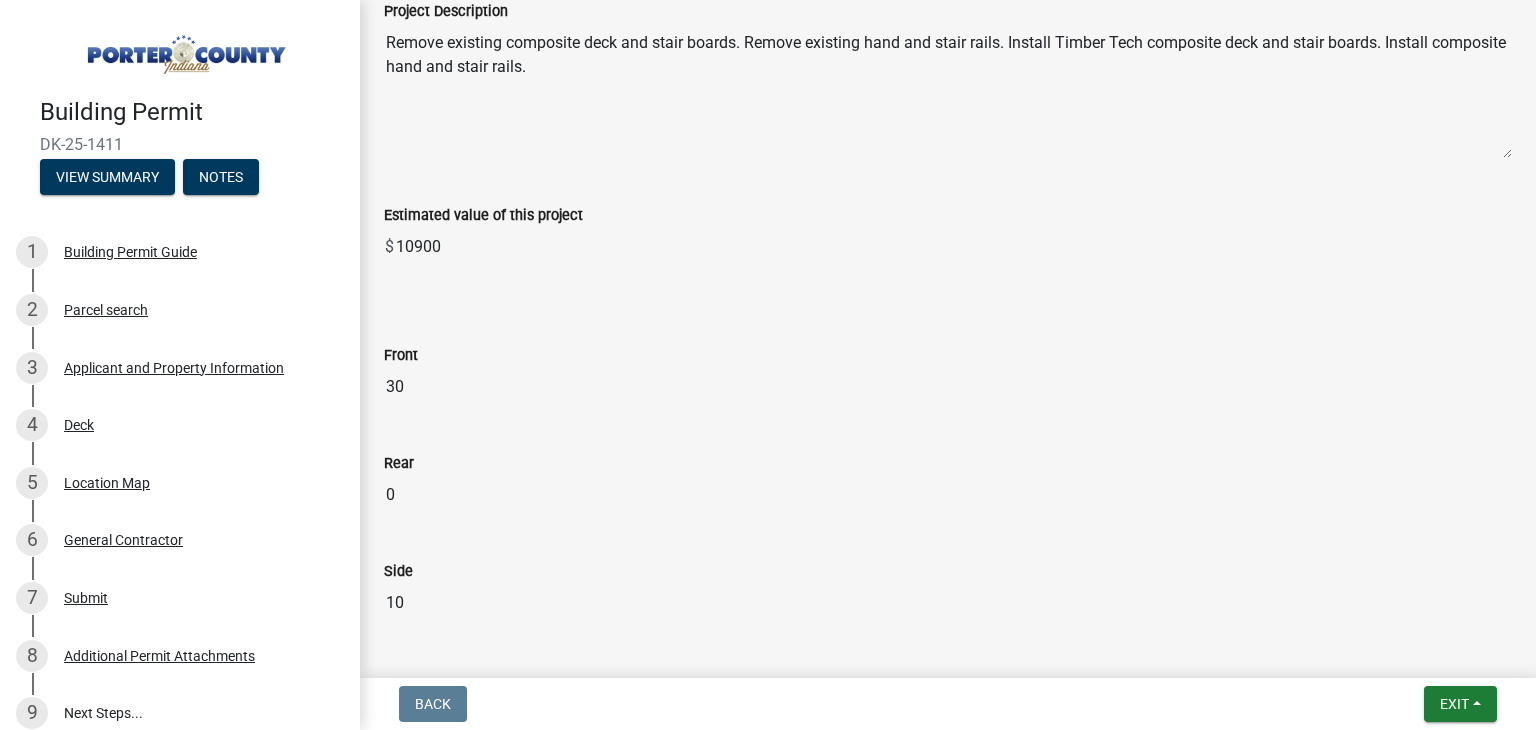 click on "30" at bounding box center [948, 387] 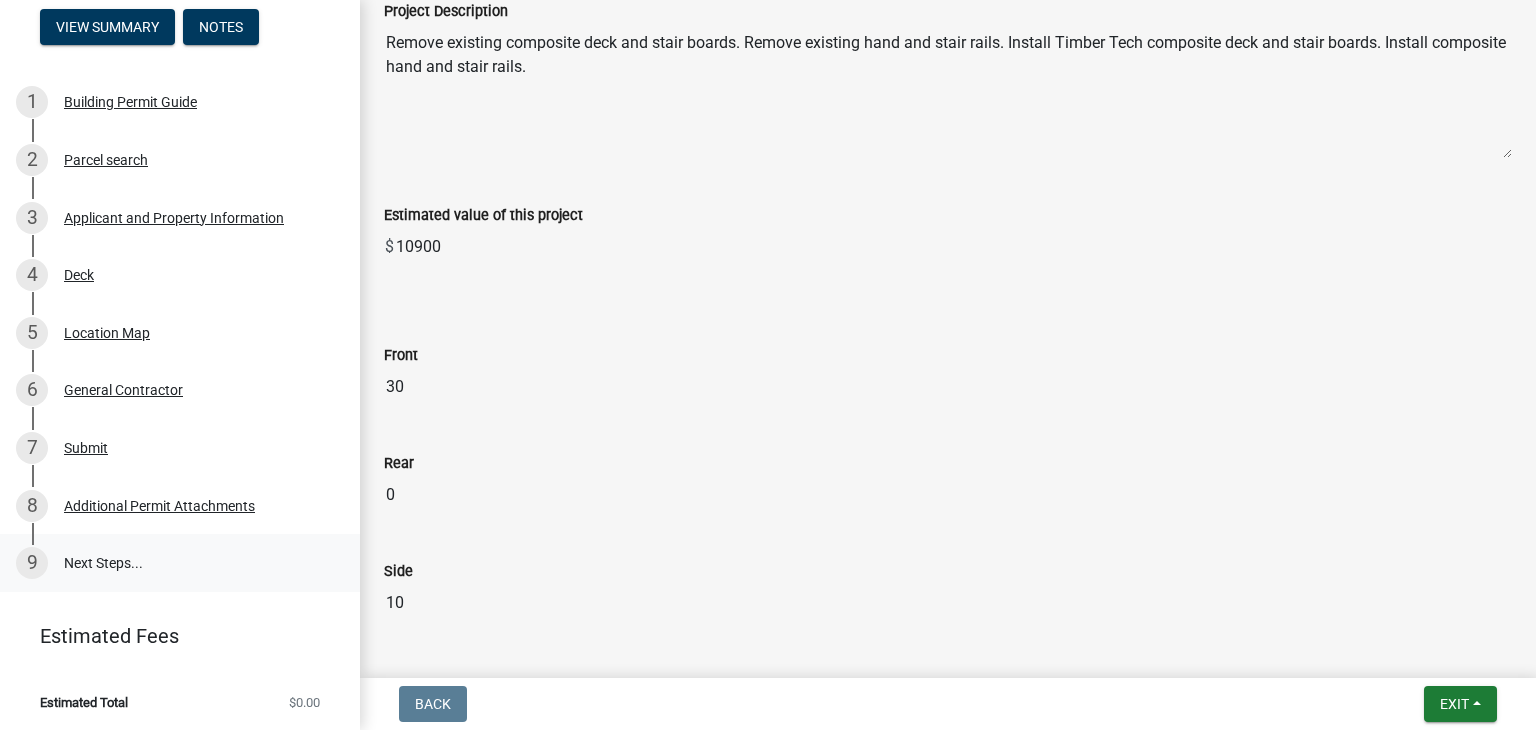 click on "9   Next Steps..." at bounding box center [180, 563] 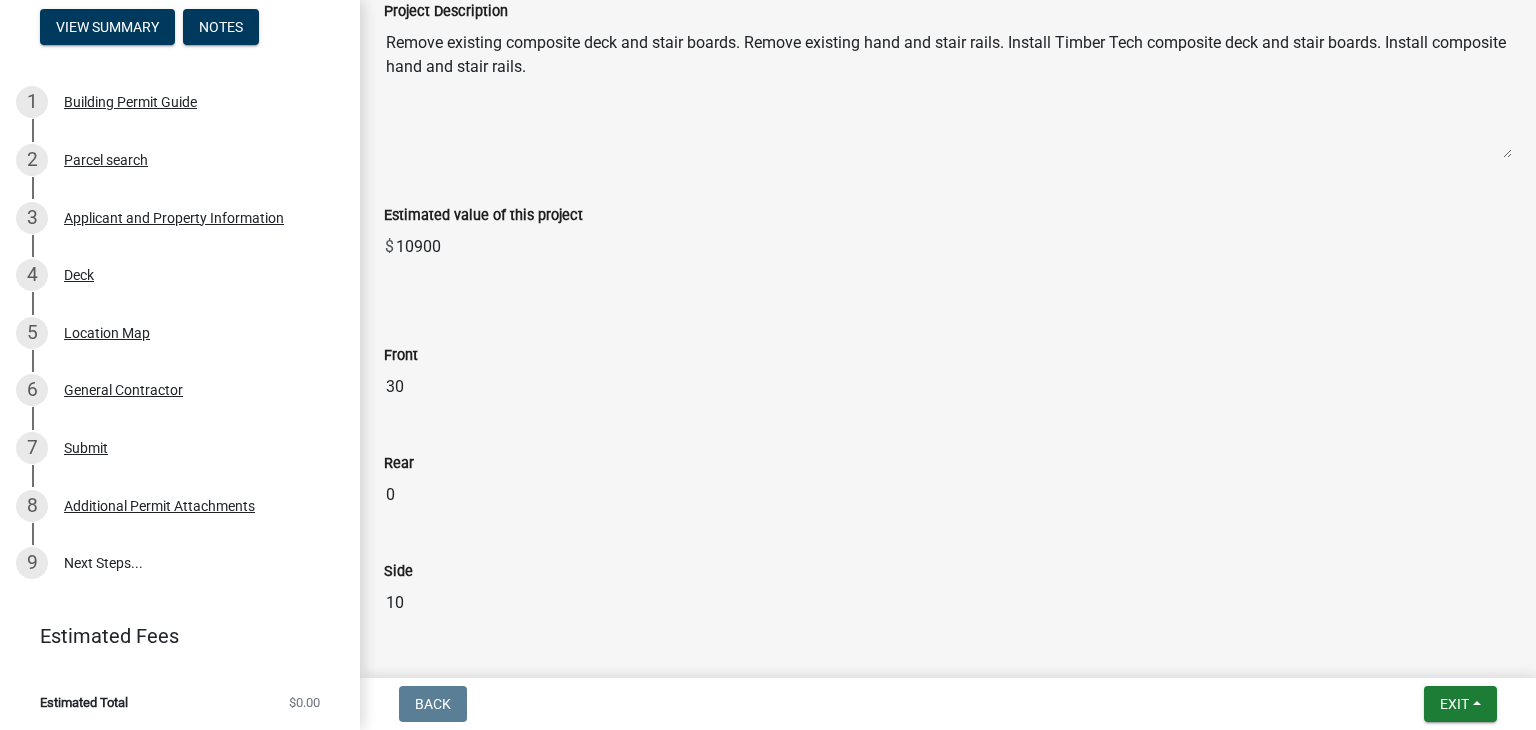 scroll, scrollTop: 0, scrollLeft: 0, axis: both 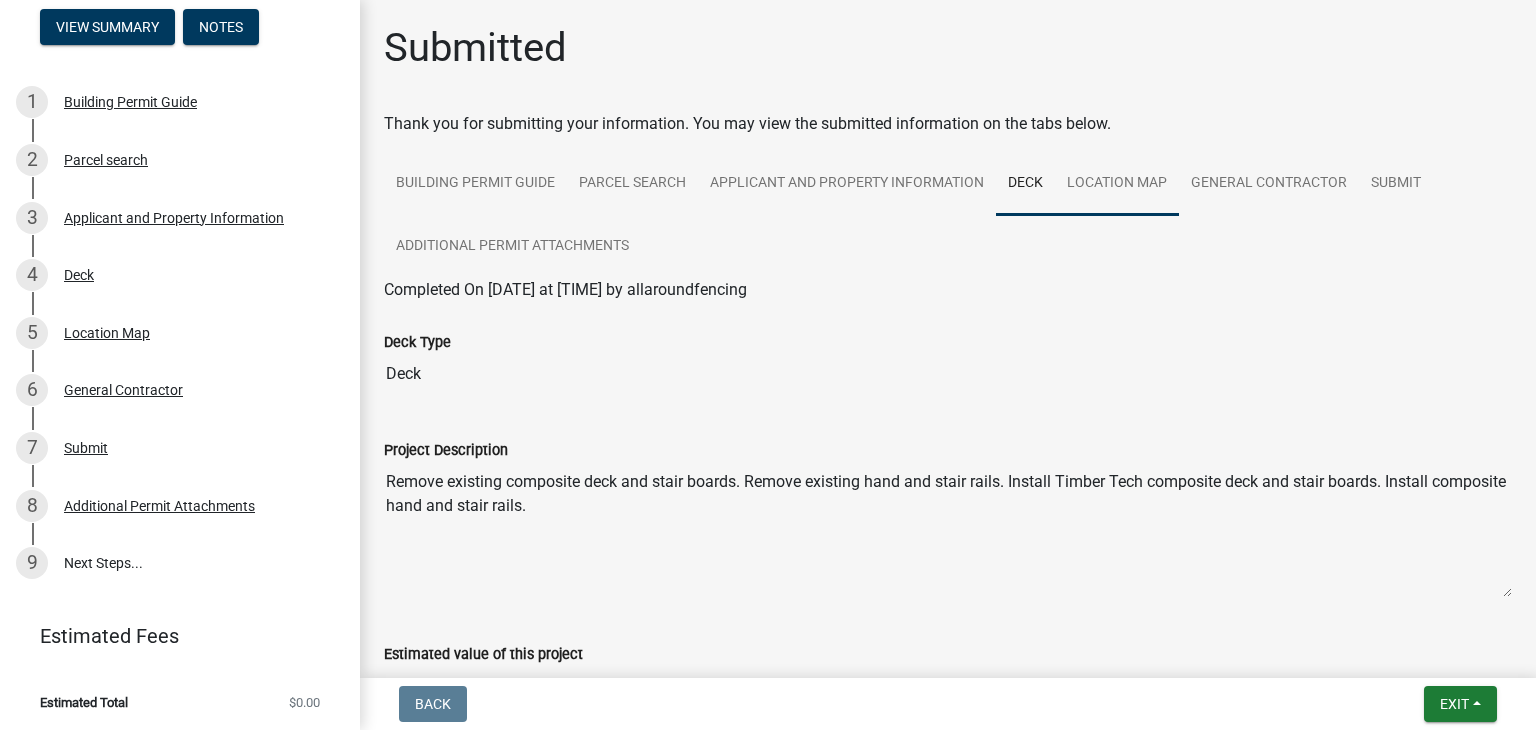 click on "Location Map" at bounding box center [1117, 184] 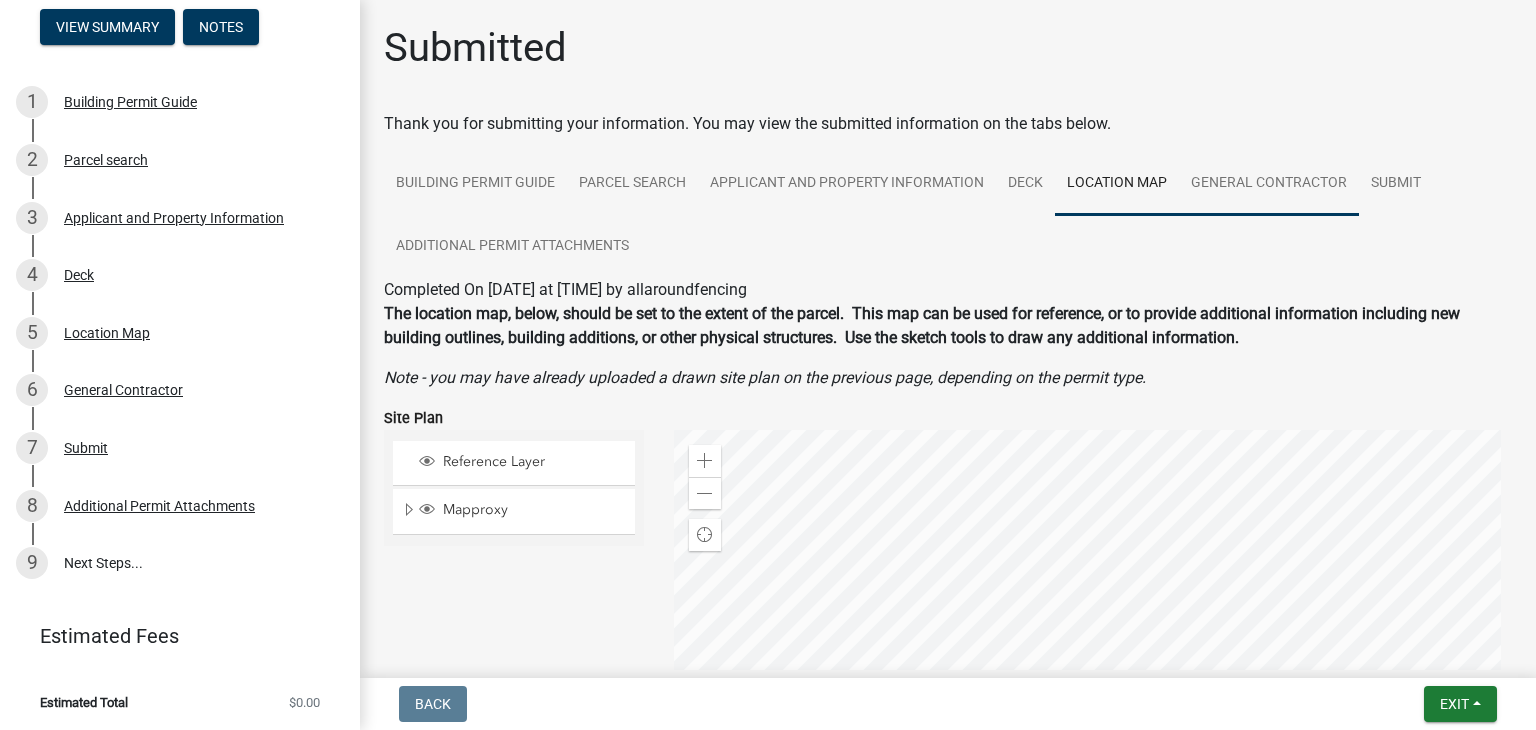 click on "General Contractor" at bounding box center [1269, 184] 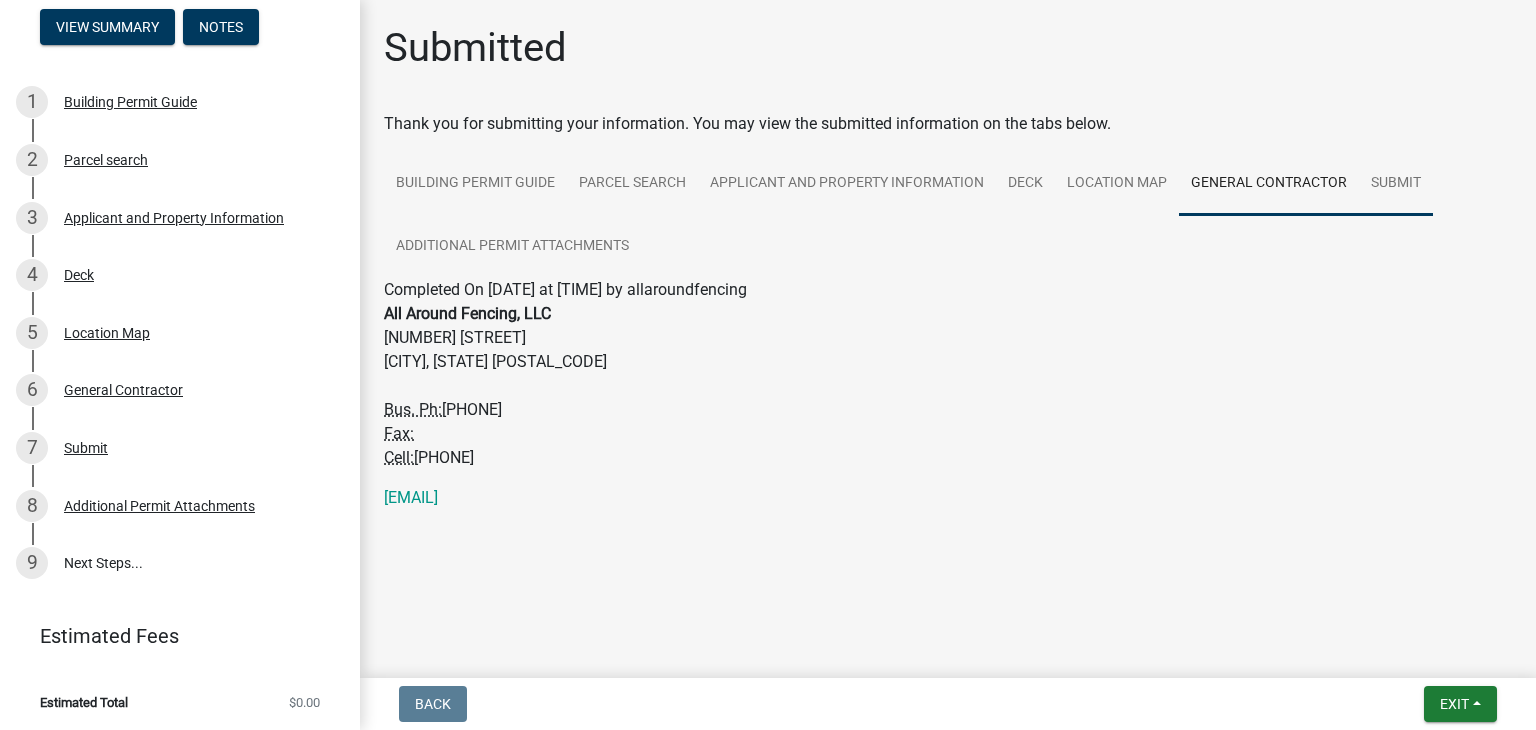 click on "Submit" at bounding box center (1396, 184) 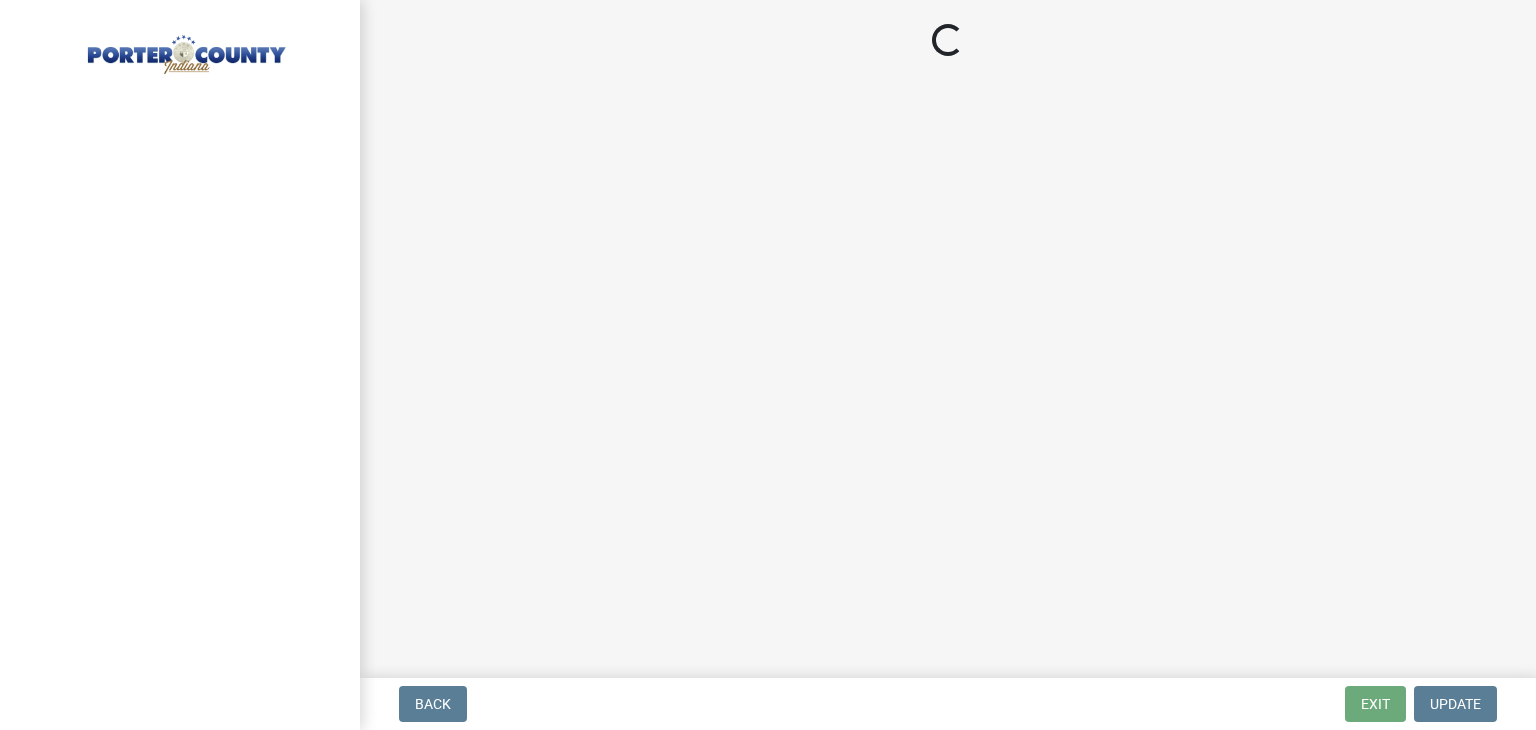 scroll, scrollTop: 0, scrollLeft: 0, axis: both 